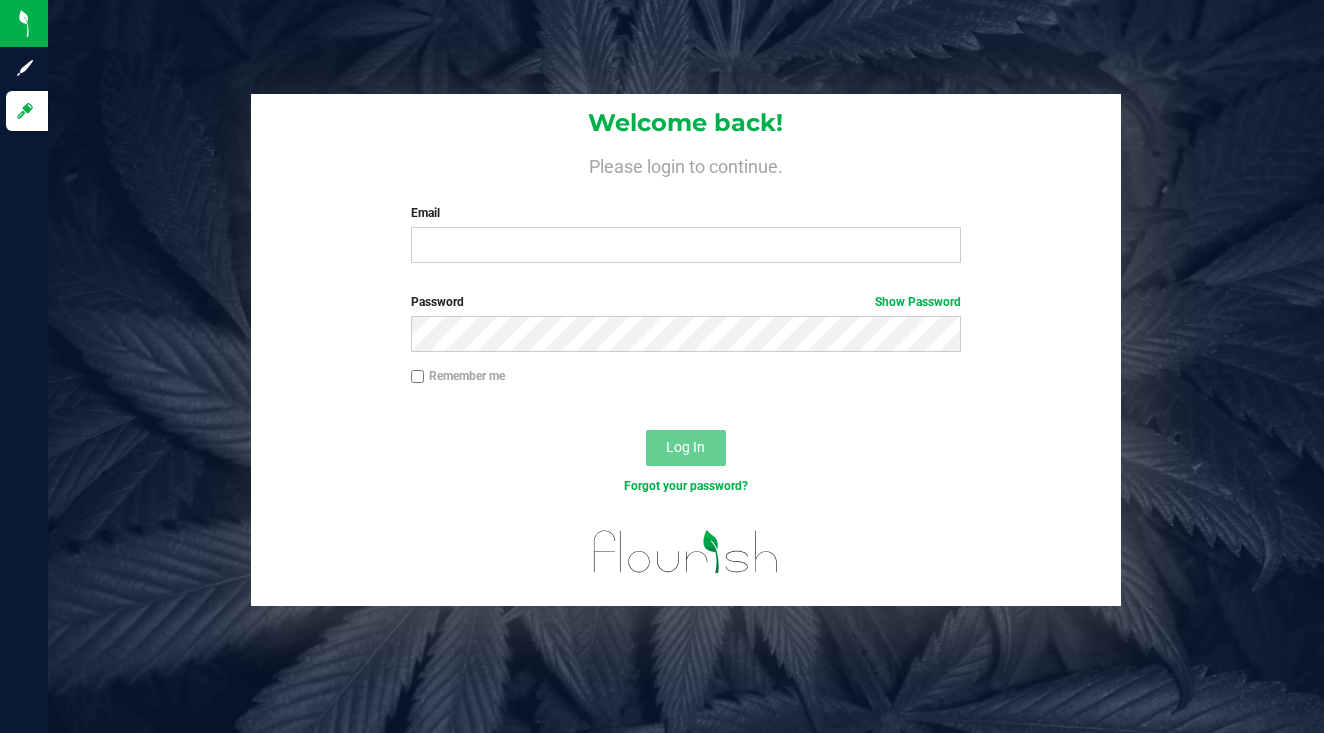 scroll, scrollTop: 0, scrollLeft: 0, axis: both 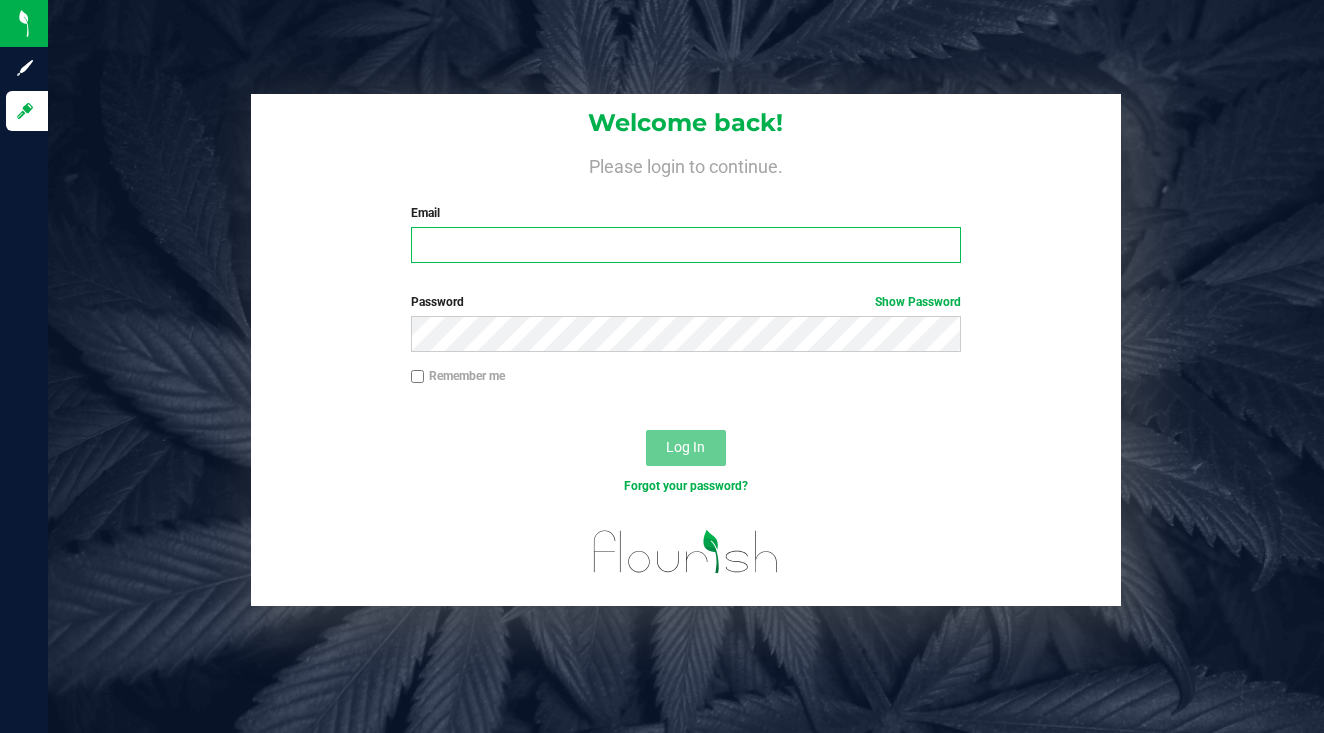 type on "[EMAIL_ADDRESS][DOMAIN_NAME]" 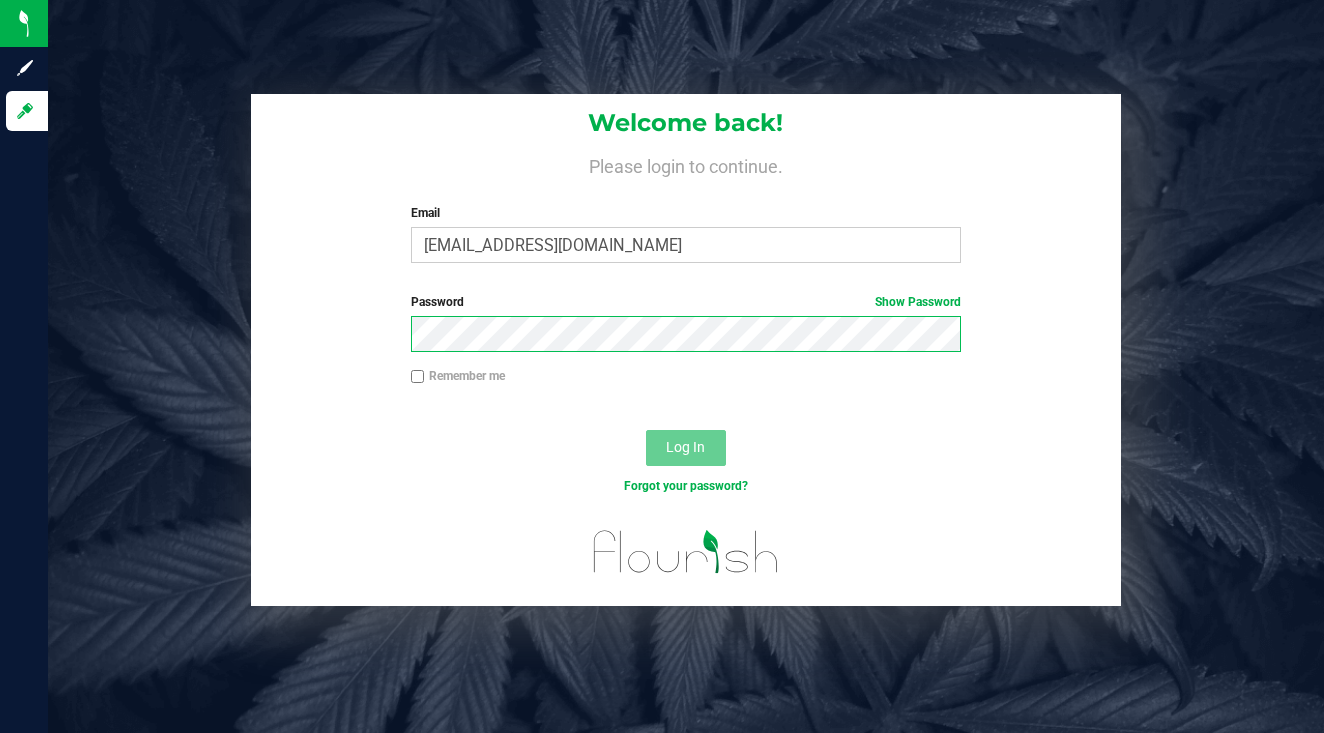 click on "Log In" at bounding box center [686, 448] 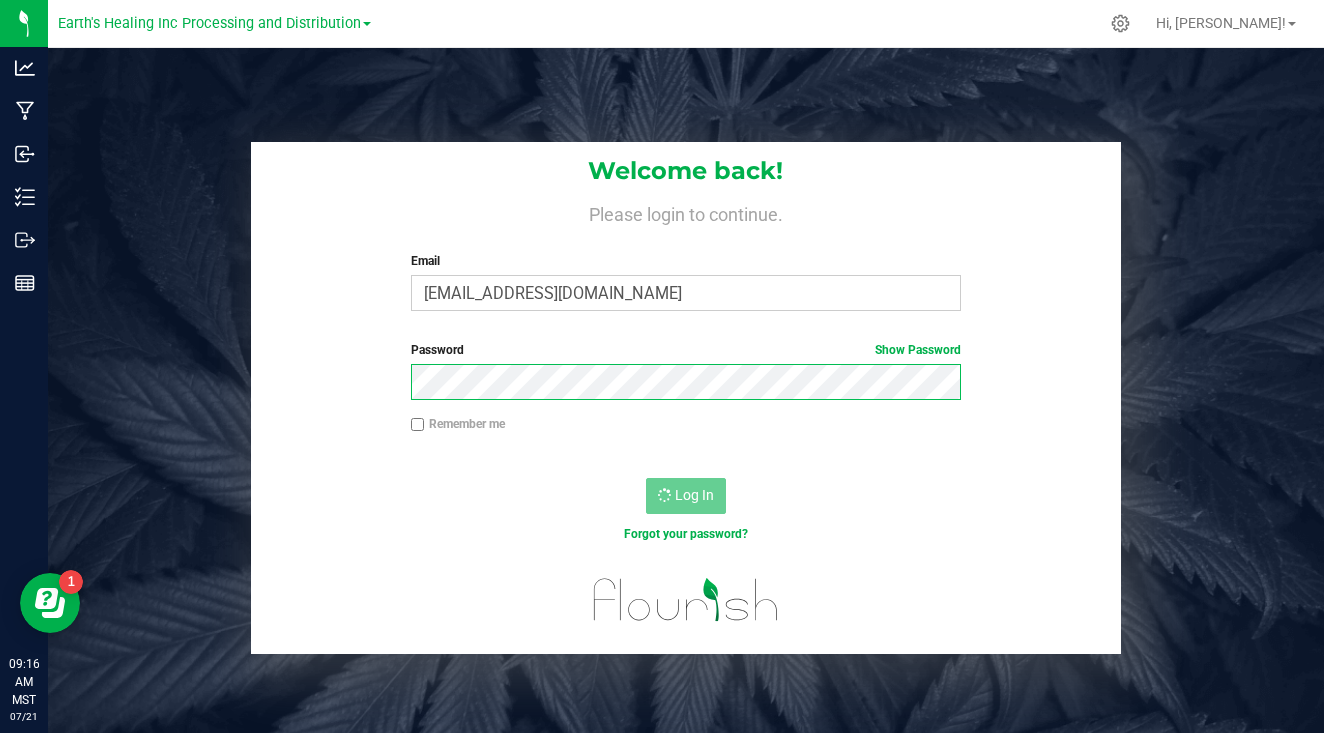 scroll, scrollTop: 0, scrollLeft: 0, axis: both 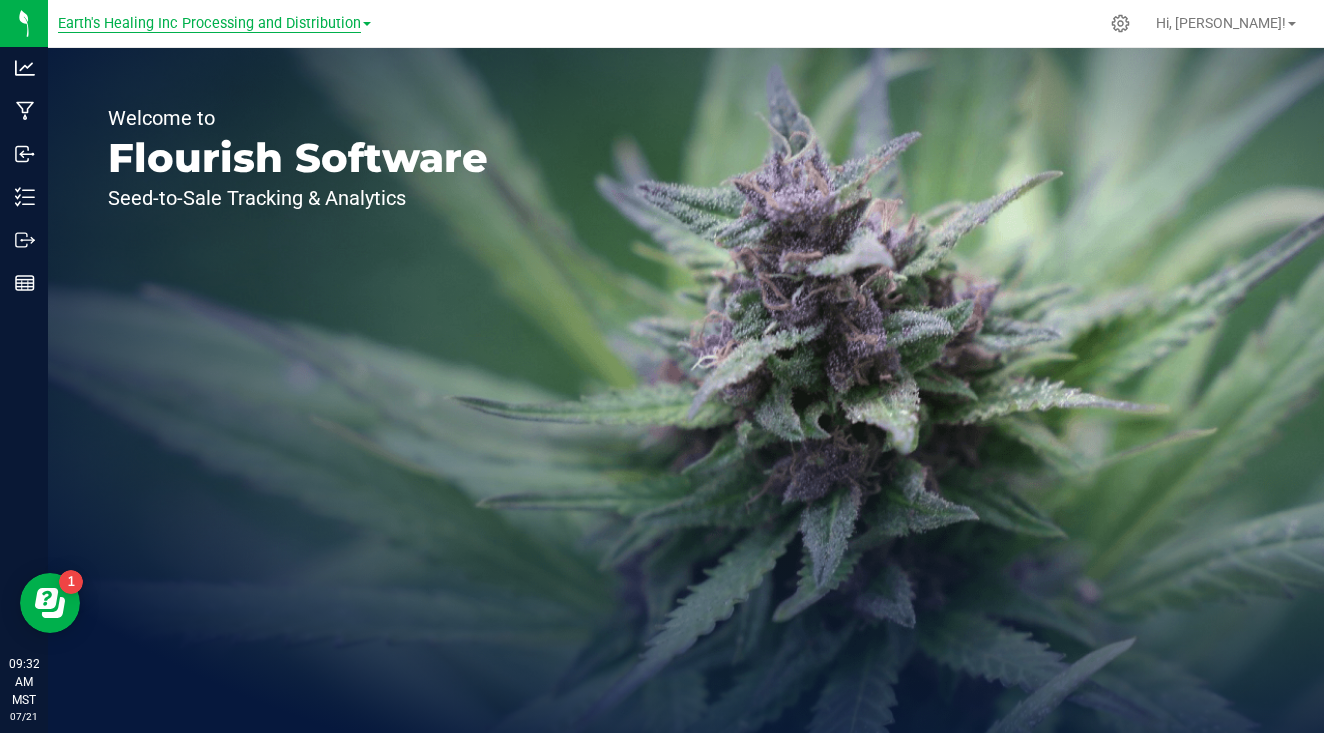 click on "Earth's Healing Inc Processing and Distribution" at bounding box center [209, 24] 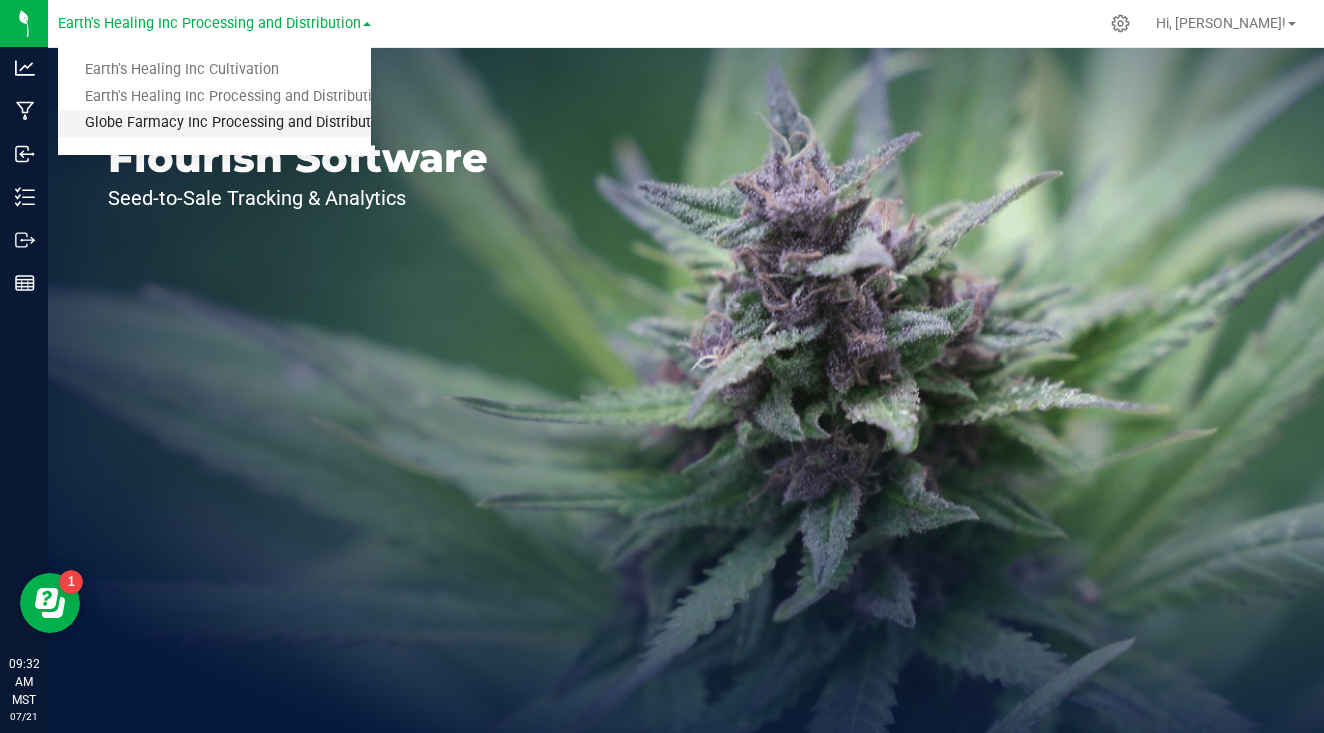click on "Globe Farmacy Inc Processing and Distribution" at bounding box center (214, 123) 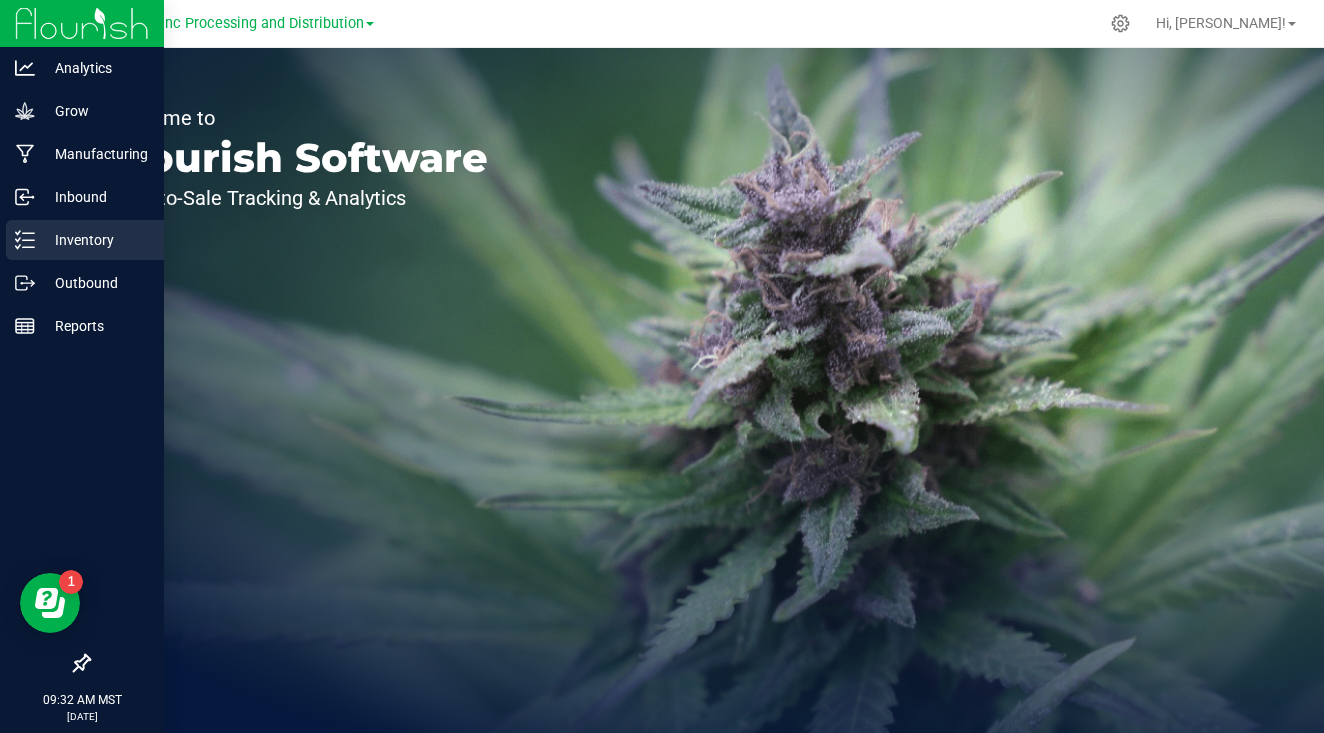 click on "Inventory" at bounding box center [95, 240] 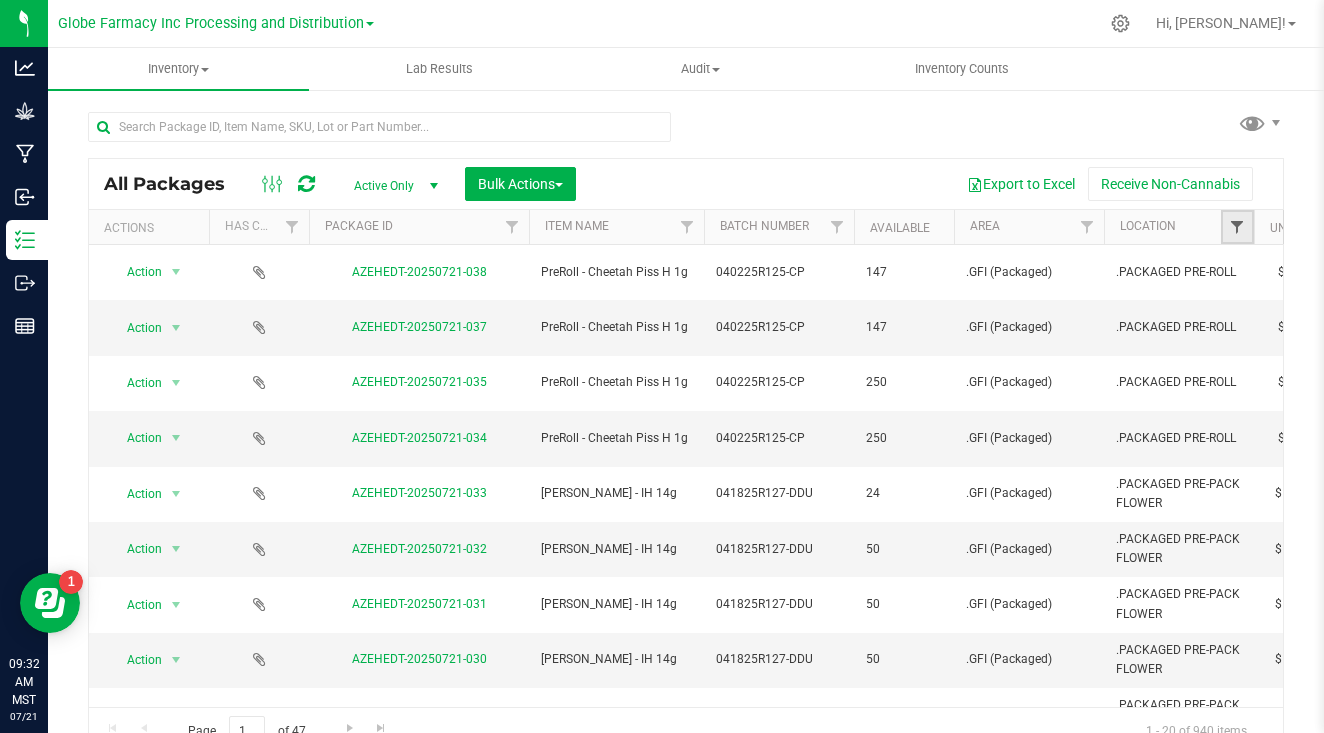 click at bounding box center (1237, 227) 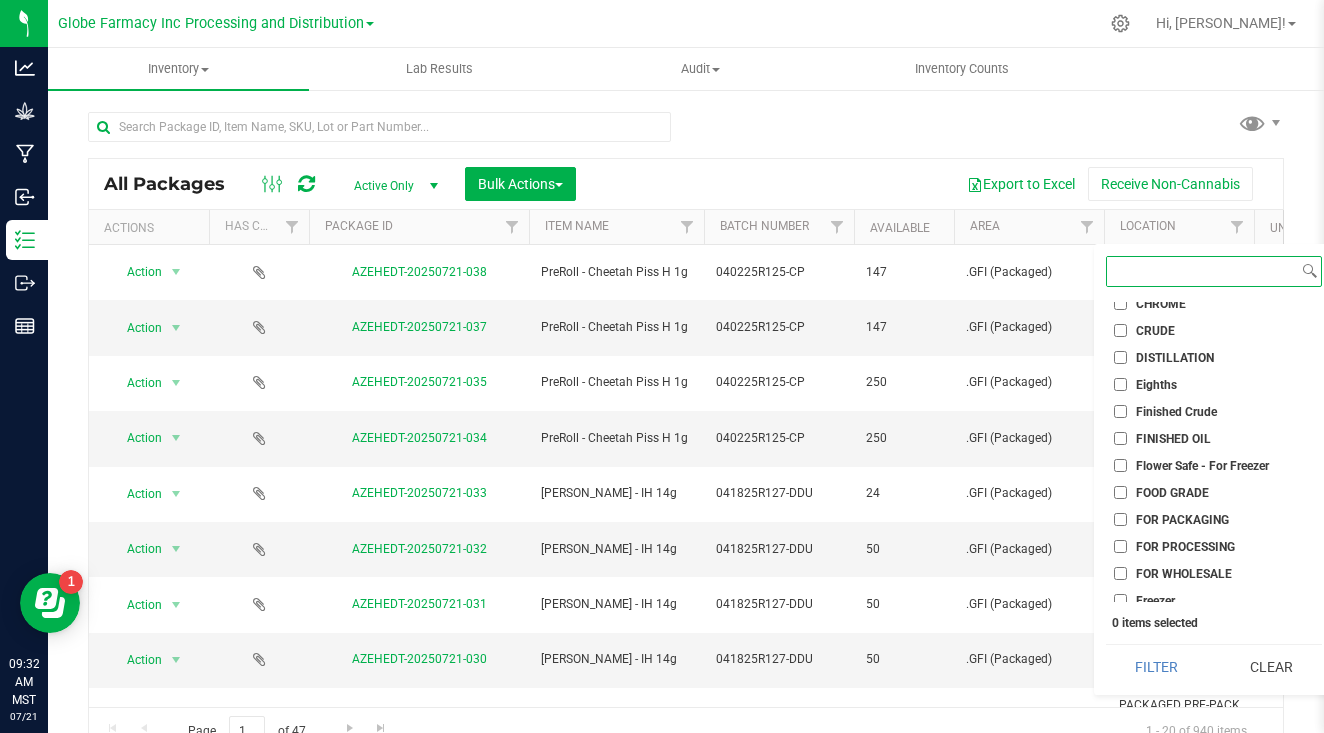 scroll, scrollTop: 418, scrollLeft: 0, axis: vertical 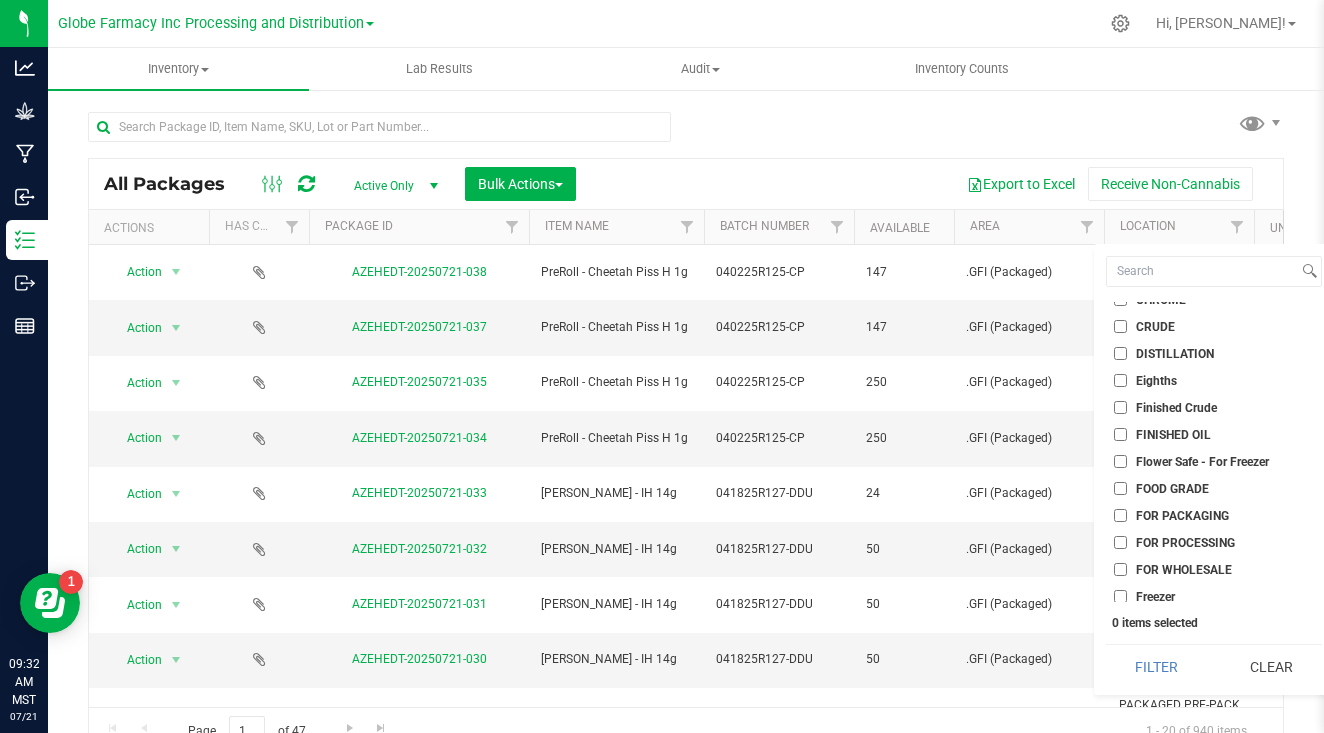 click on "LHR Tier 2" at bounding box center (1120, 785) 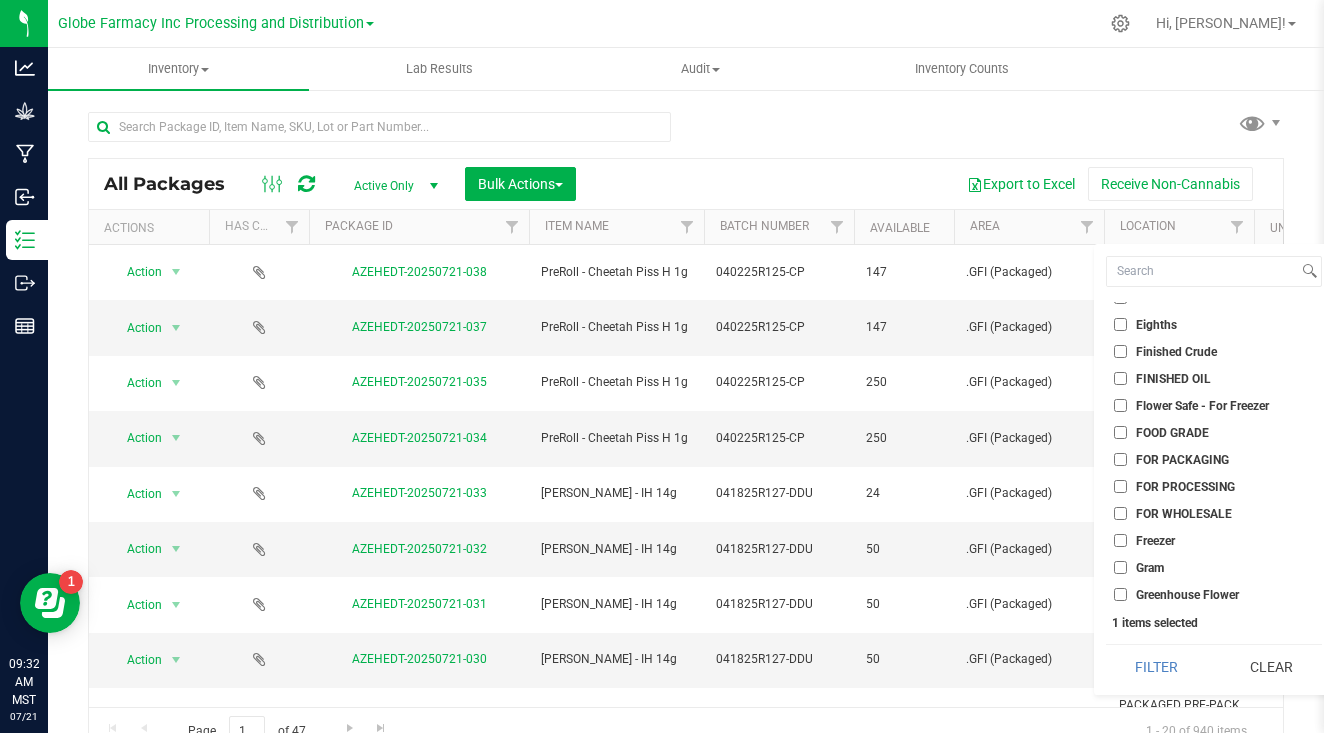 scroll, scrollTop: 494, scrollLeft: 0, axis: vertical 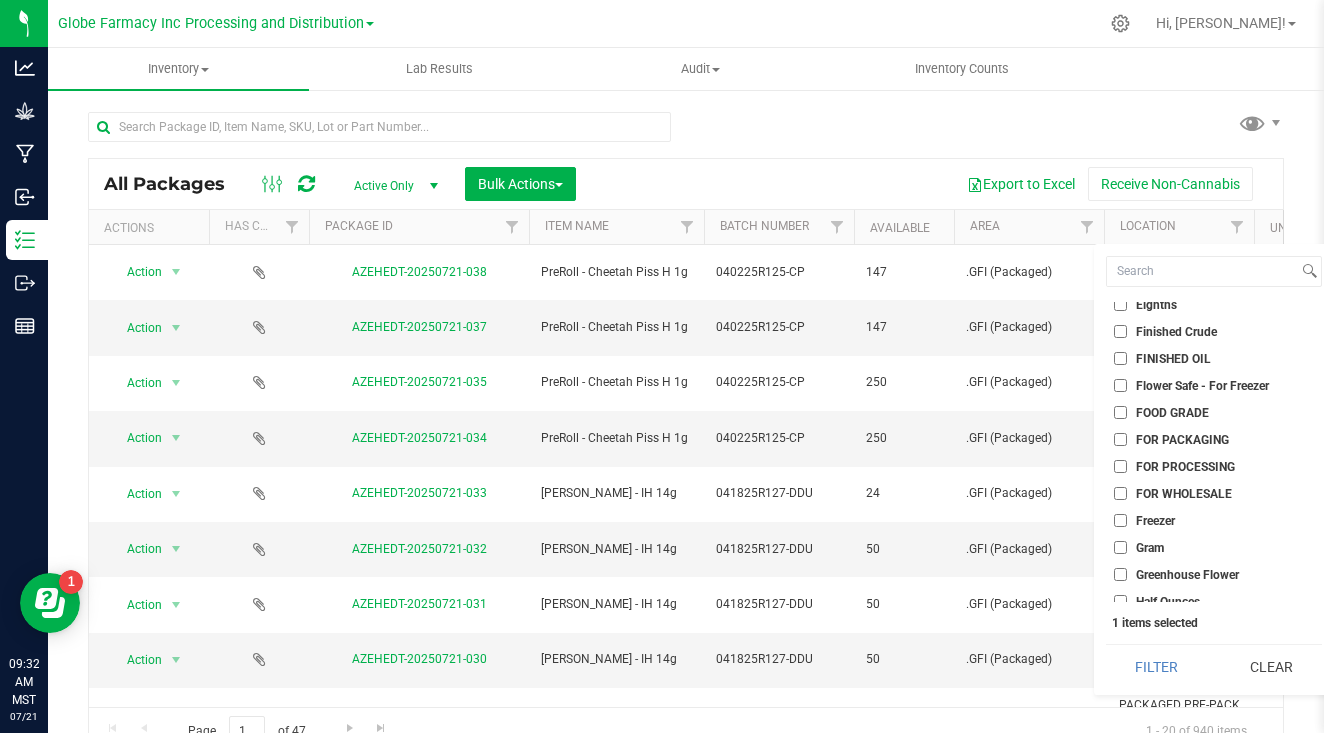 click on "PRE-PRESSED HASH" at bounding box center (1120, 871) 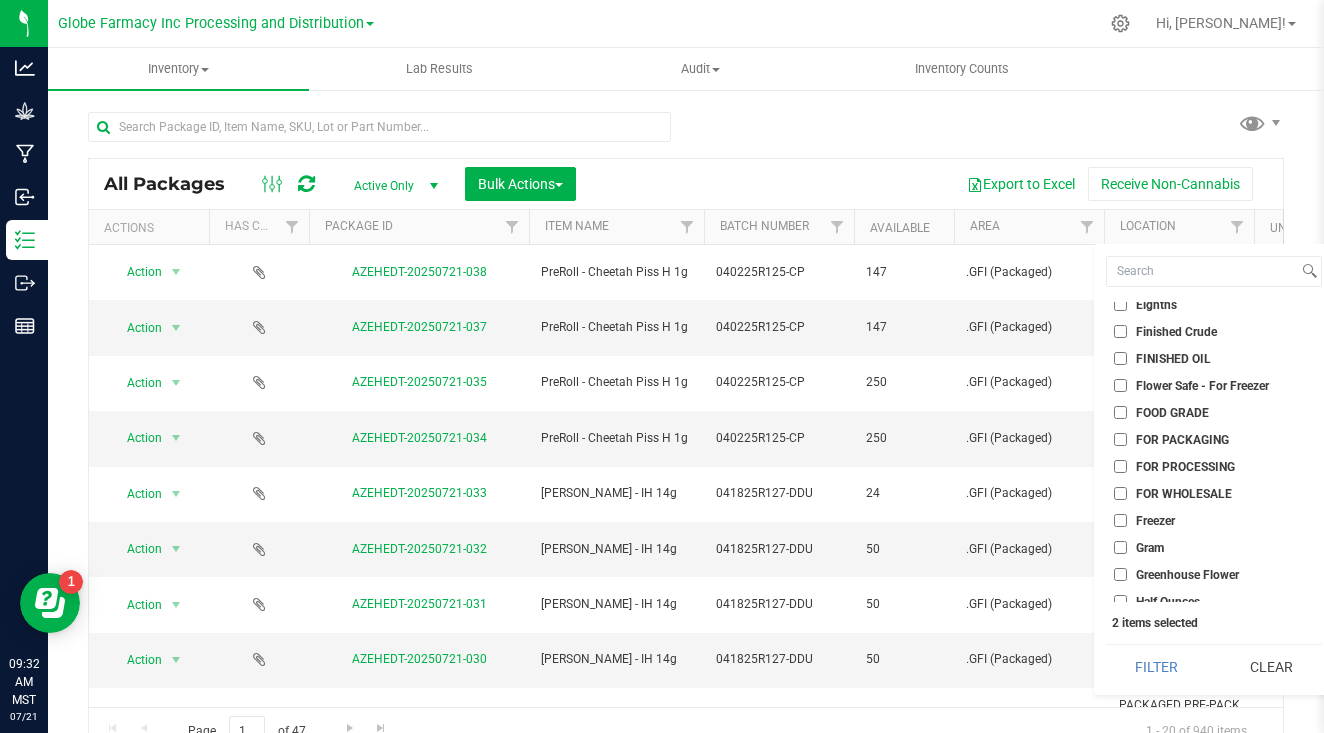 click on "PRE-ROLL CONCENTRATE" at bounding box center [1120, 898] 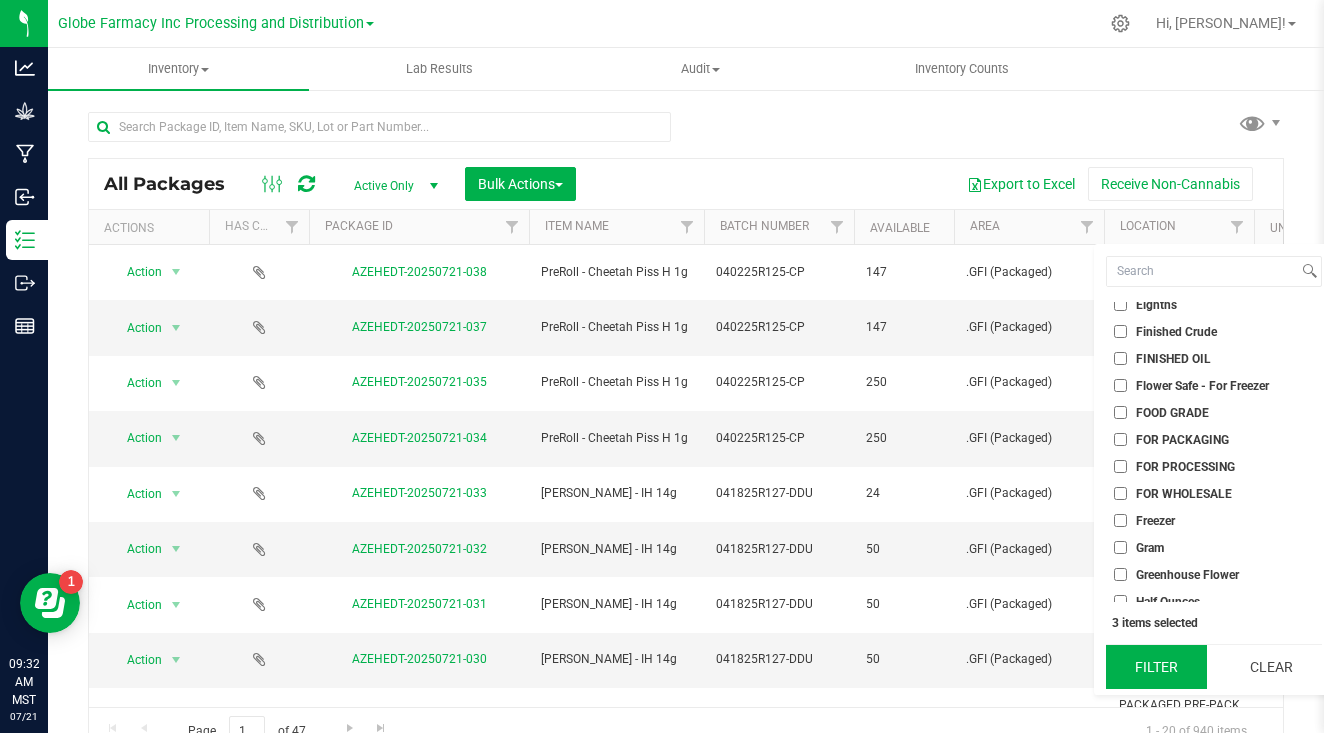 click on "Filter" at bounding box center [1156, 667] 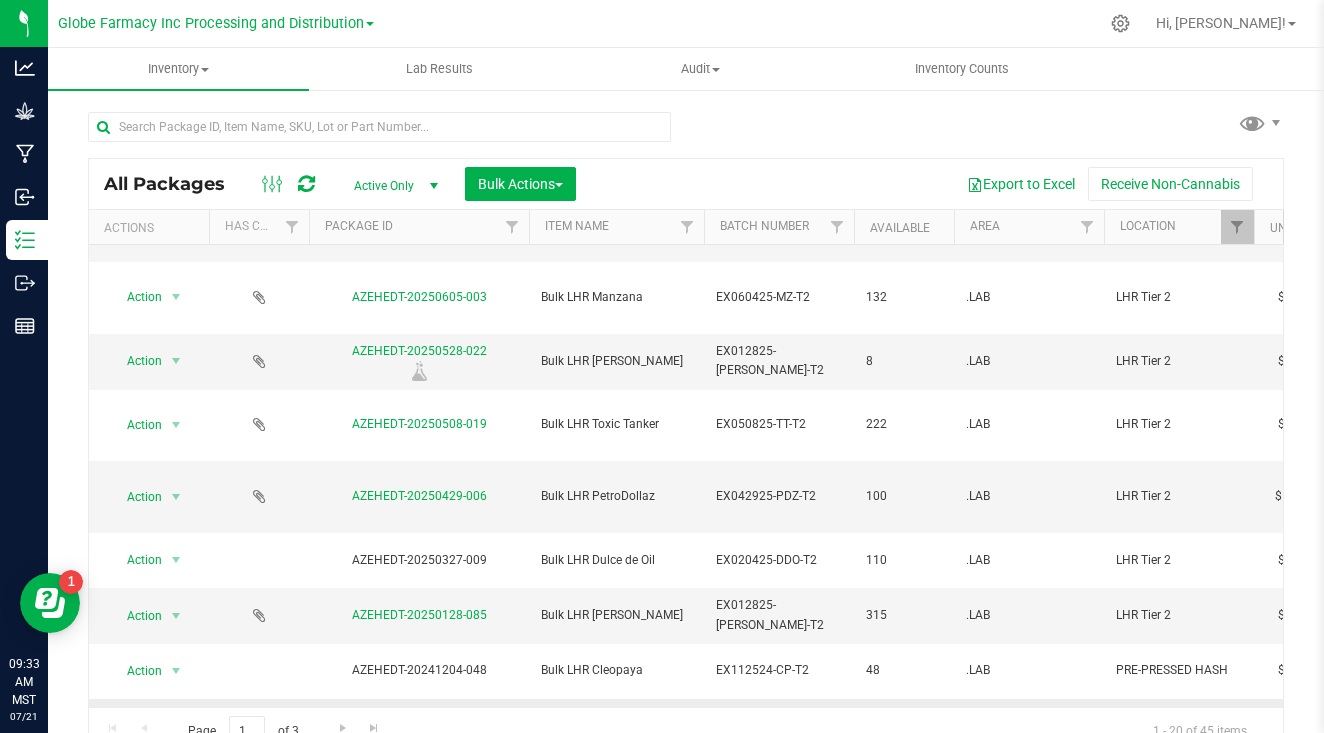 scroll, scrollTop: 667, scrollLeft: 0, axis: vertical 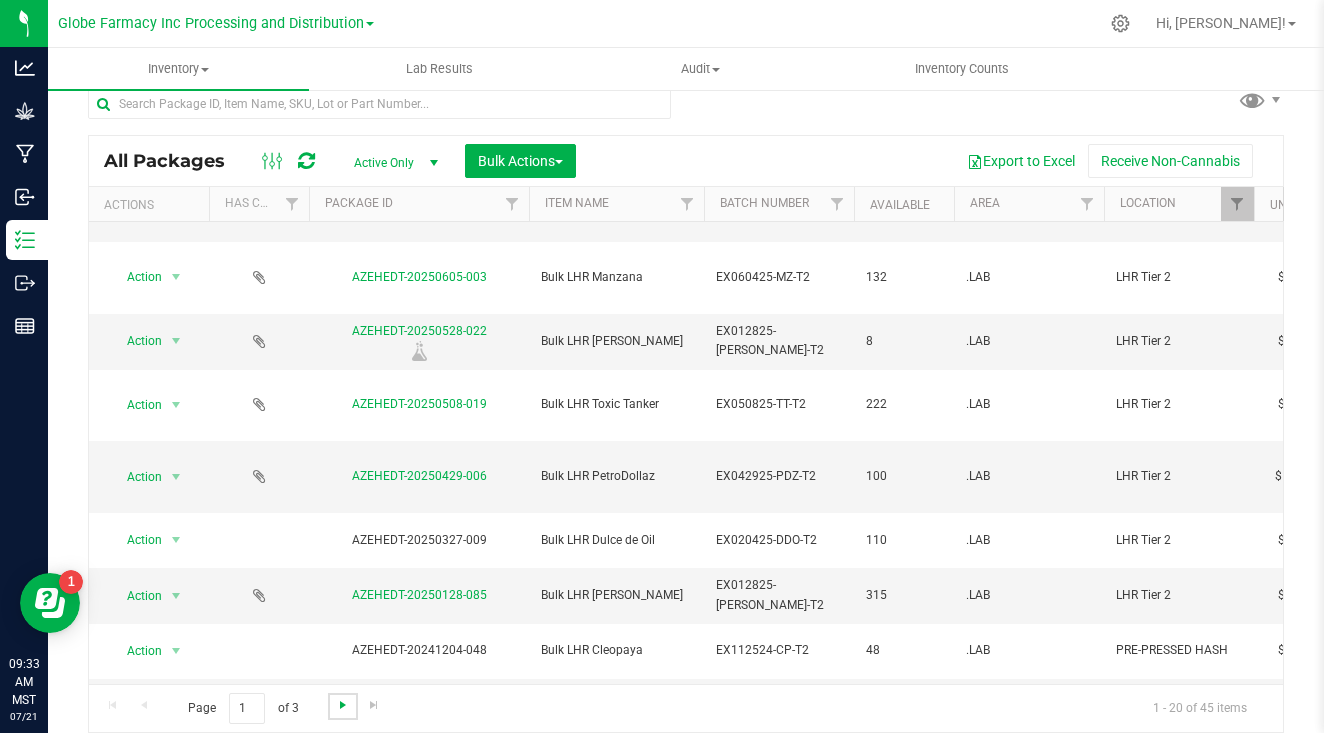 click at bounding box center [343, 705] 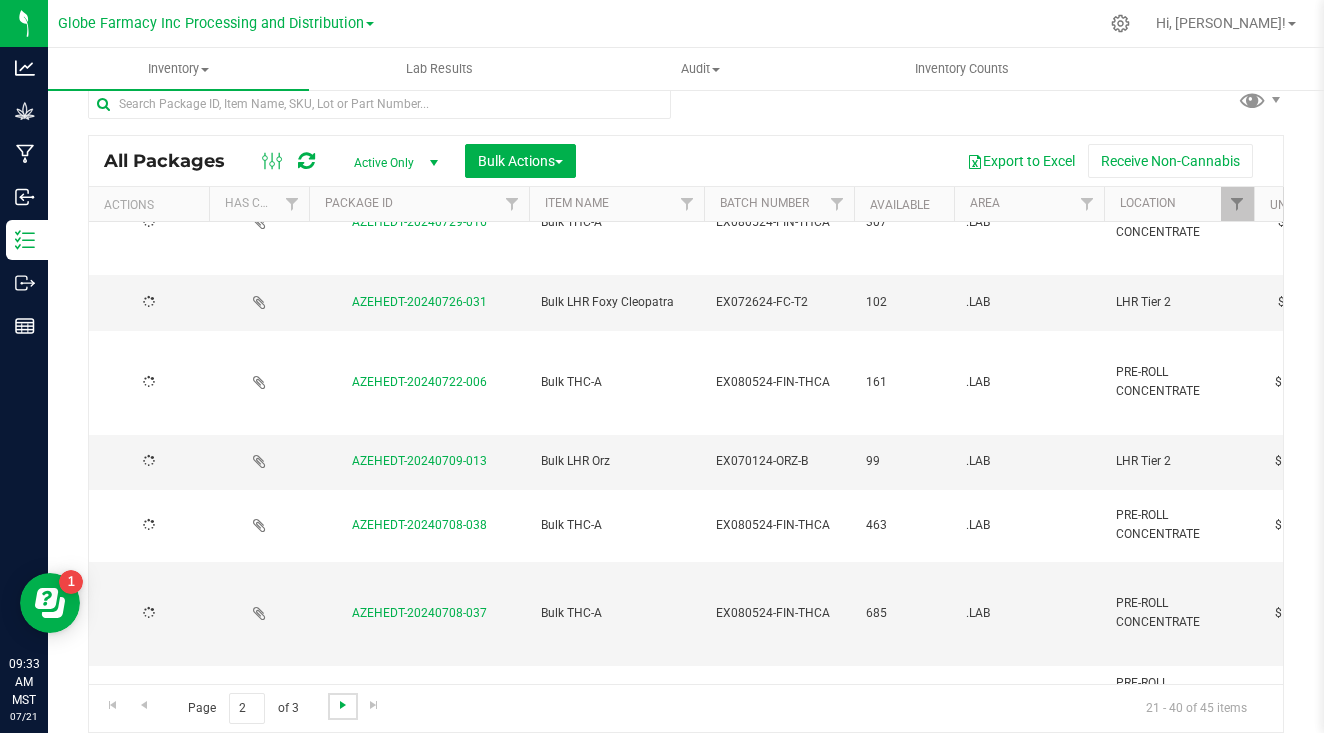 scroll, scrollTop: 0, scrollLeft: 0, axis: both 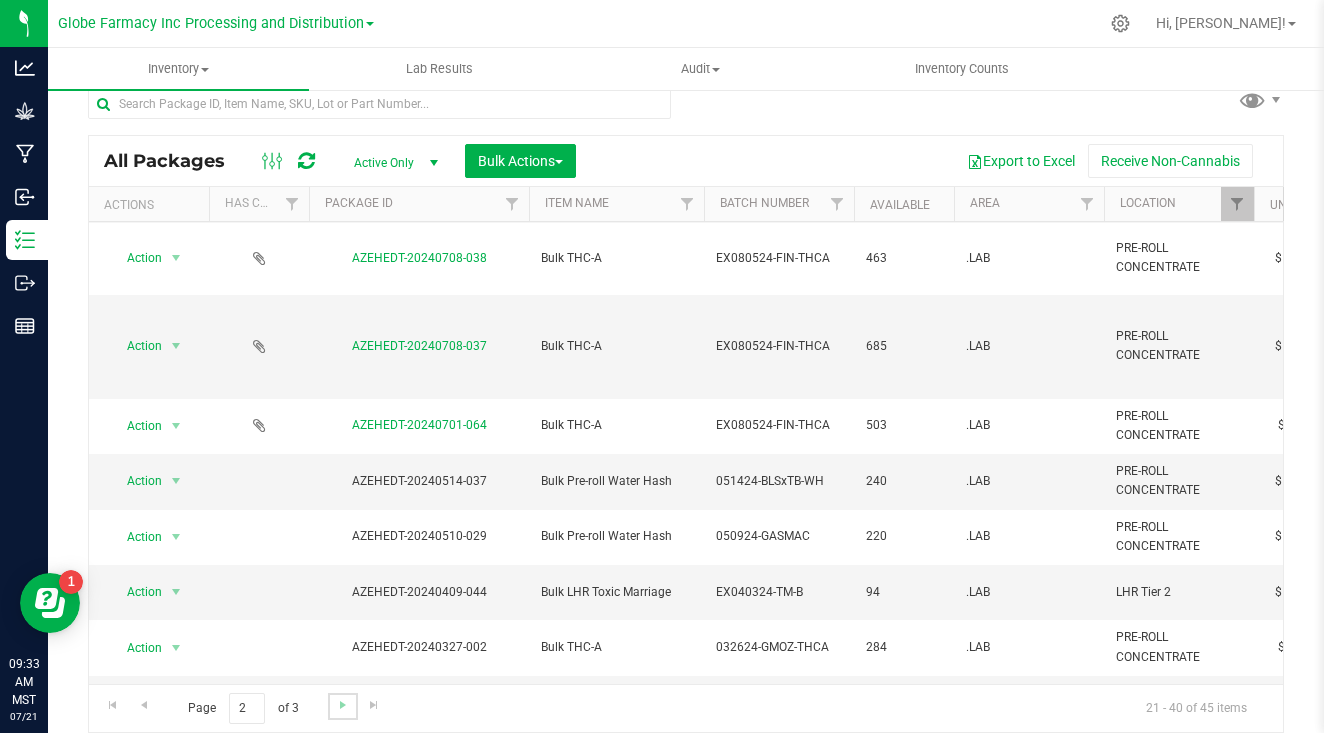 click at bounding box center (342, 706) 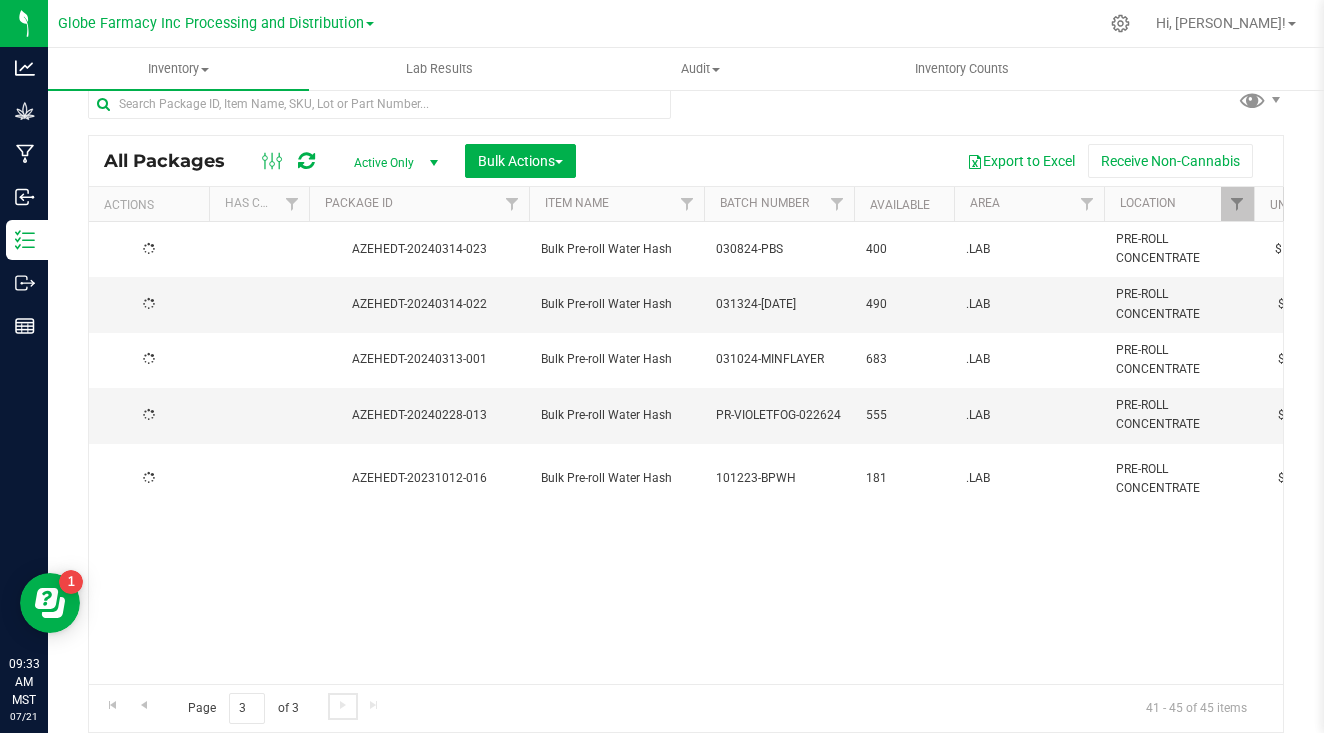 scroll, scrollTop: 0, scrollLeft: 0, axis: both 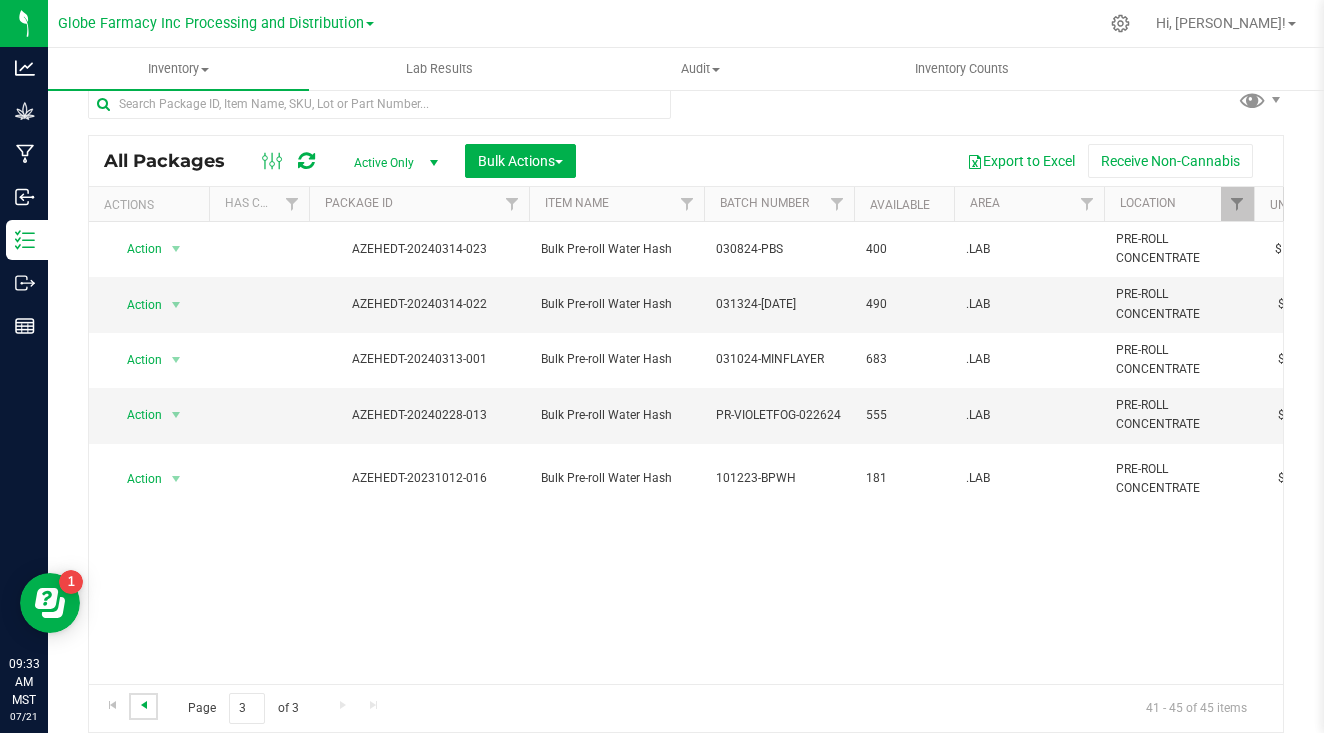click at bounding box center [144, 705] 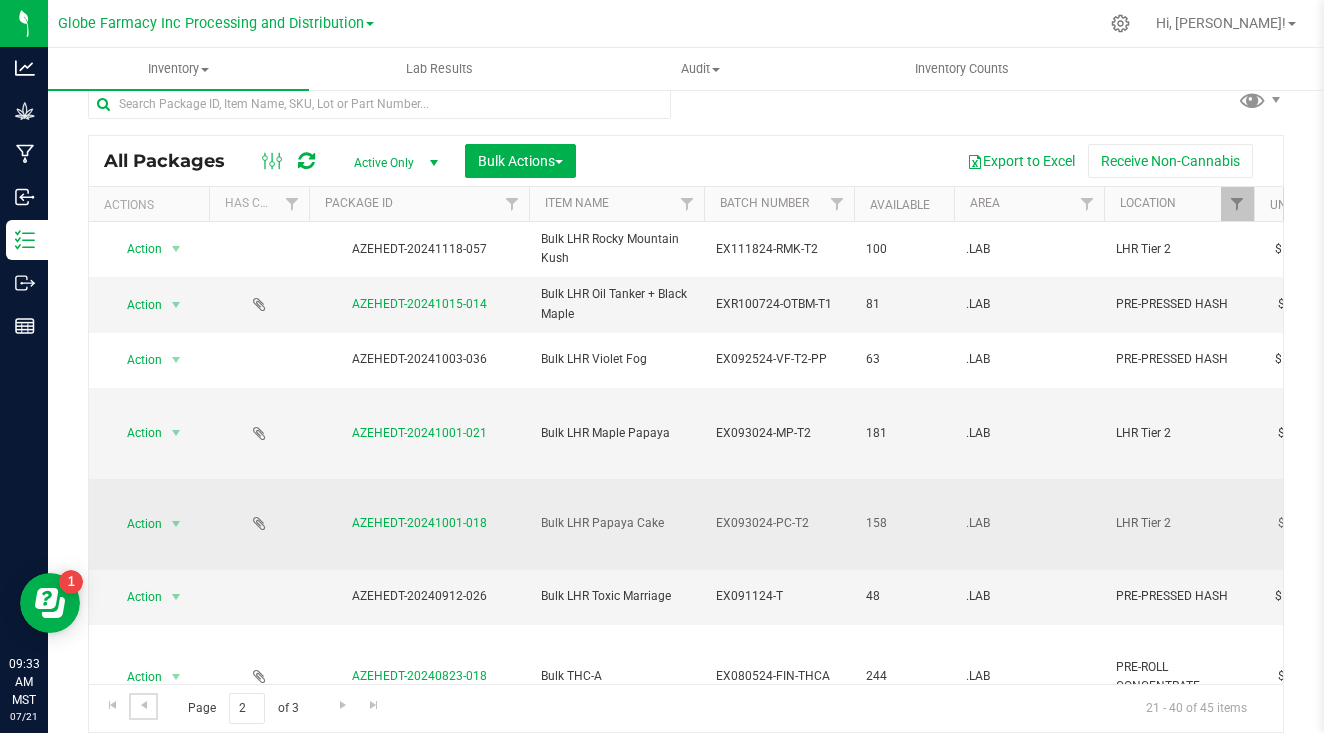 scroll, scrollTop: 3, scrollLeft: 0, axis: vertical 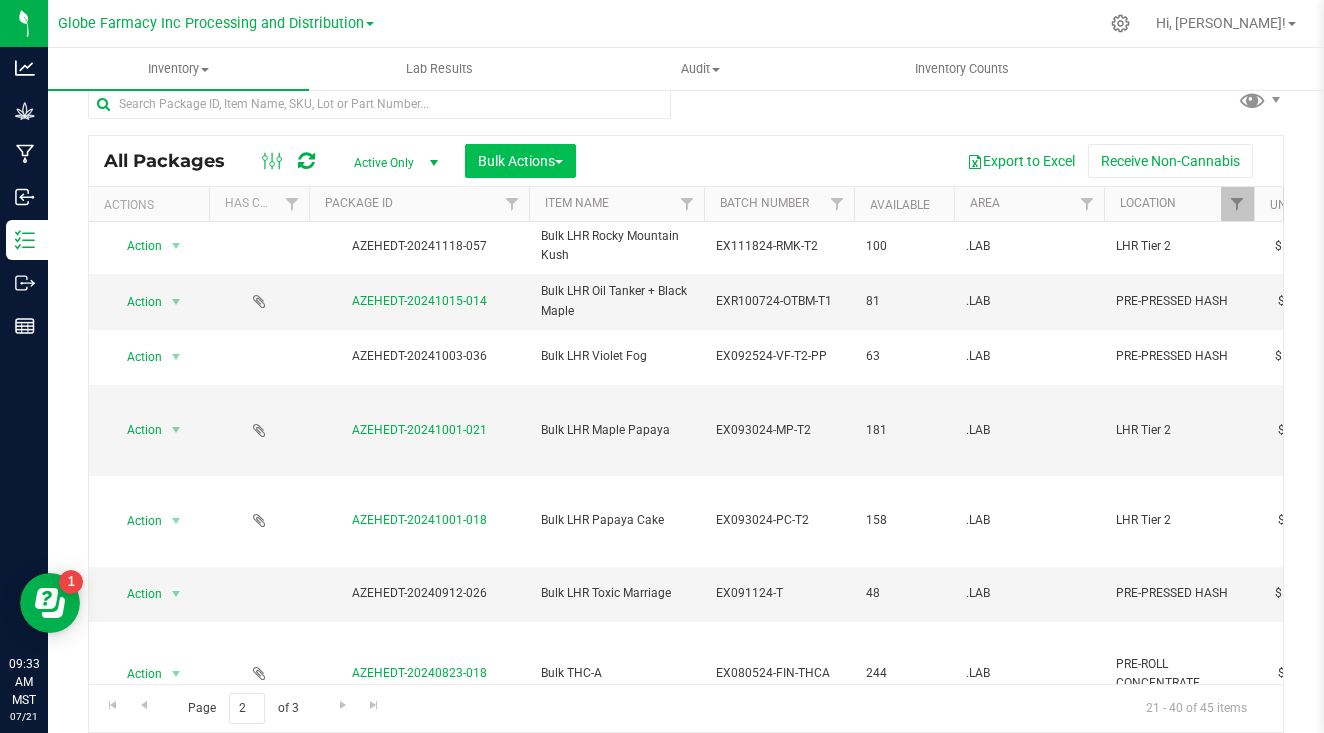 click on "Bulk Actions" at bounding box center (520, 161) 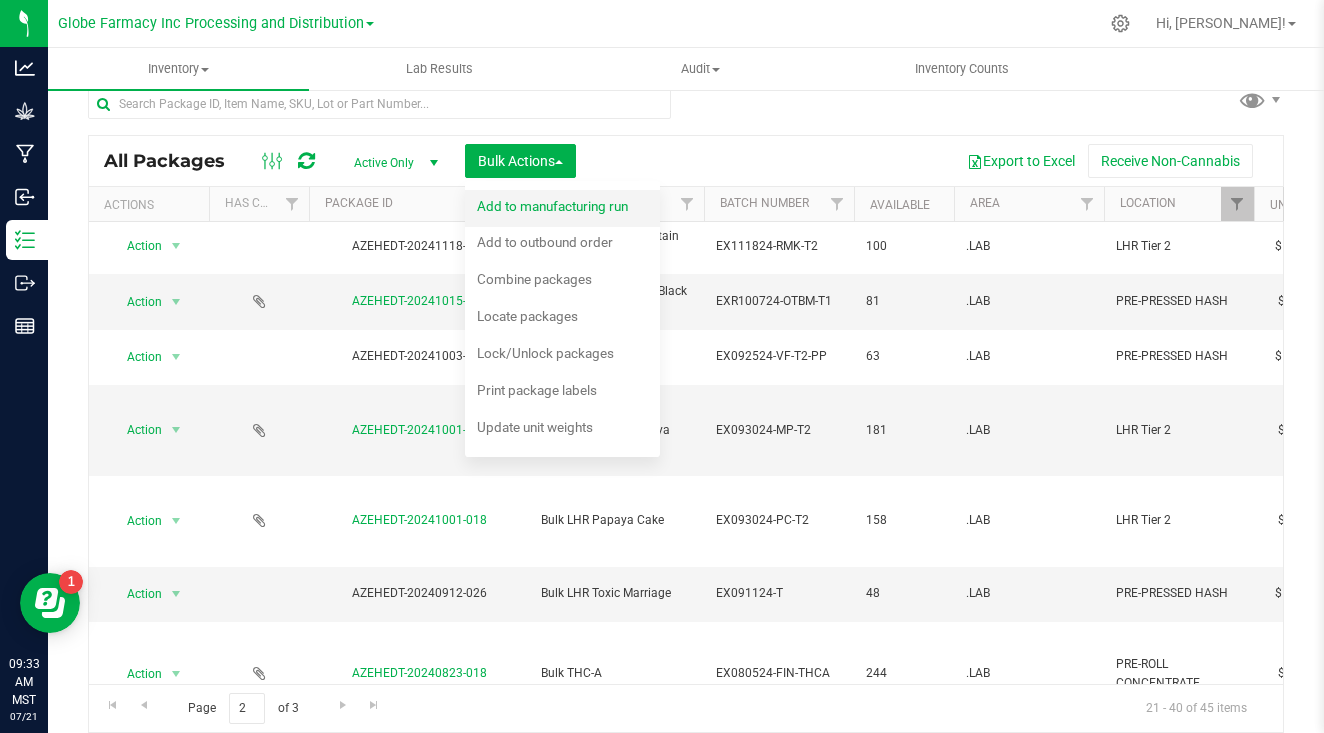 click on "Add to manufacturing run" at bounding box center [552, 206] 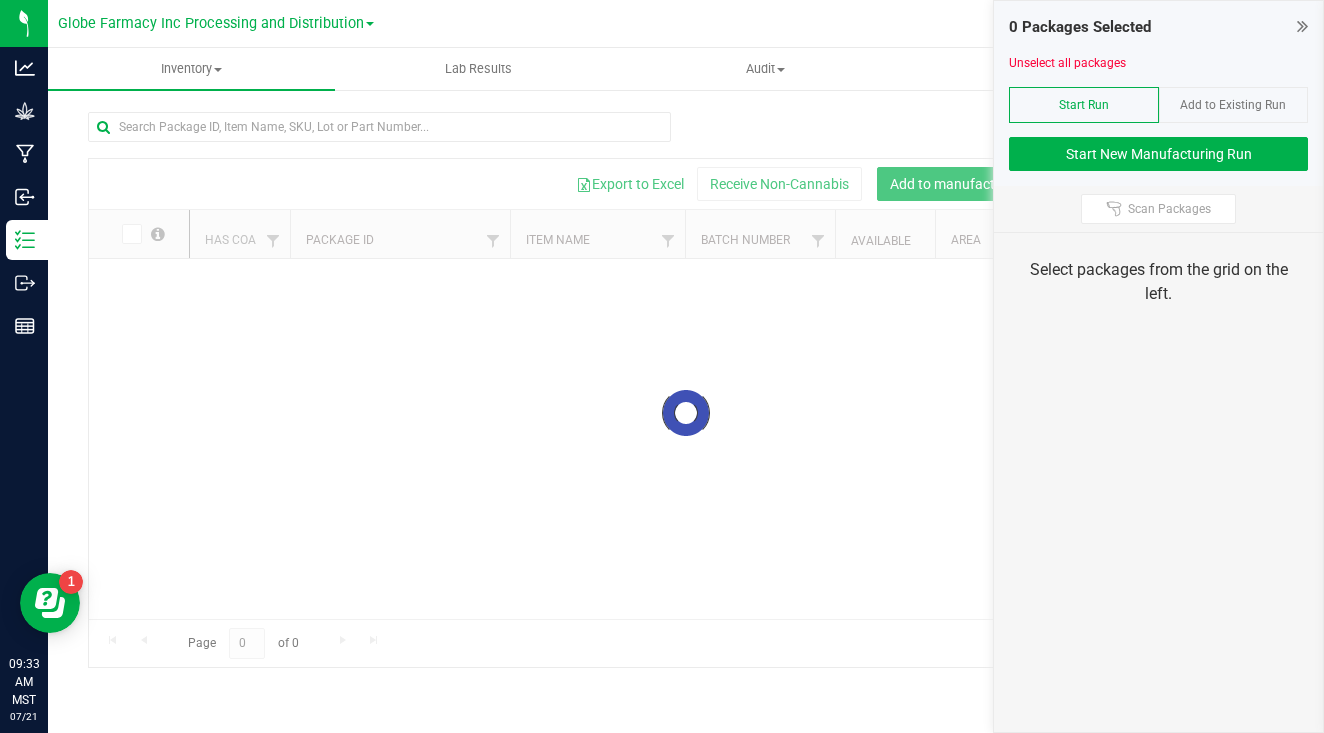 scroll, scrollTop: 0, scrollLeft: 0, axis: both 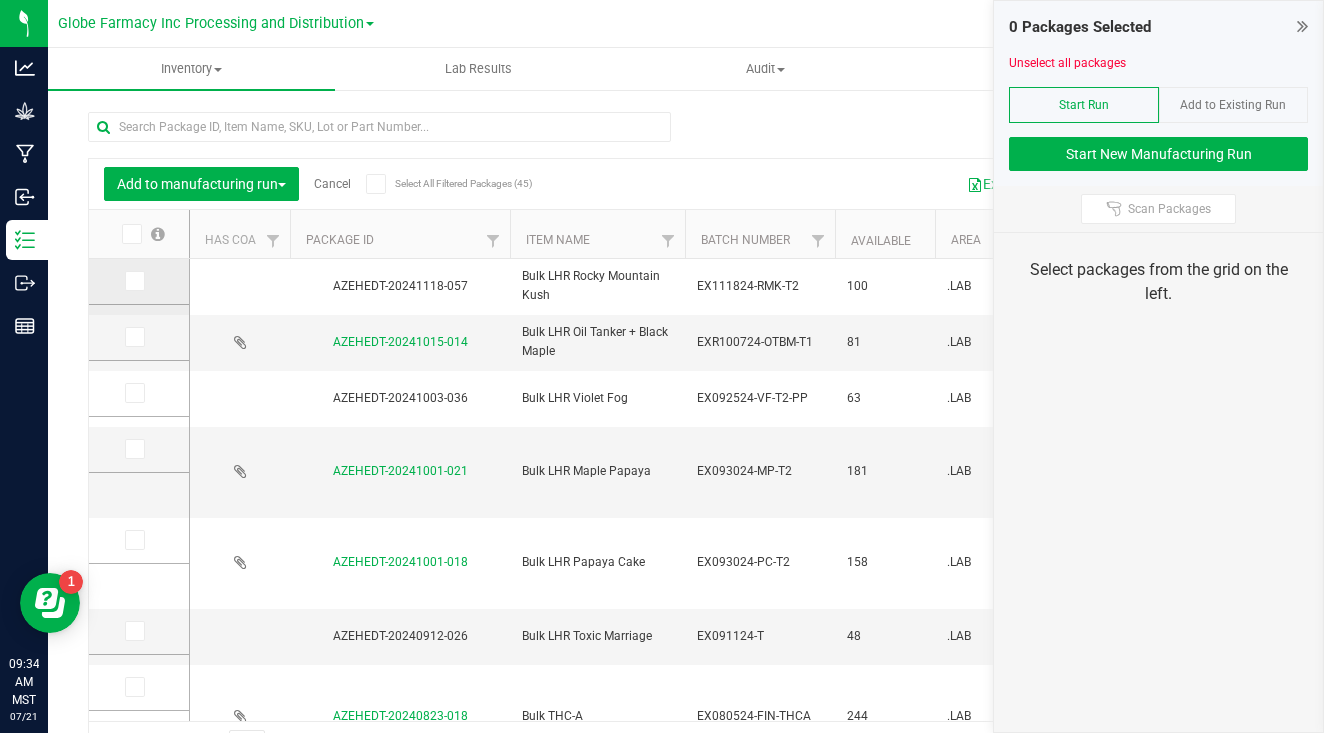 click at bounding box center (135, 281) 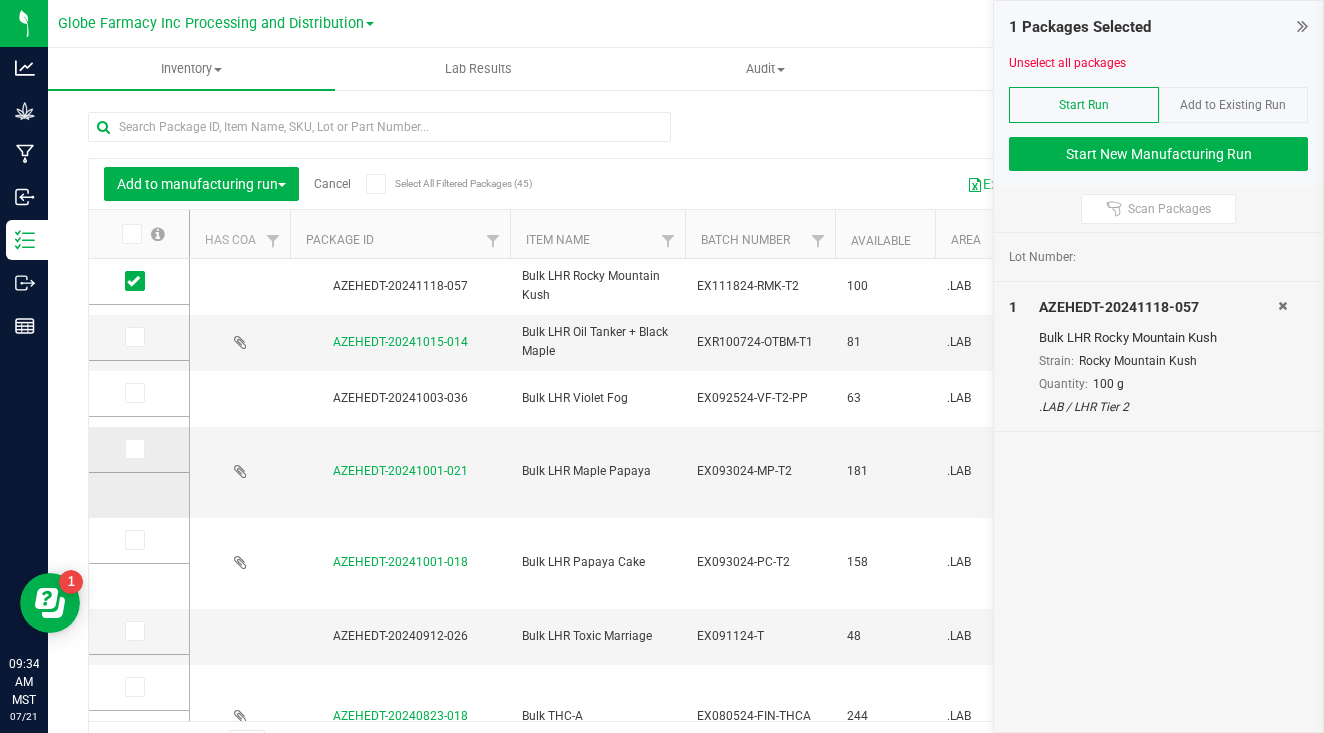 scroll, scrollTop: 75, scrollLeft: 0, axis: vertical 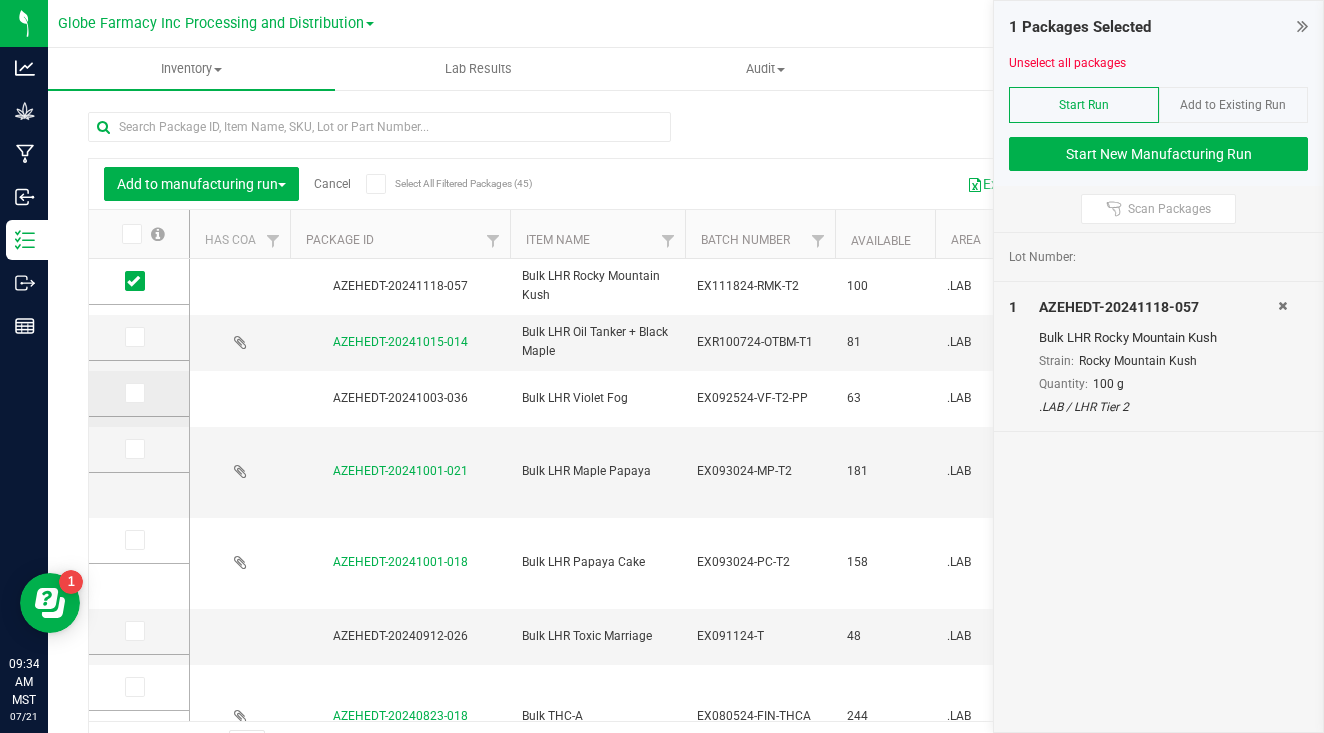 click at bounding box center [133, 393] 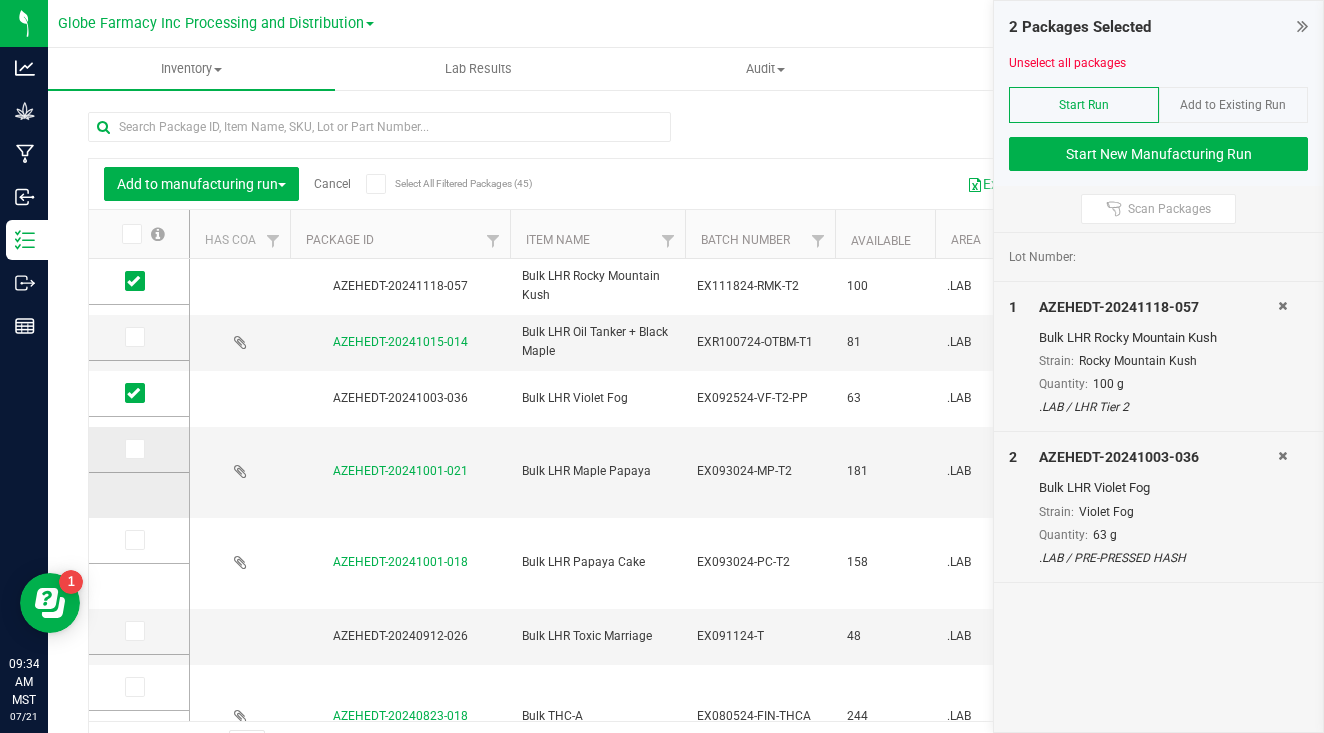 scroll, scrollTop: 42, scrollLeft: 0, axis: vertical 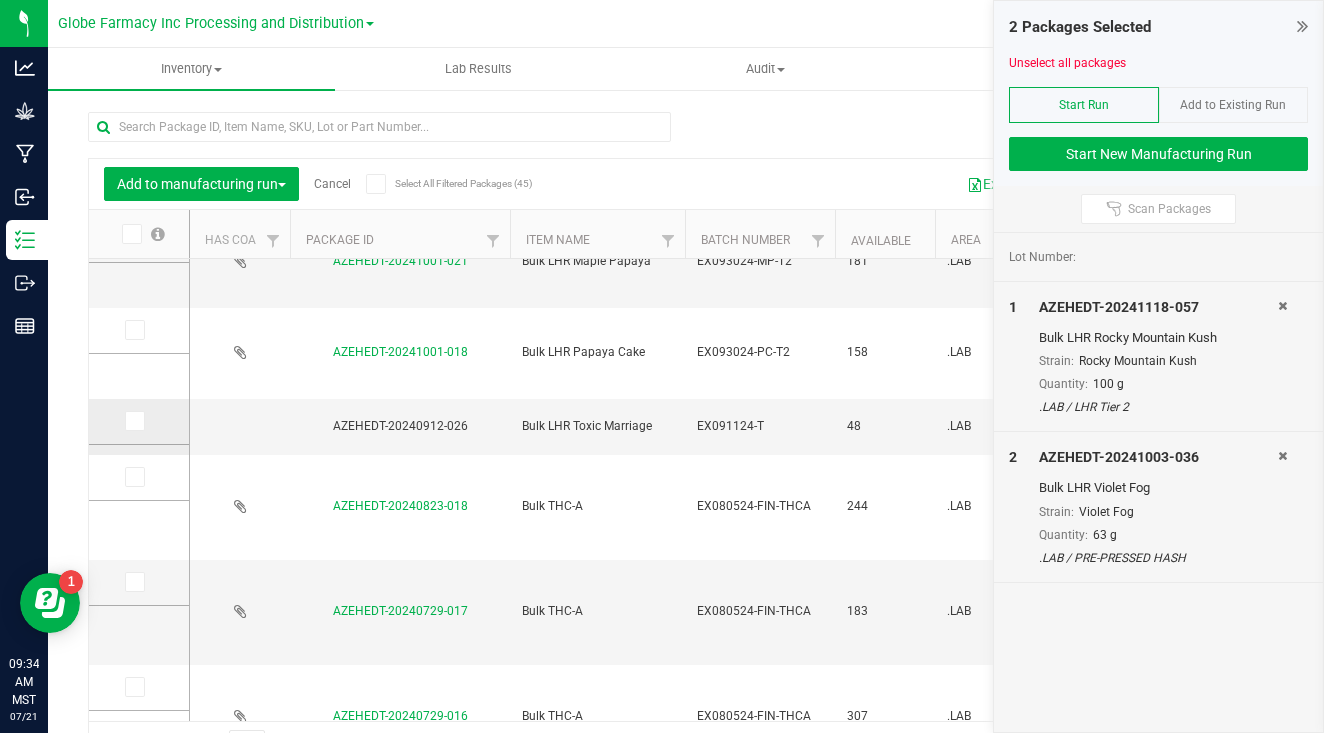click at bounding box center [133, 421] 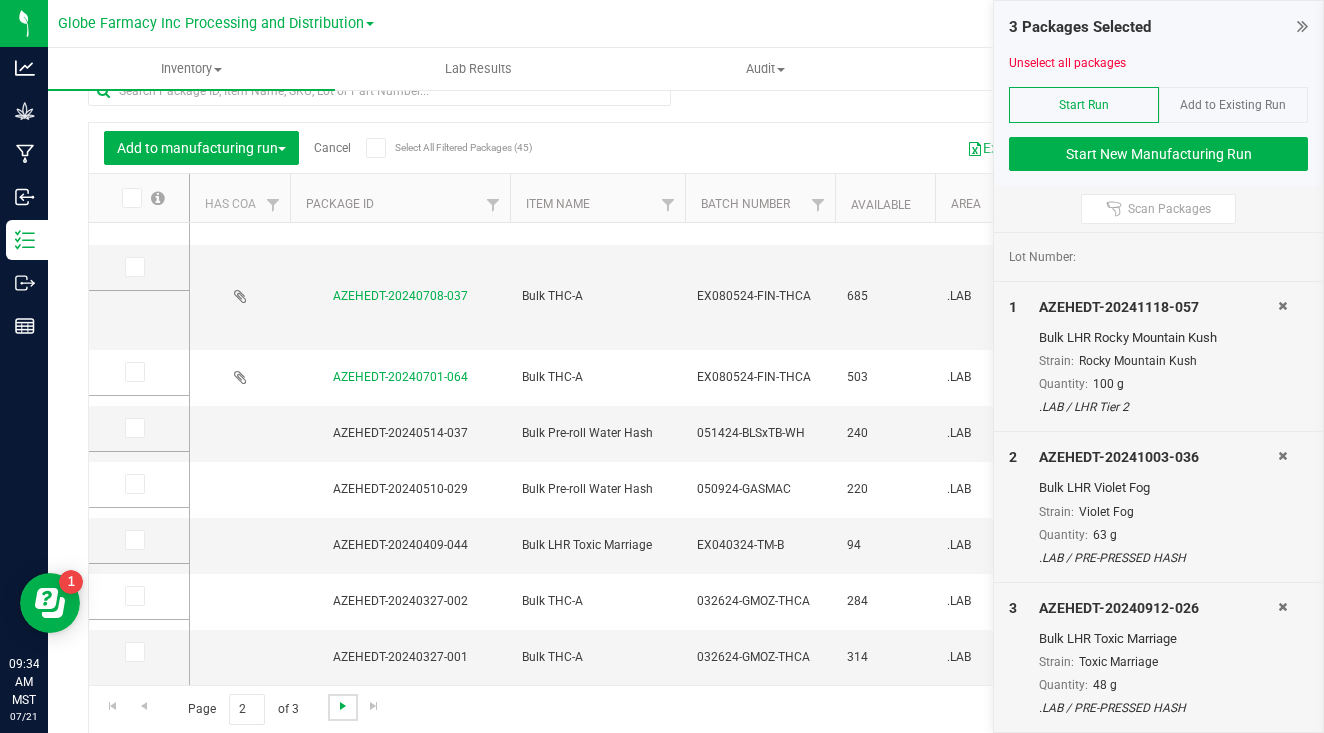 click at bounding box center [343, 706] 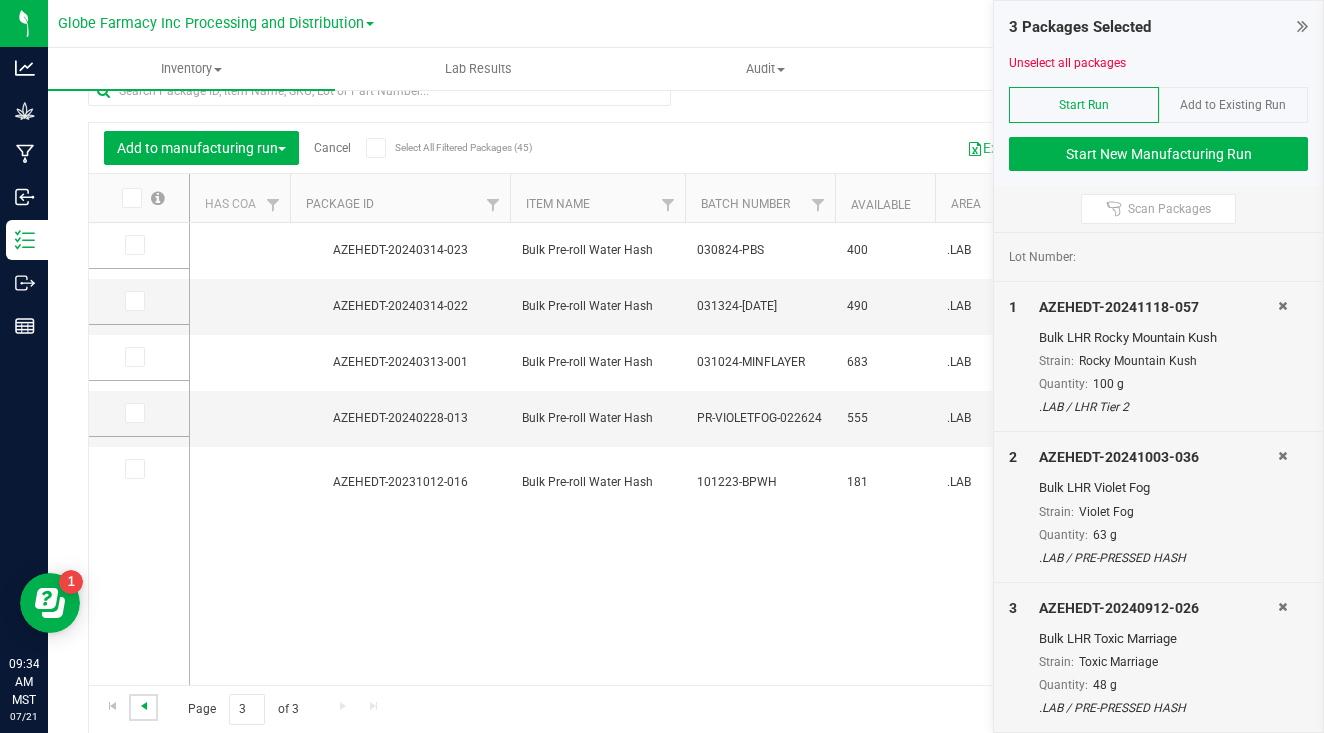 click at bounding box center [144, 706] 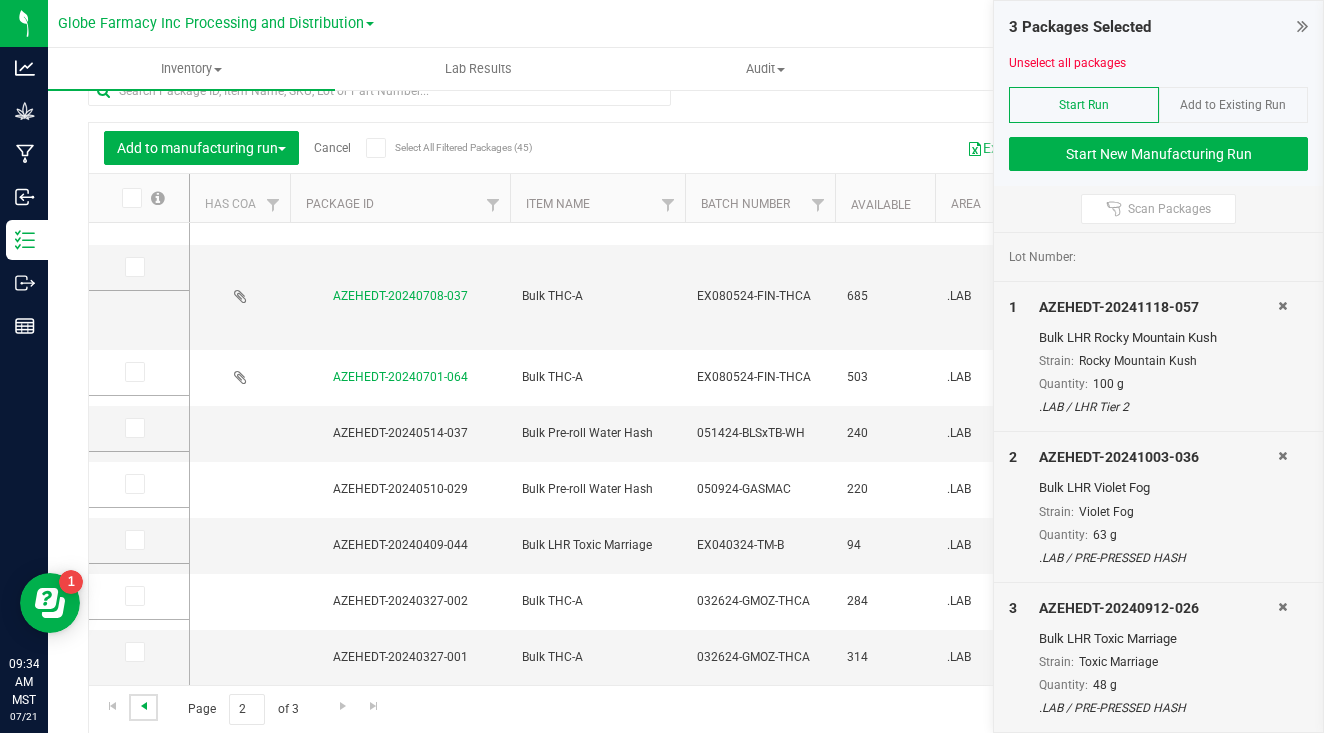 click at bounding box center [144, 706] 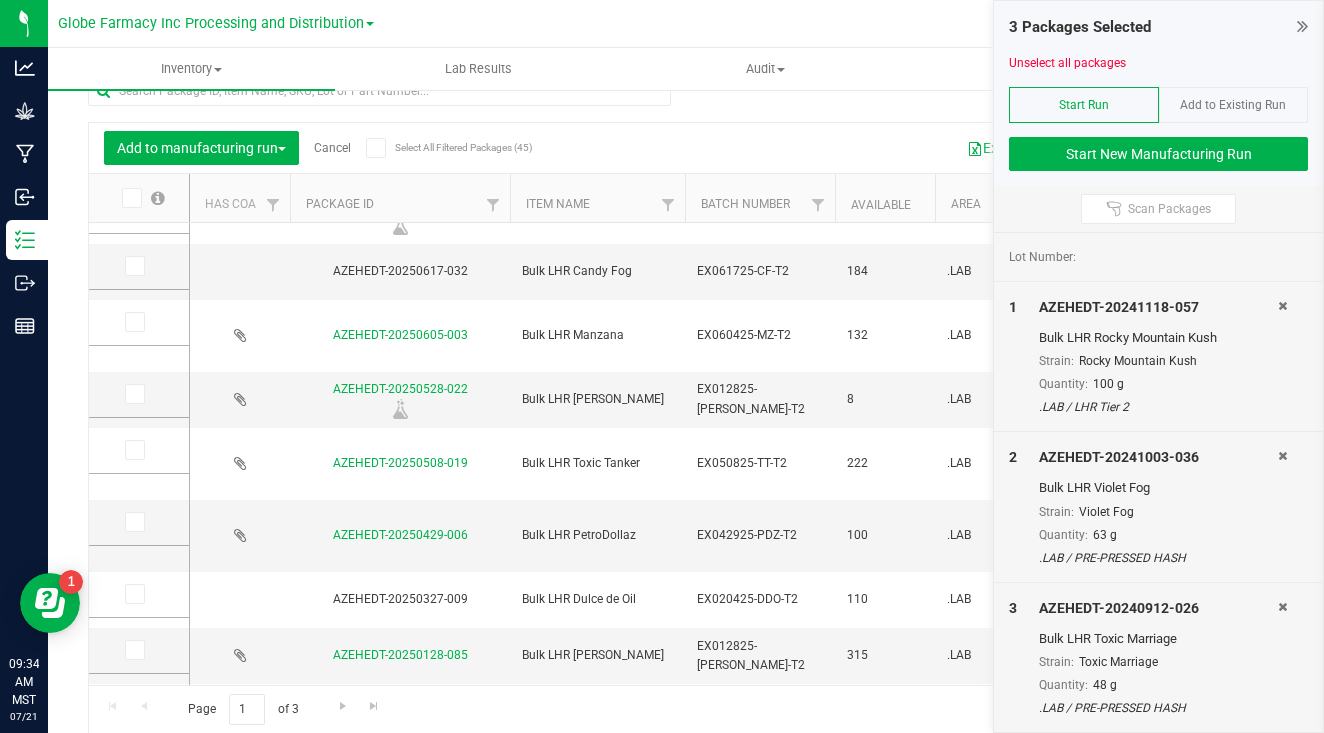 click at bounding box center [1302, 26] 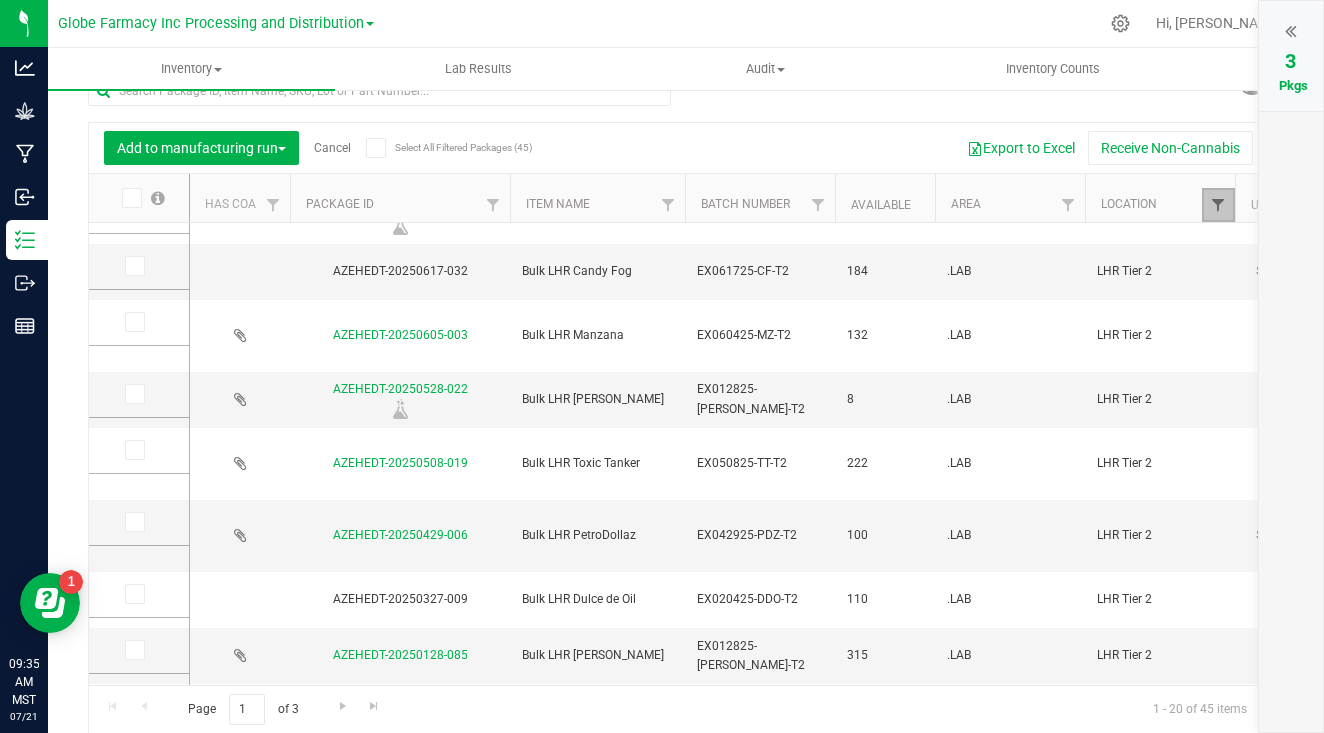 click at bounding box center (1218, 205) 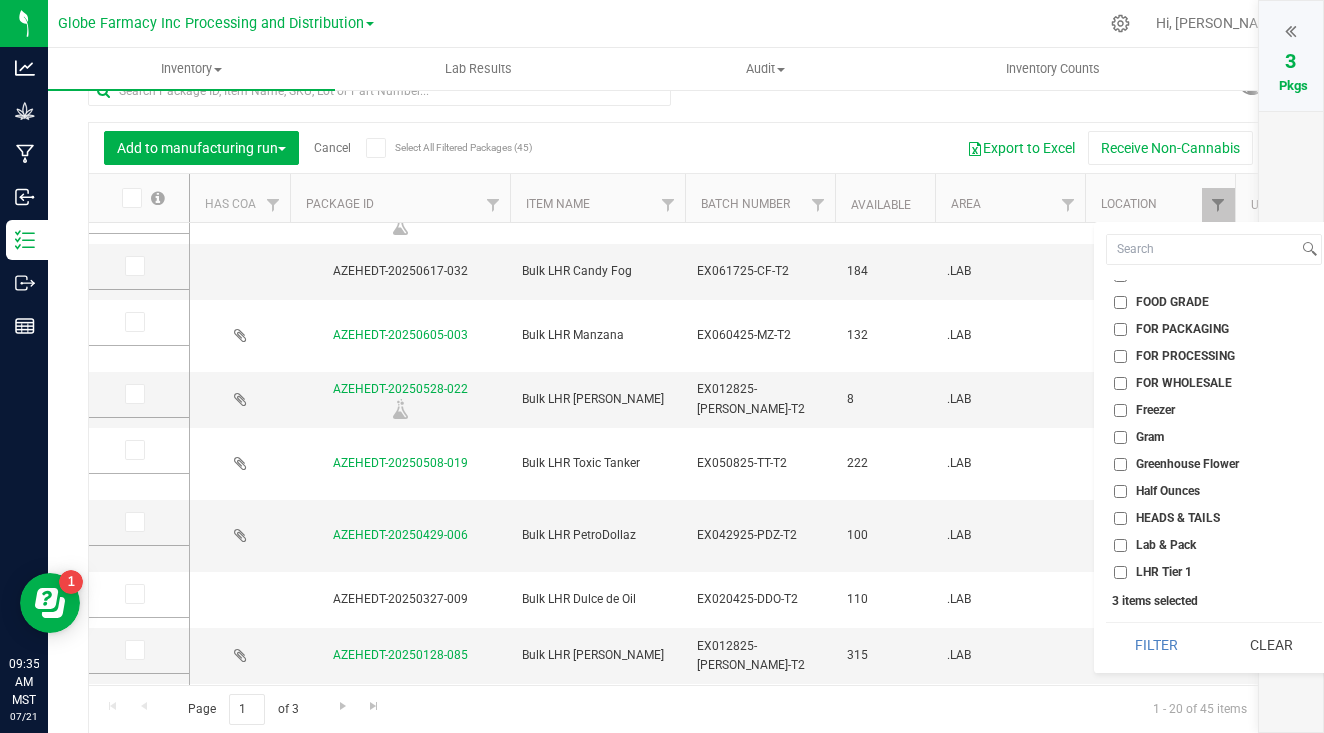 click on "PRE-ROLL CONCENTRATE" at bounding box center (1120, 788) 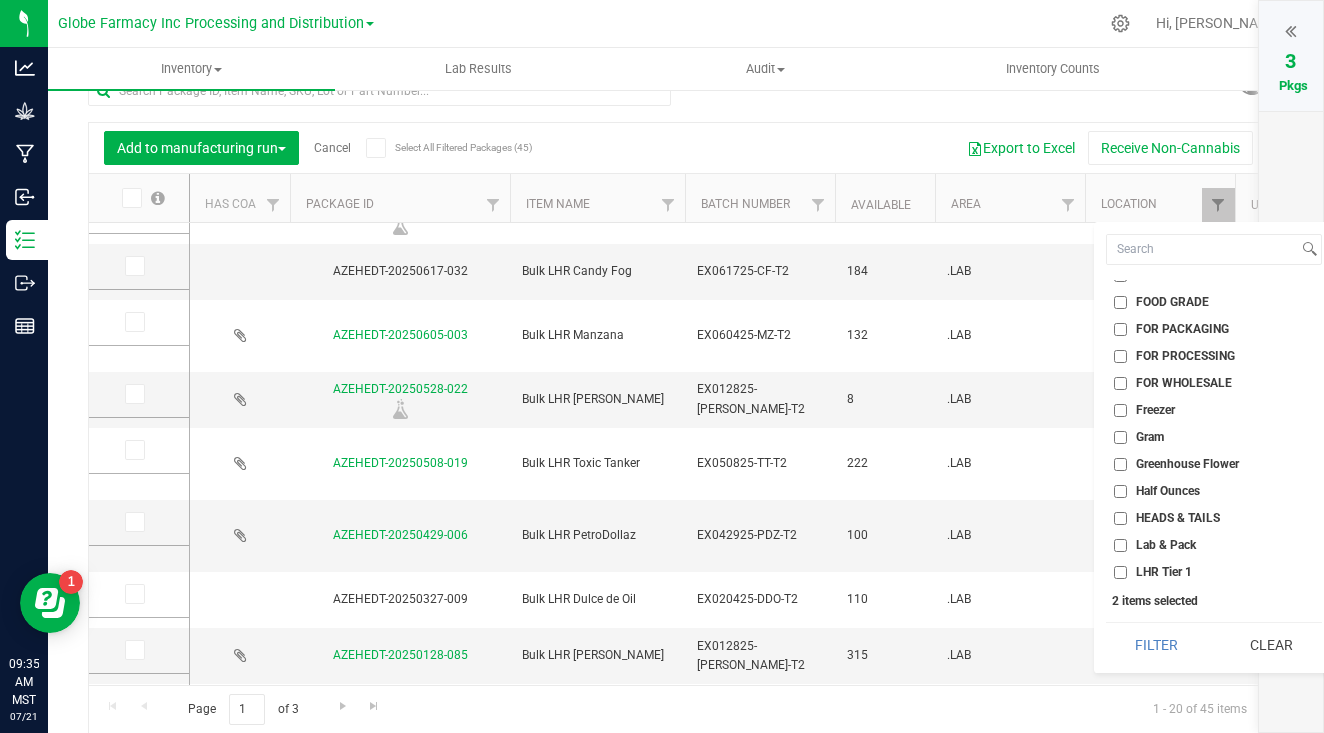 click on "PRE-PRESSED HASH" at bounding box center [1120, 761] 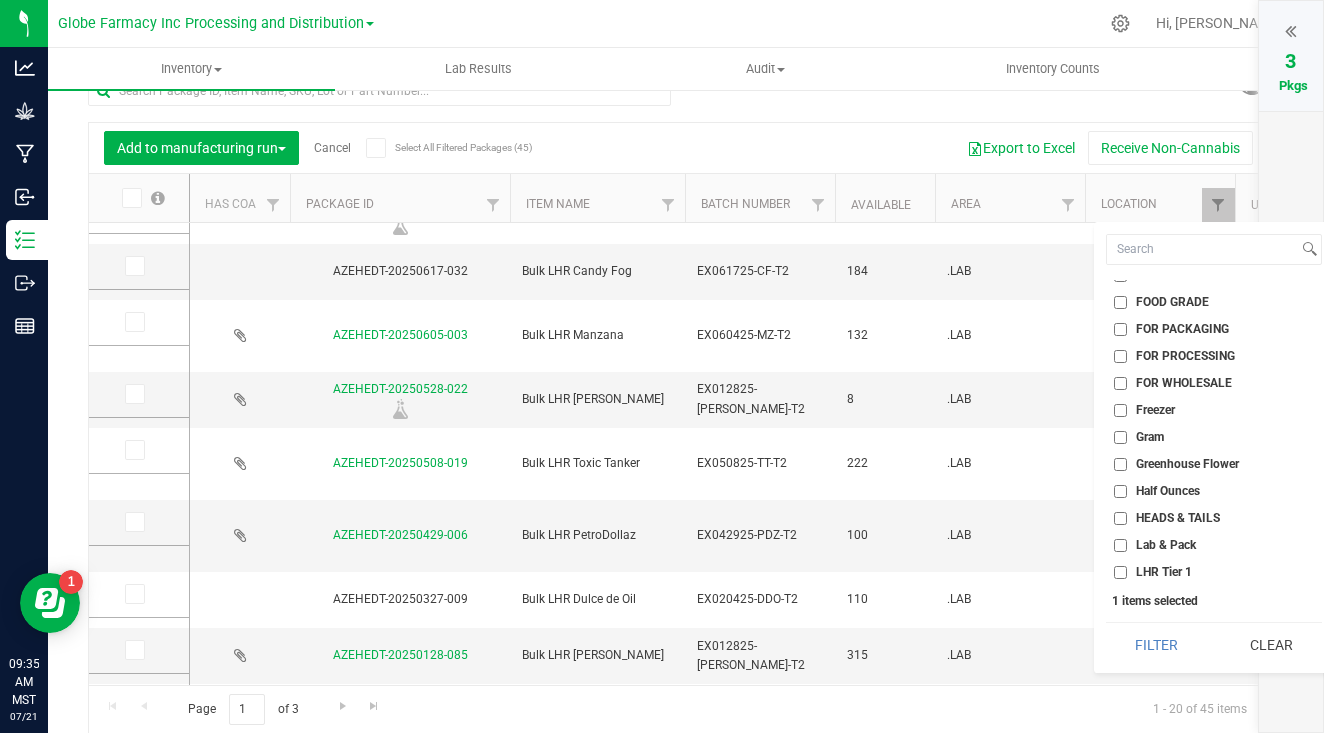 click on "LHR Tier 2" at bounding box center [1120, 599] 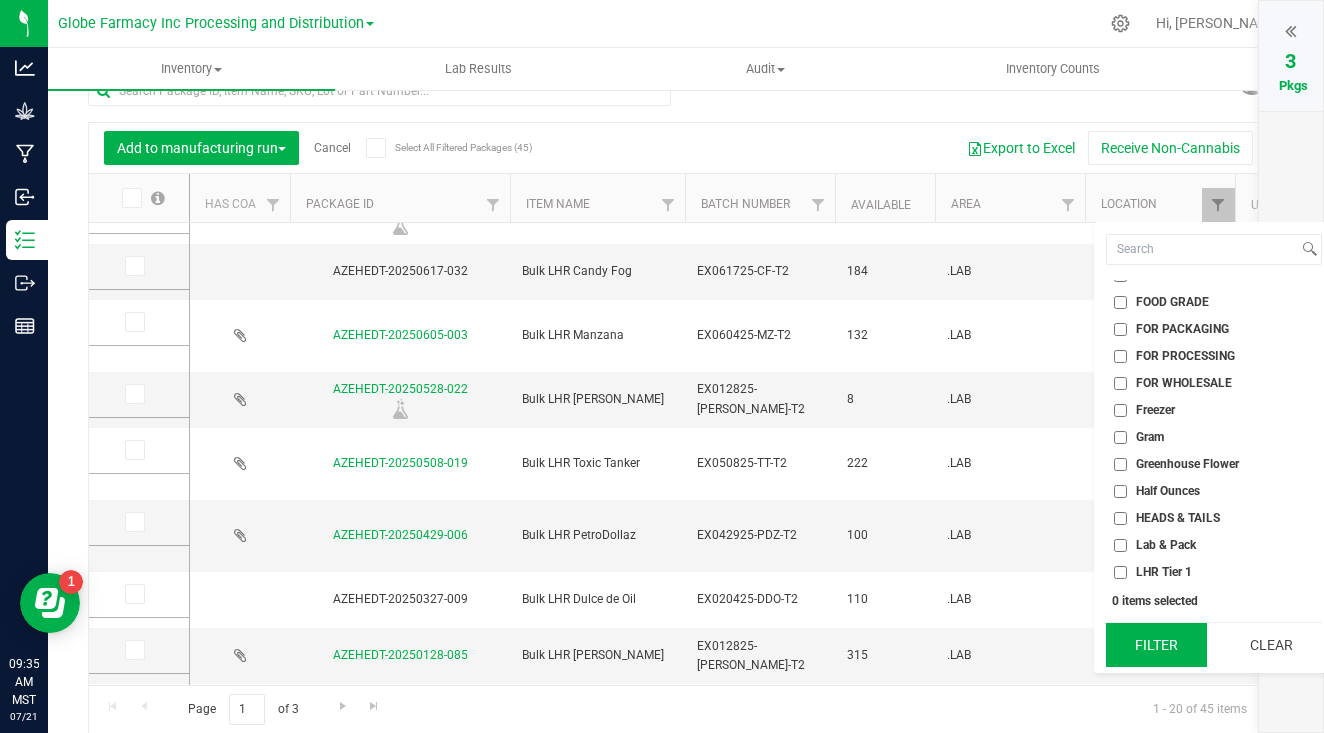 click on "Filter" at bounding box center [1156, 645] 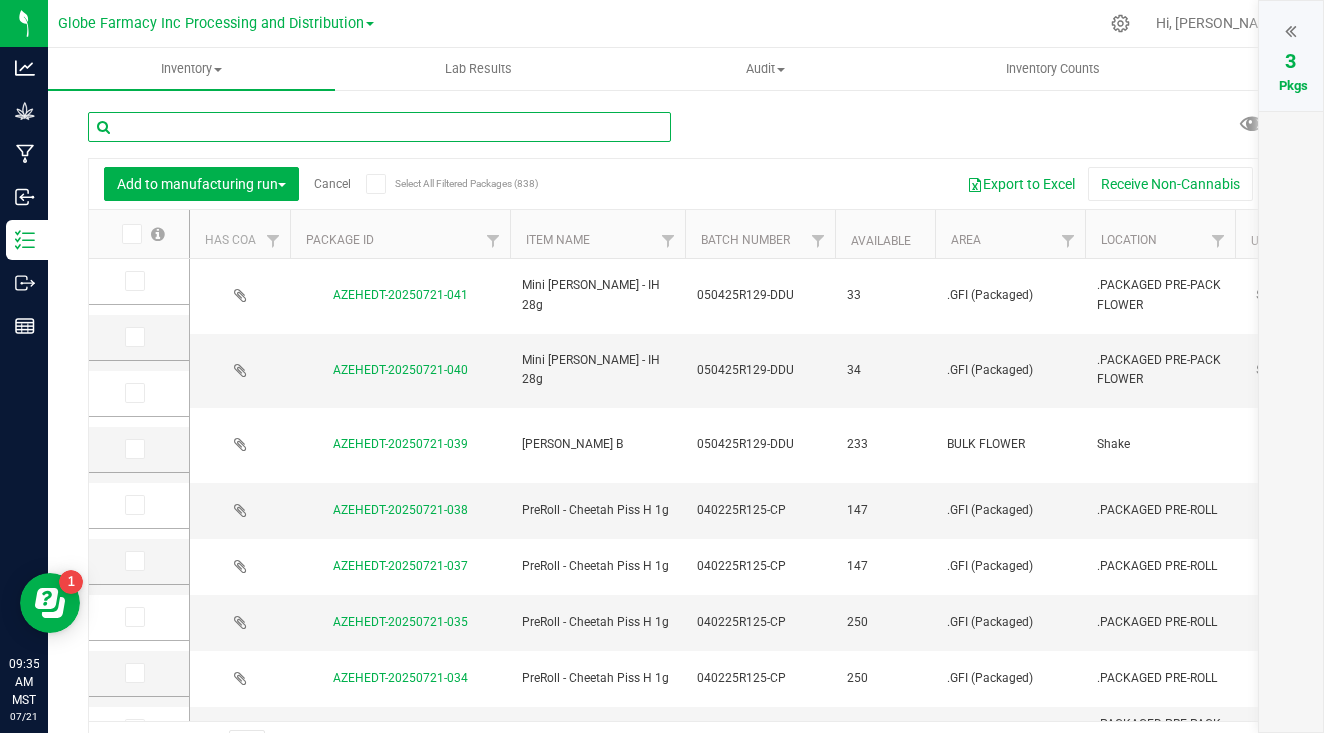 click at bounding box center (379, 127) 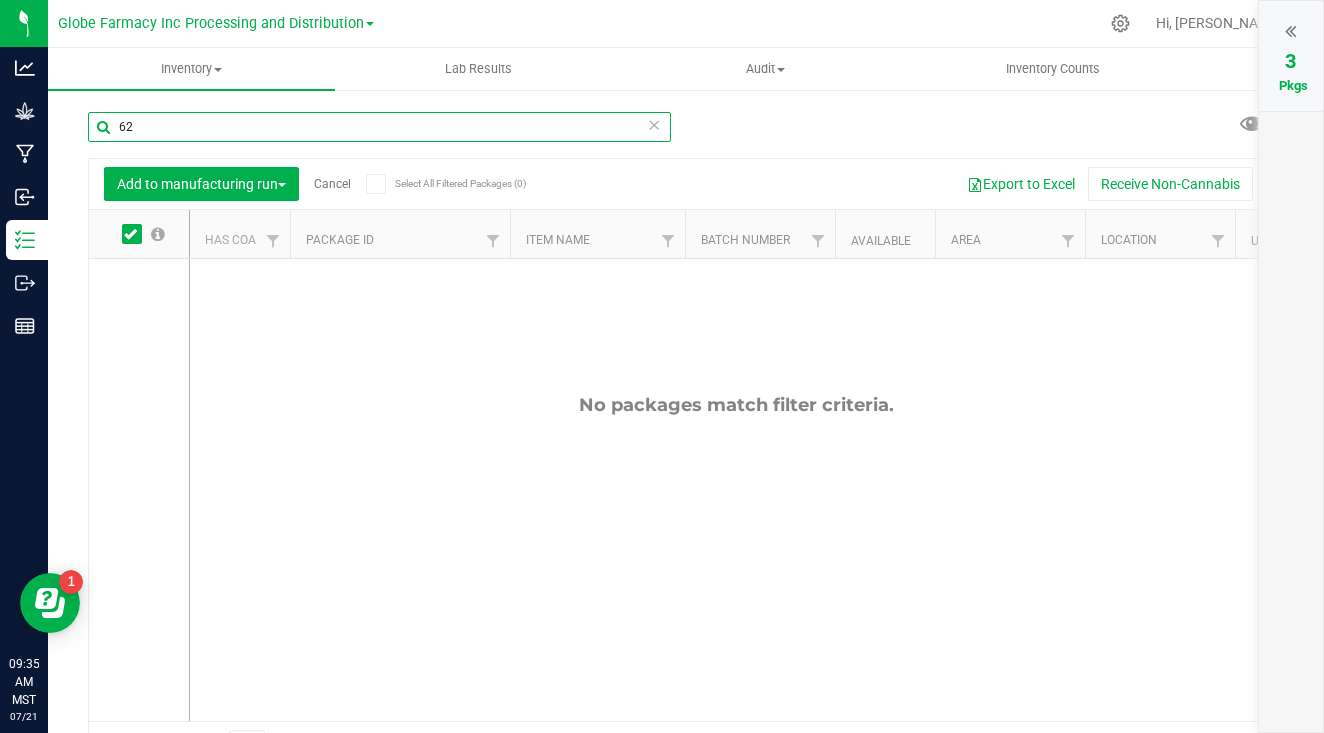 type on "6" 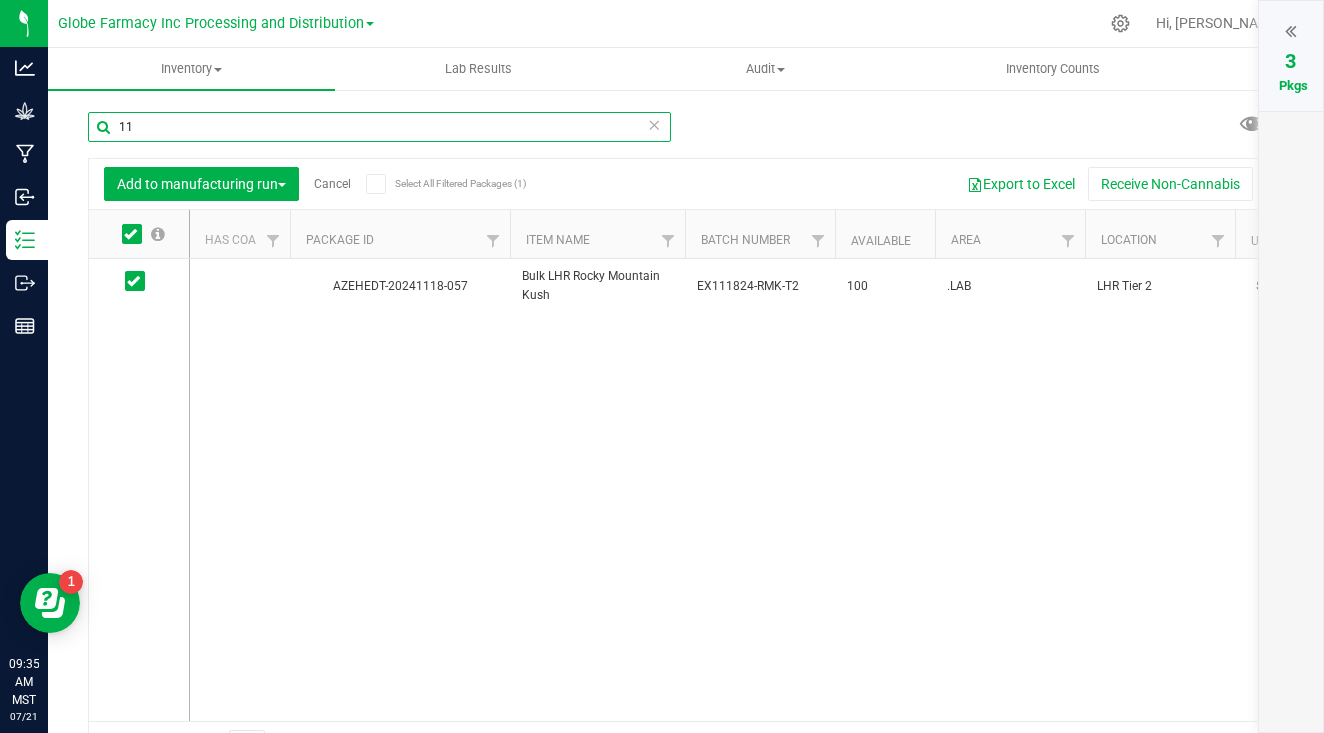 type on "1" 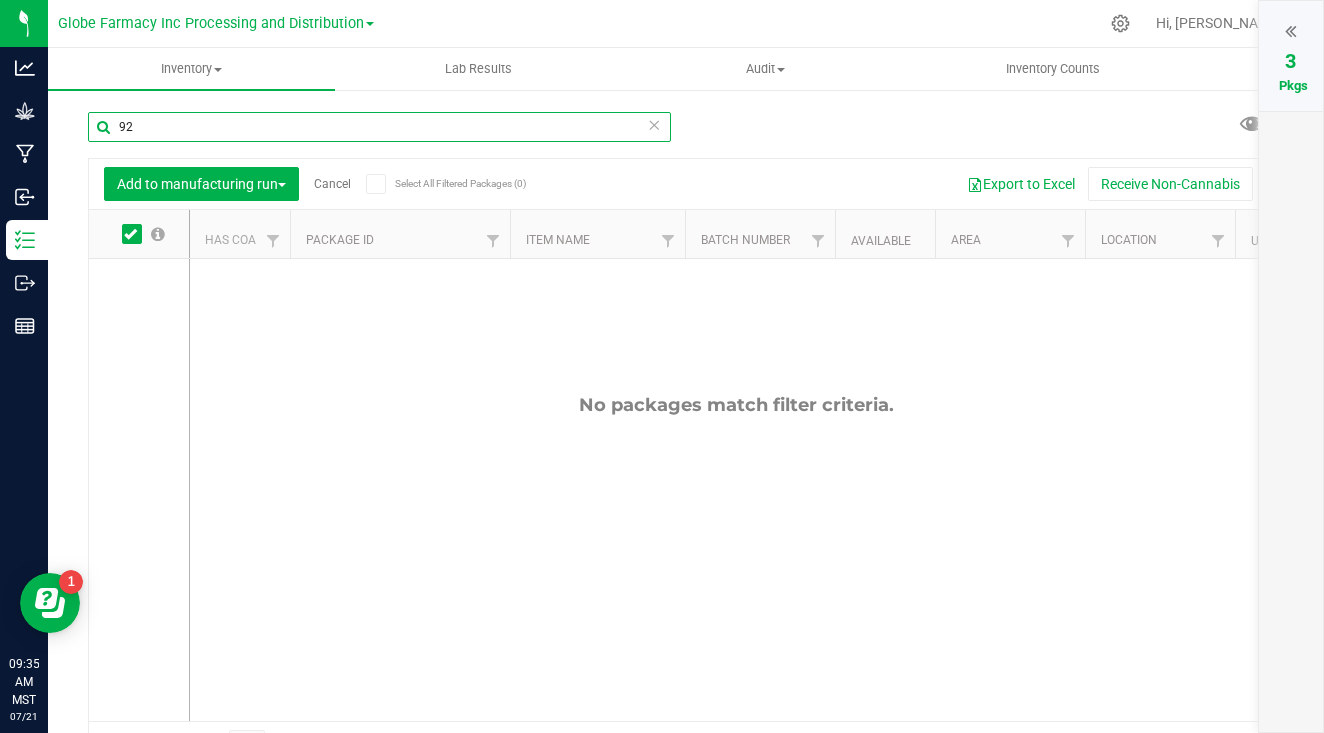 type on "9" 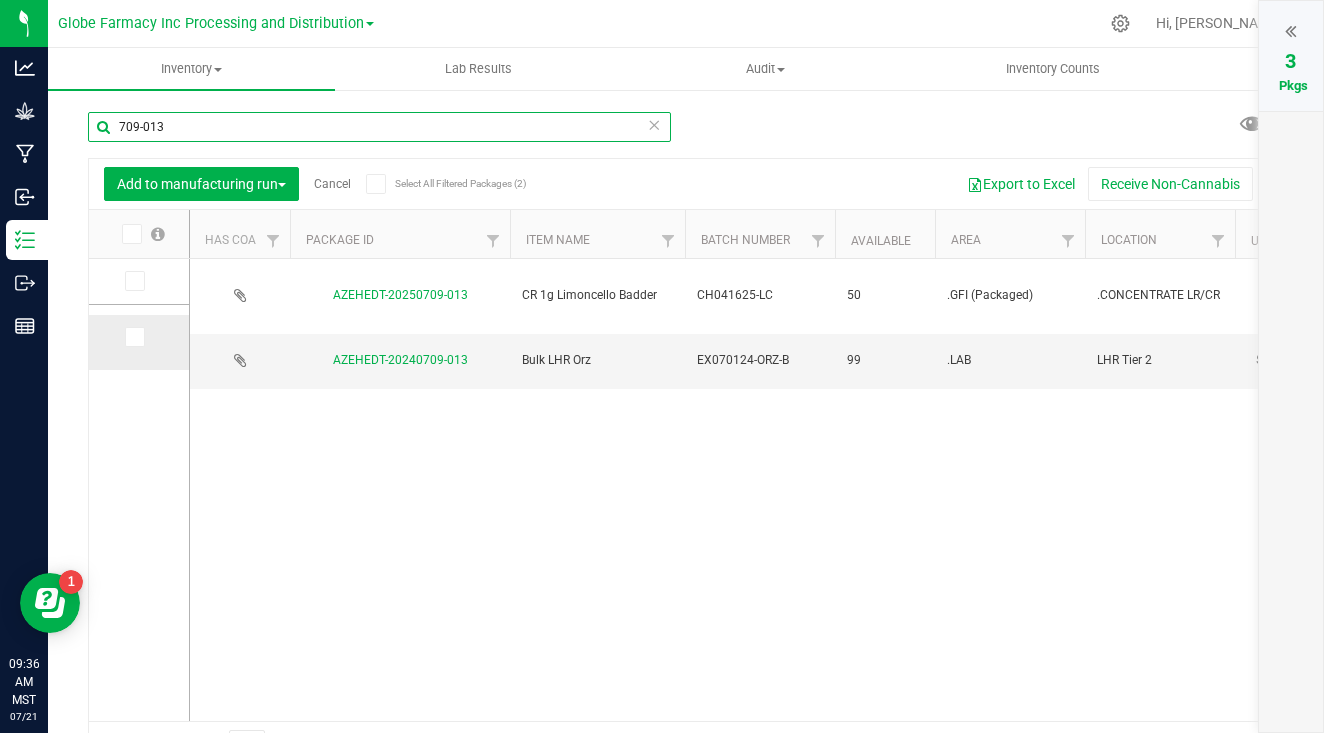 type on "709-013" 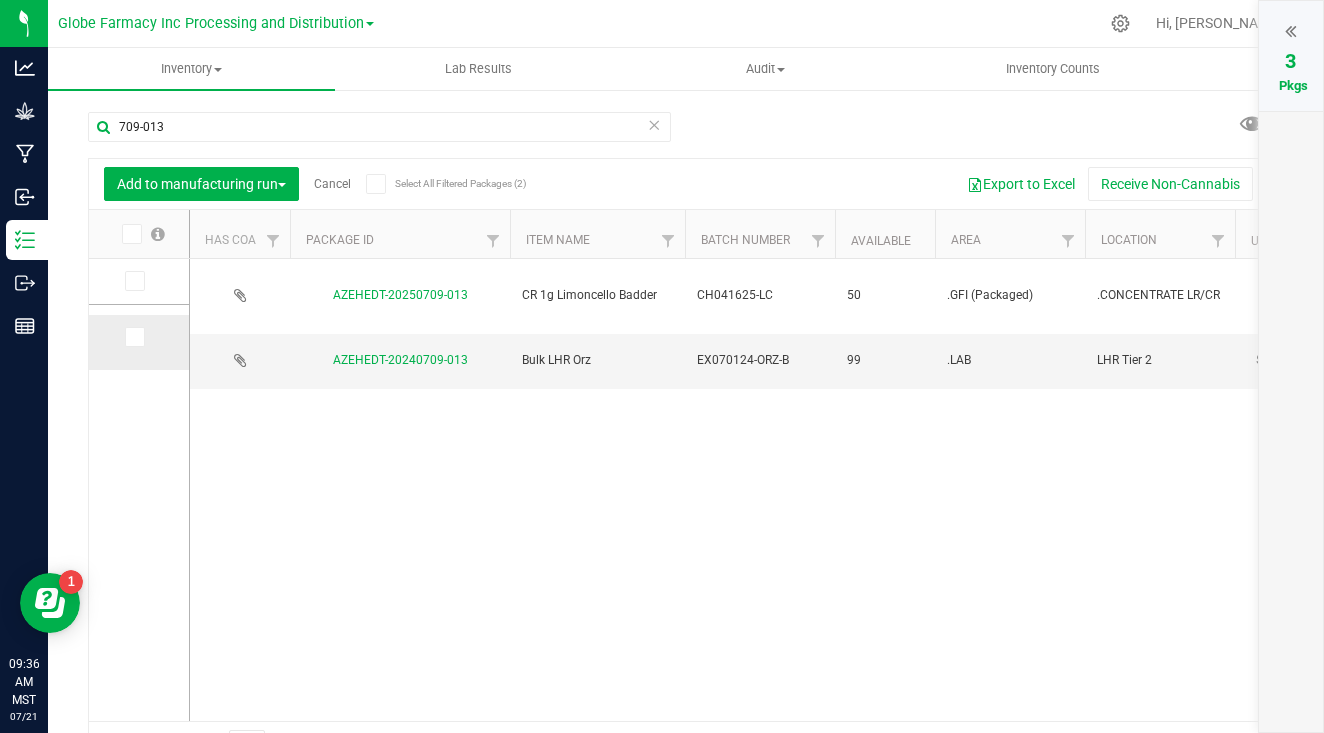 click at bounding box center [133, 337] 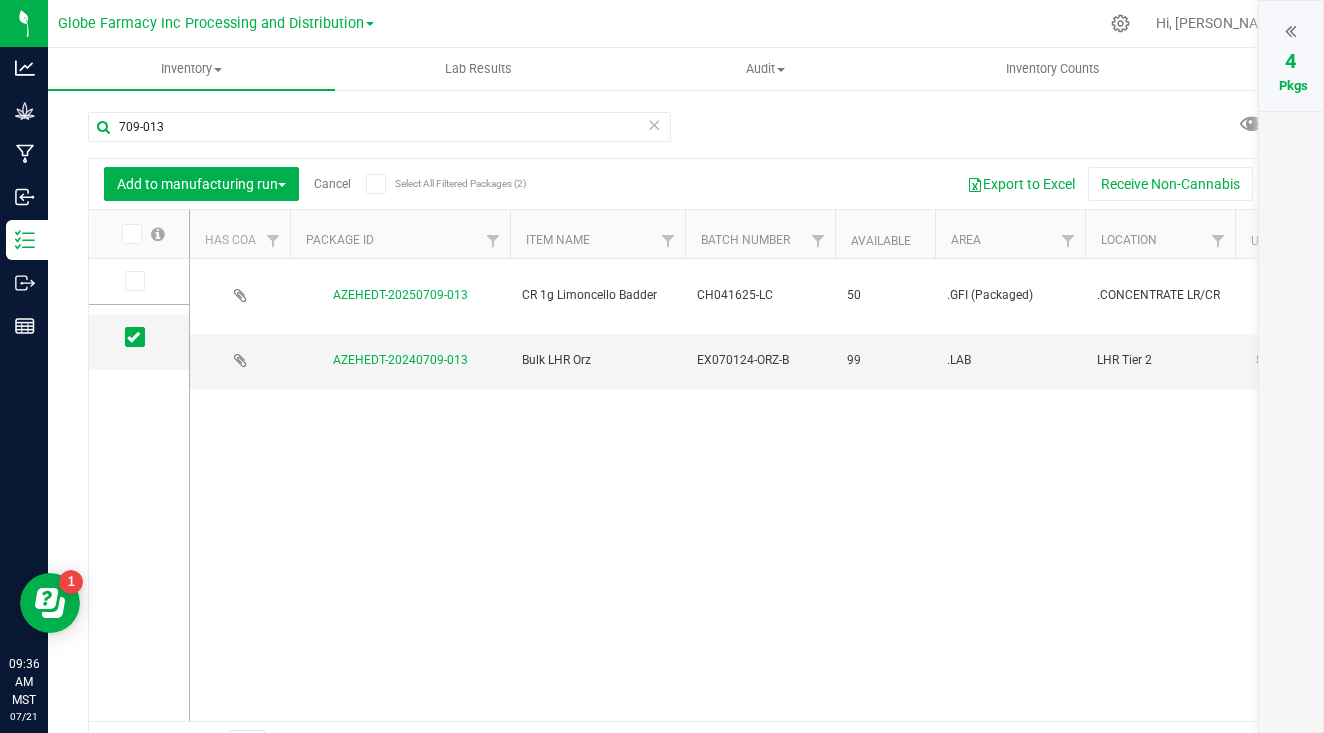click at bounding box center (1290, 31) 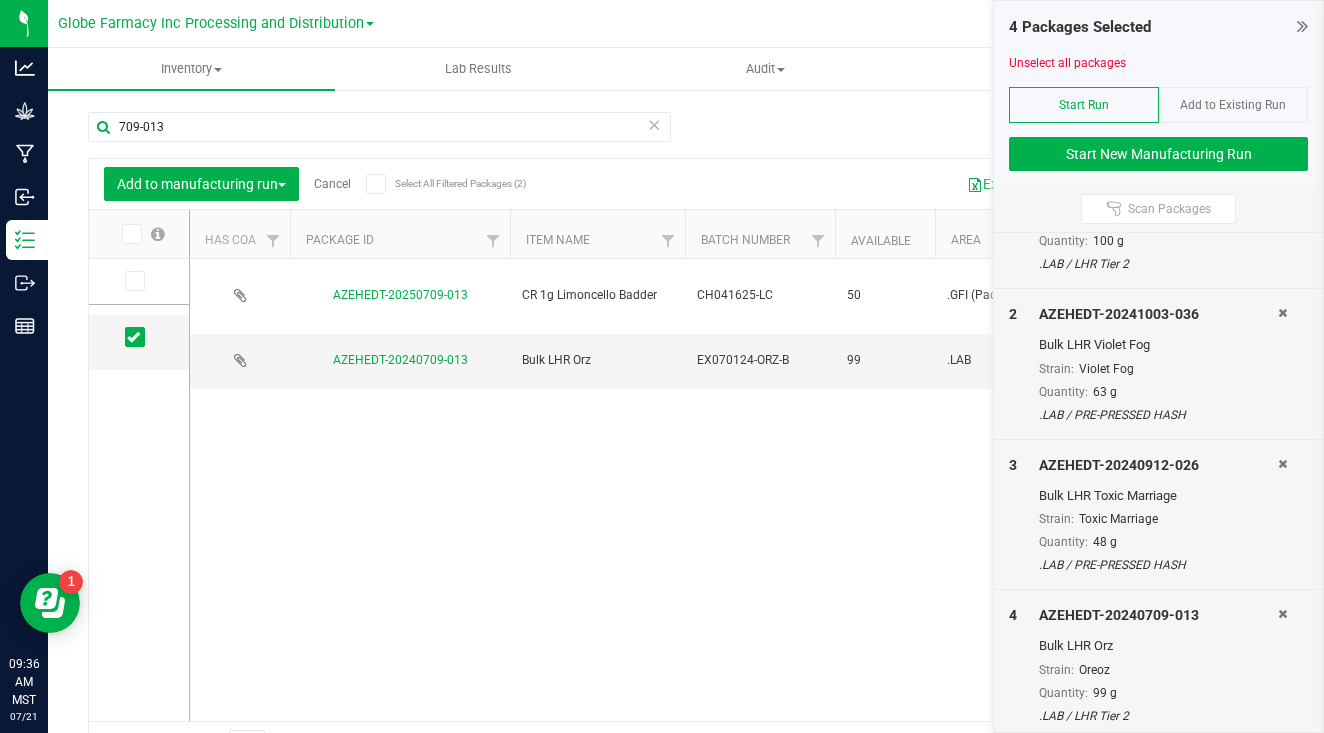scroll, scrollTop: 142, scrollLeft: 0, axis: vertical 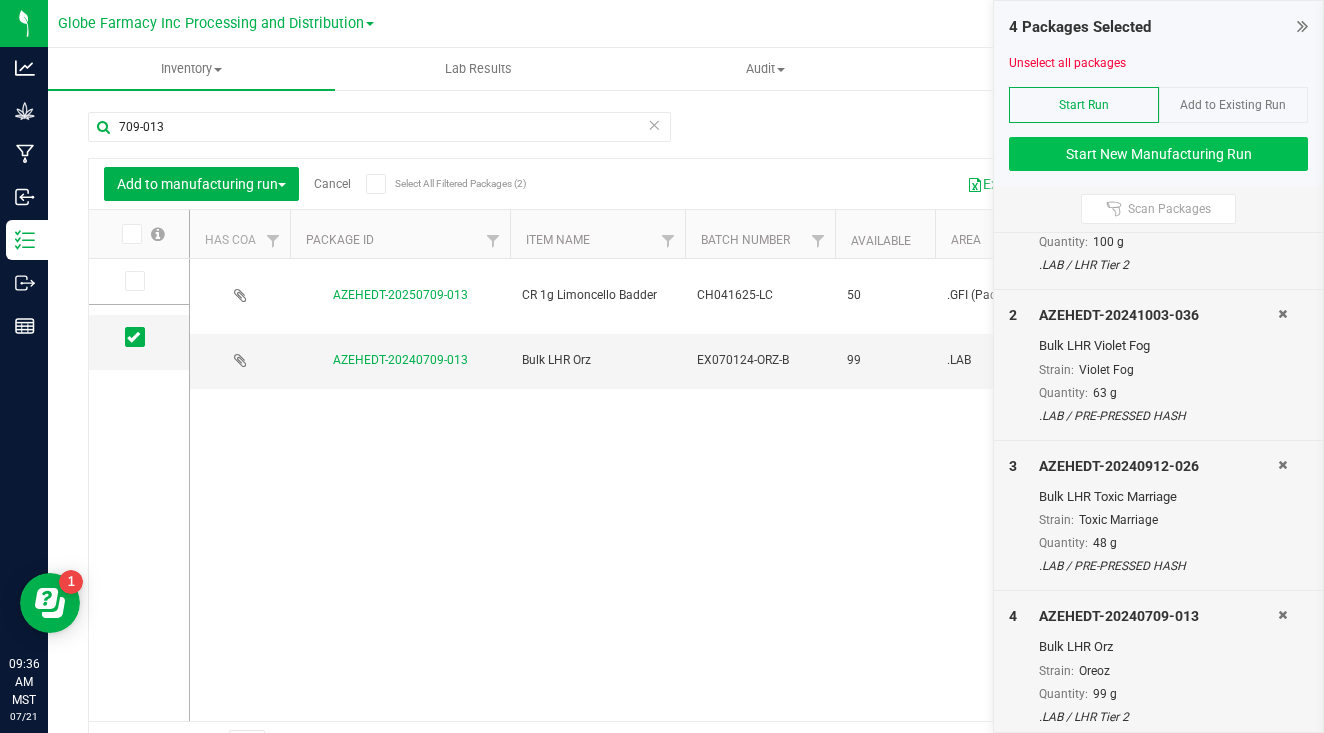 click on "Start New Manufacturing Run" at bounding box center (1158, 154) 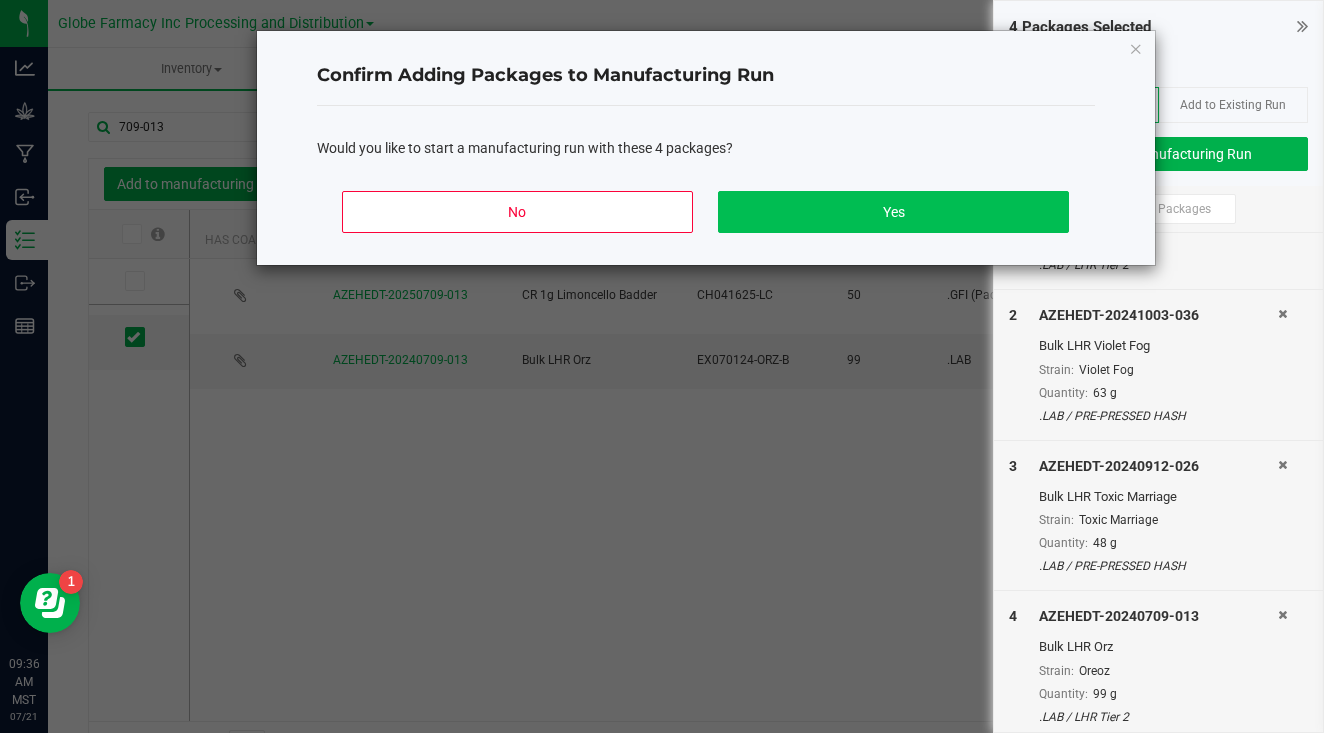 click on "Yes" 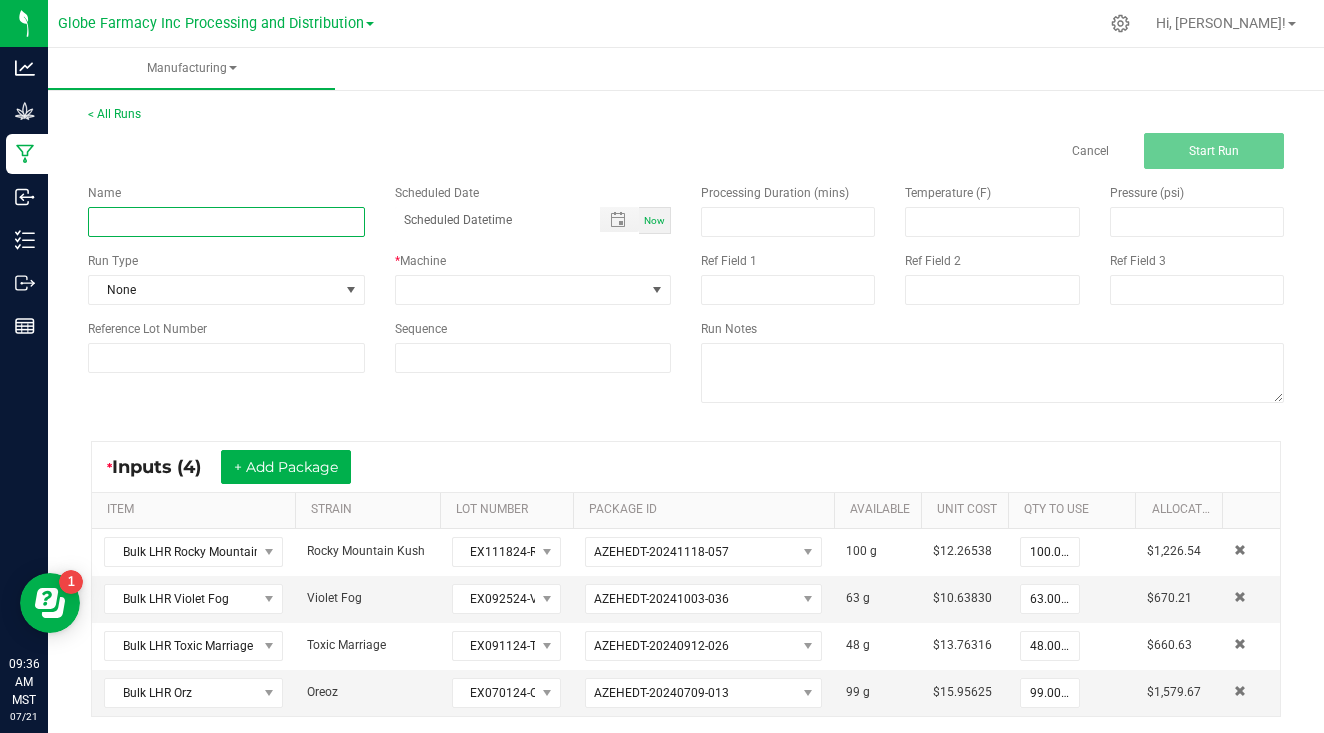click at bounding box center [226, 222] 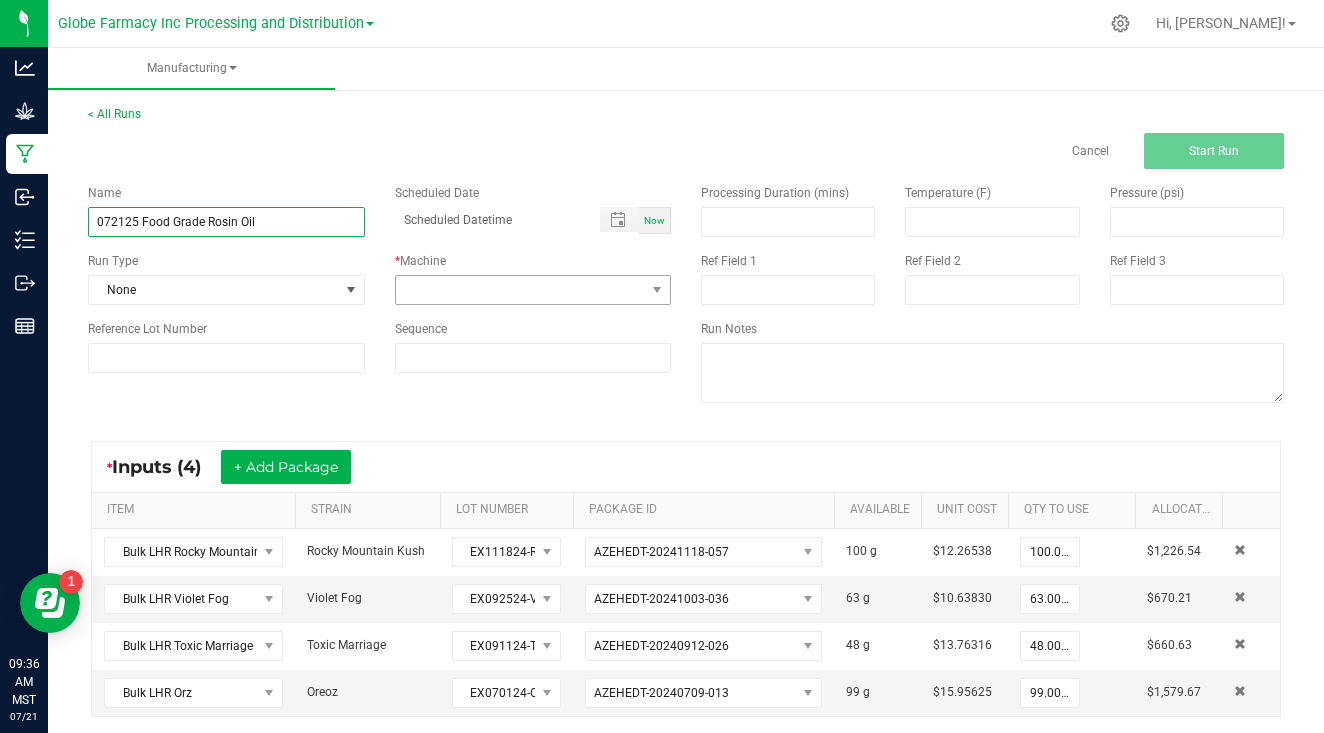 type on "072125 Food Grade Rosin Oil" 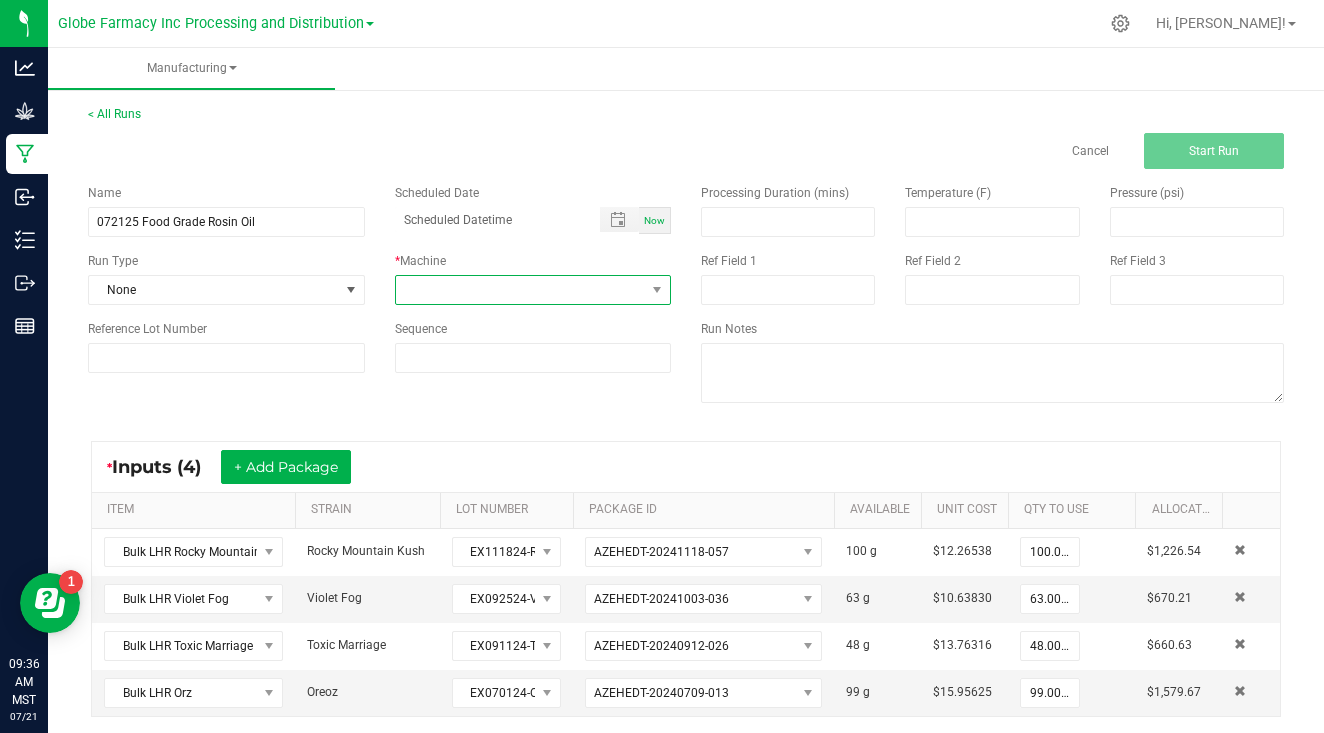 click at bounding box center (521, 290) 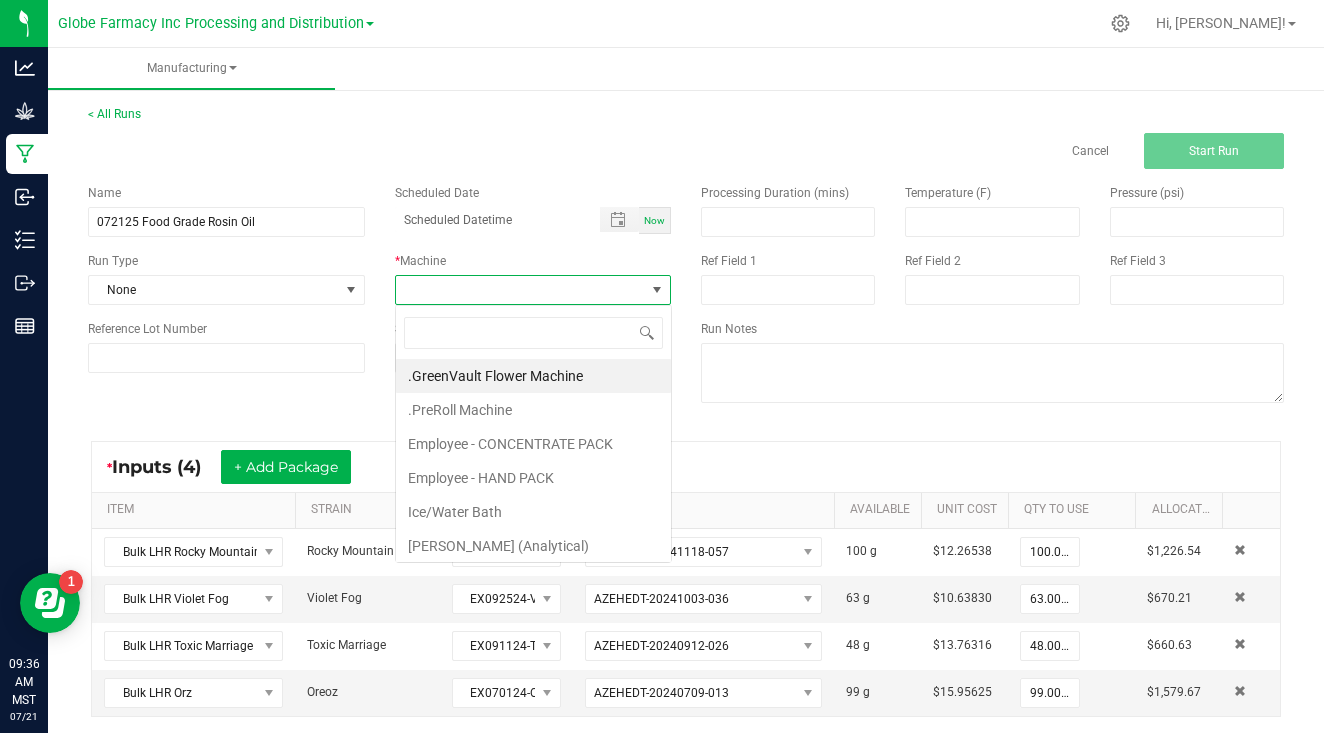scroll, scrollTop: 99970, scrollLeft: 99723, axis: both 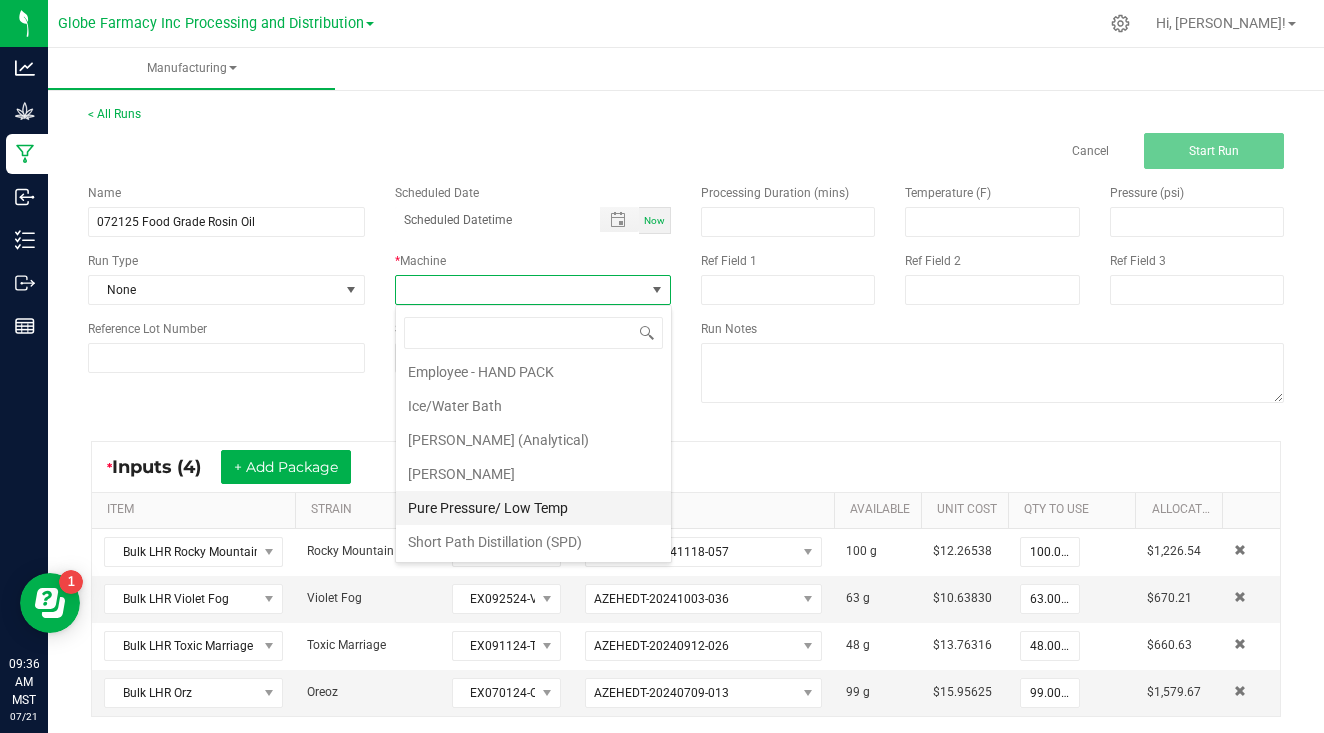 click on "Pure Pressure/ Low Temp" at bounding box center (533, 508) 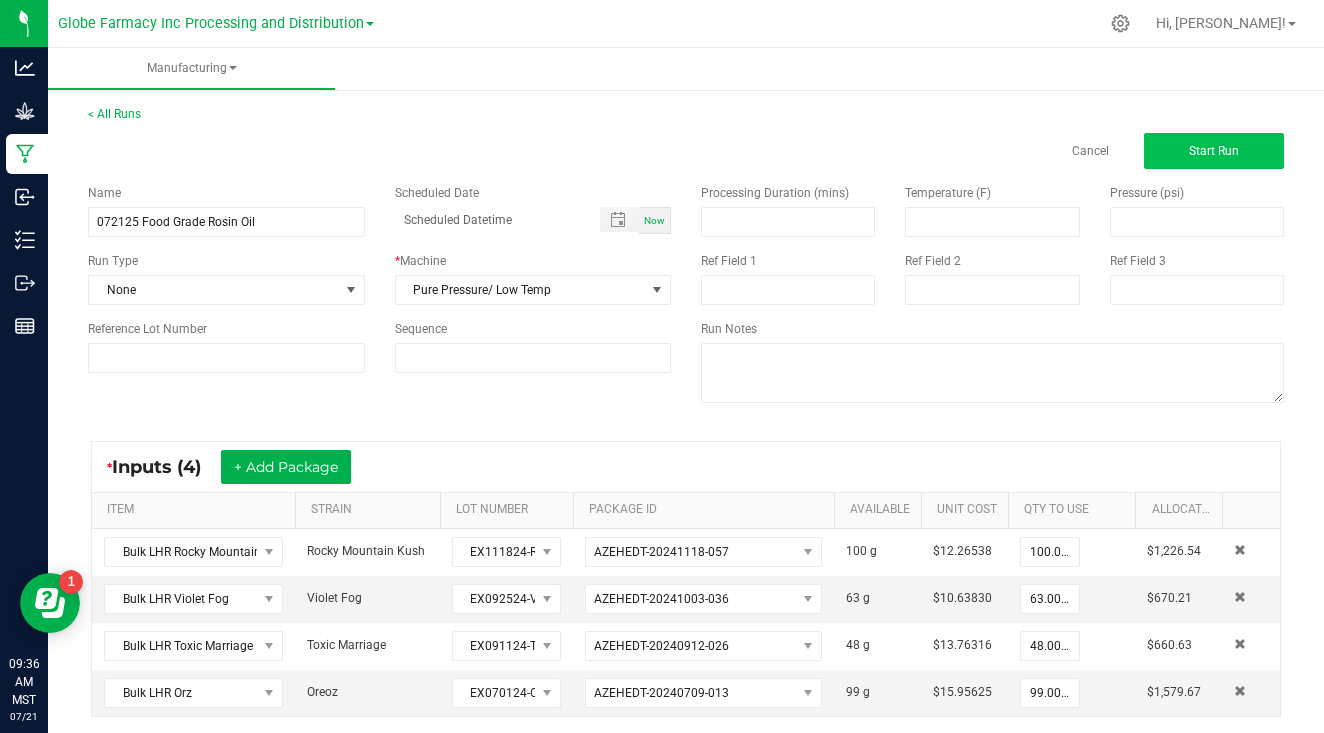 click on "Start Run" 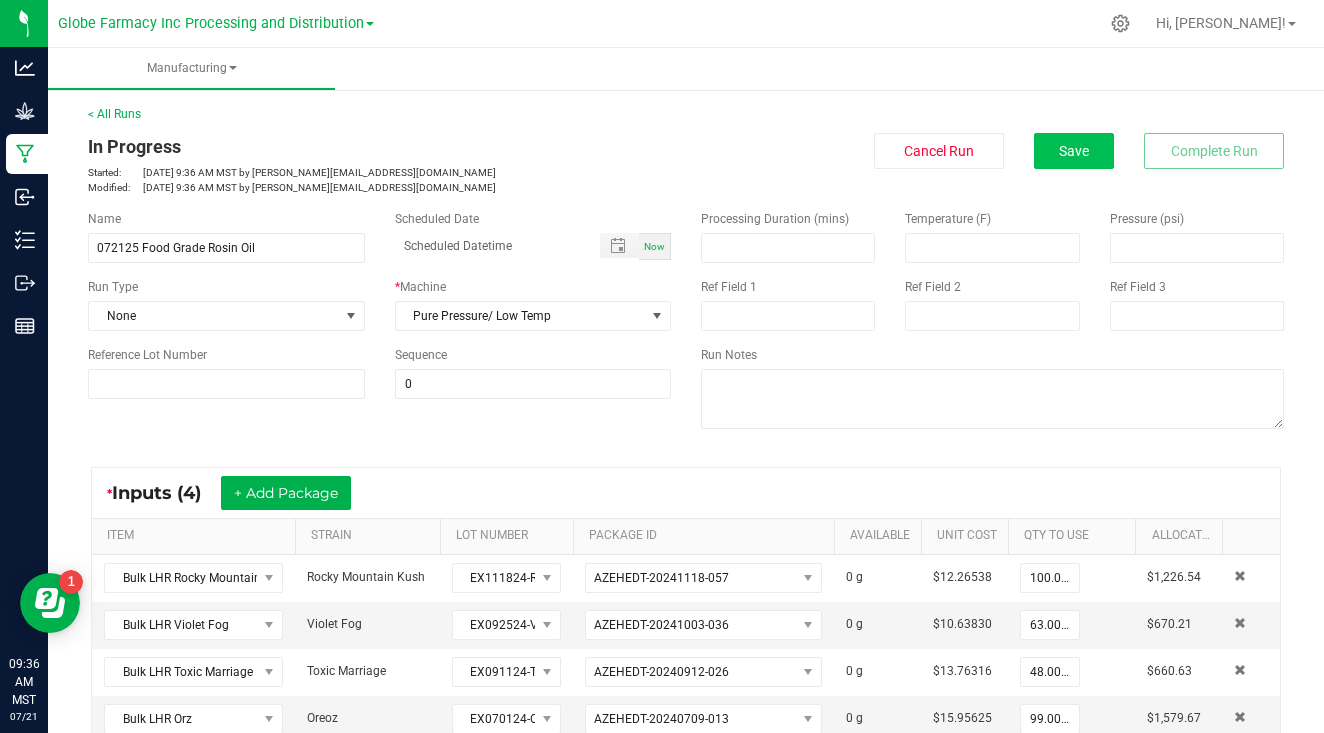 click on "Save" at bounding box center (1074, 151) 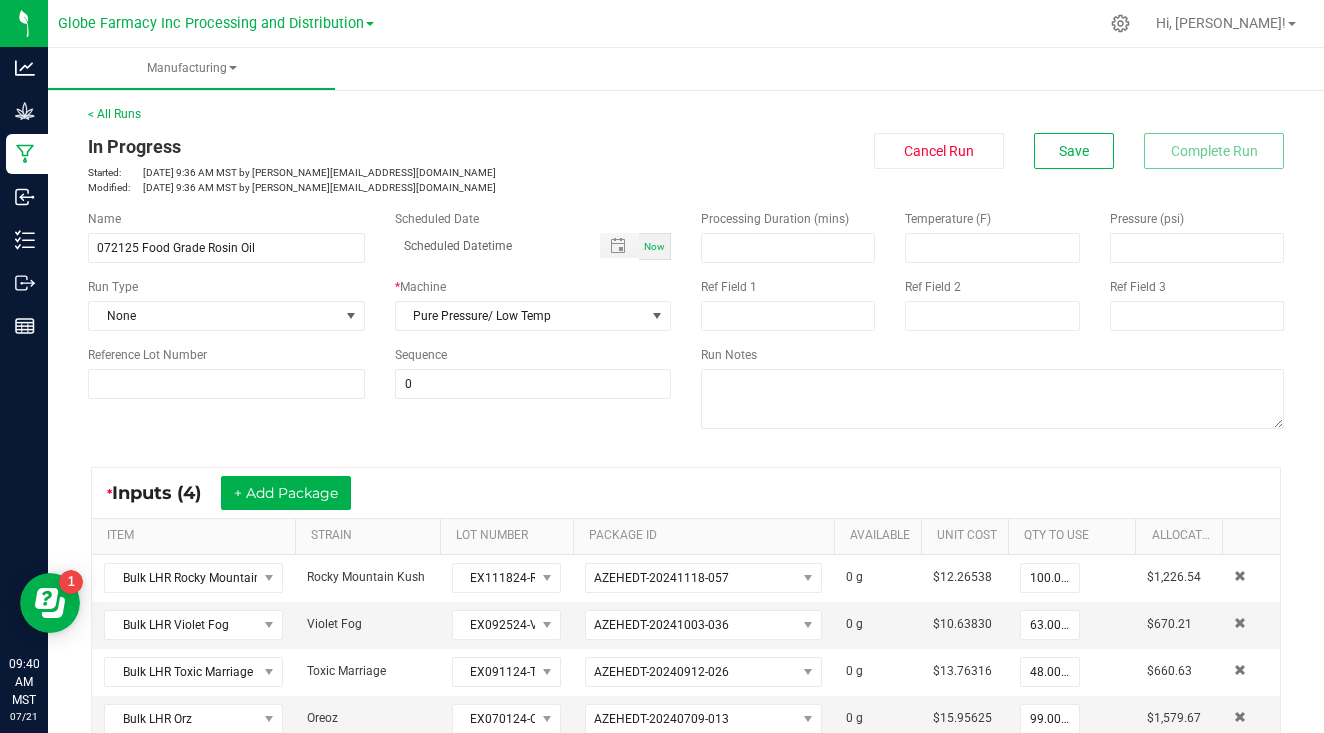 click on "Save" at bounding box center (1074, 151) 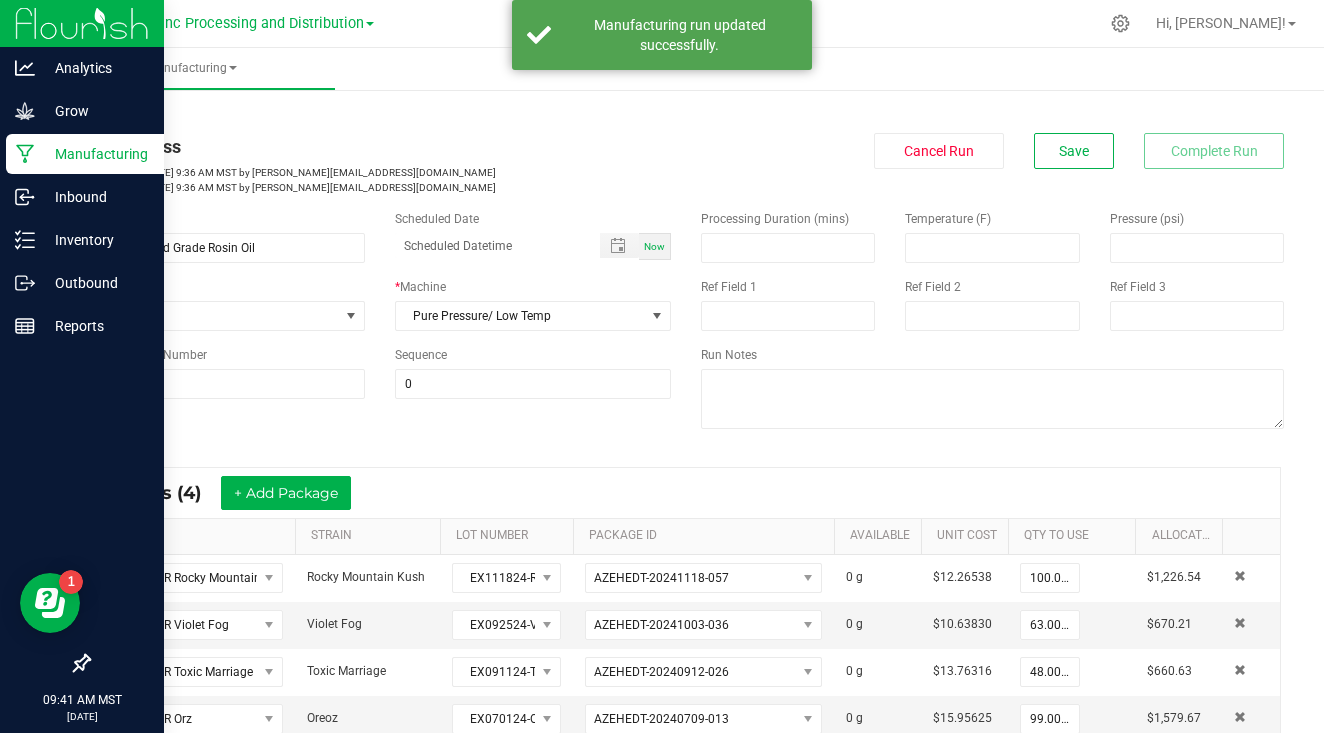 click on "Manufacturing" at bounding box center (95, 154) 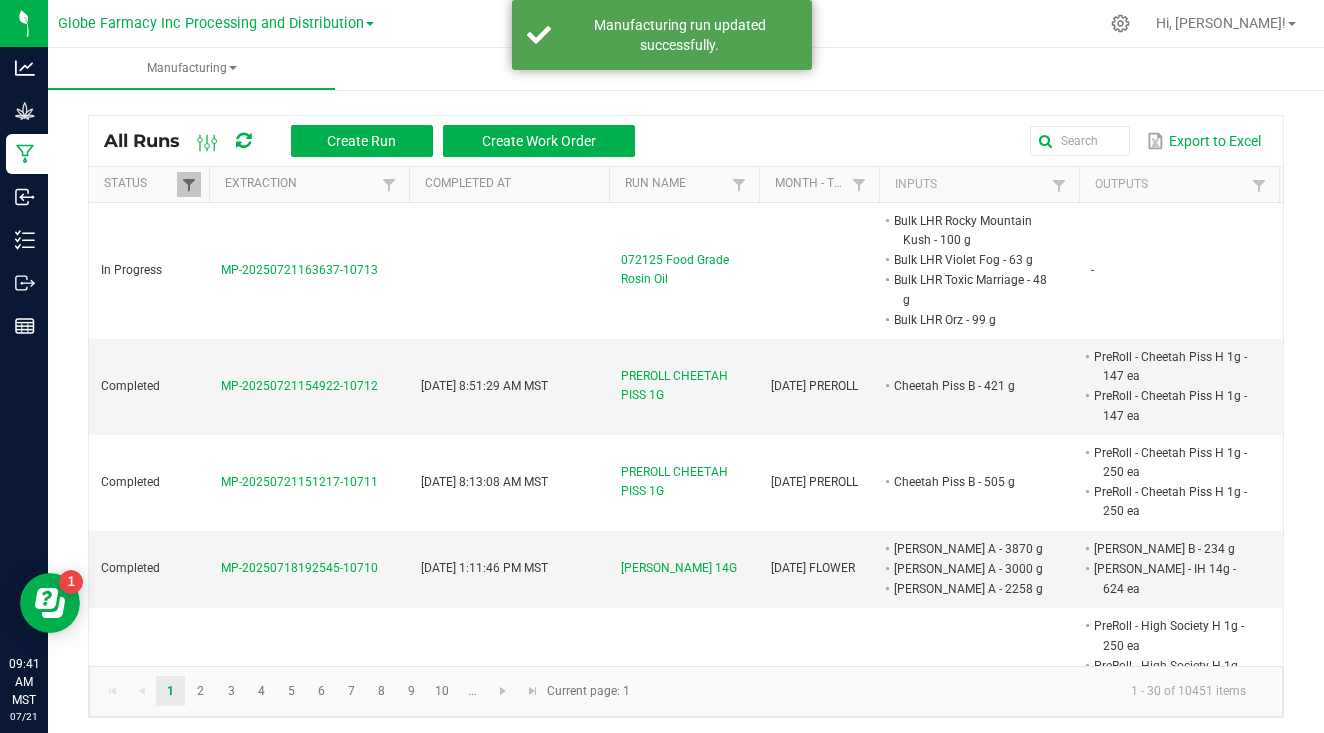 click at bounding box center (189, 185) 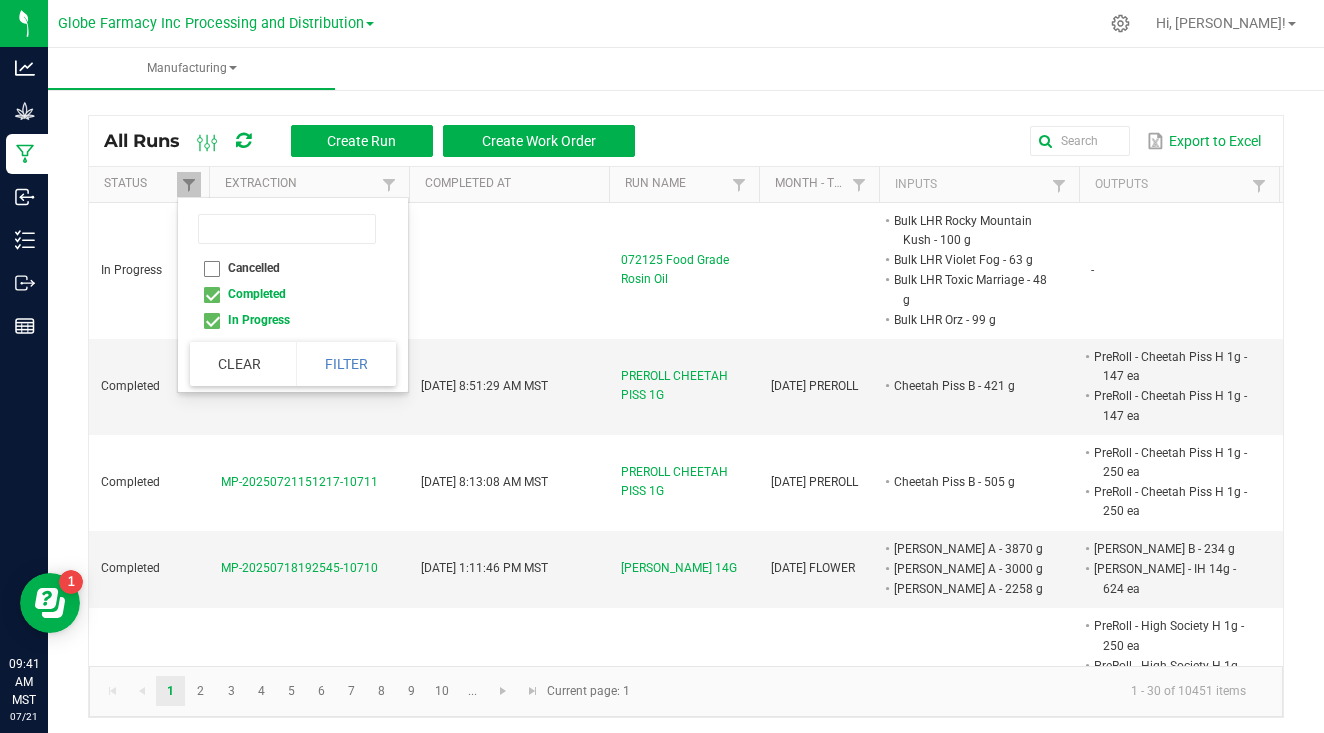click on "Completed" at bounding box center [287, 294] 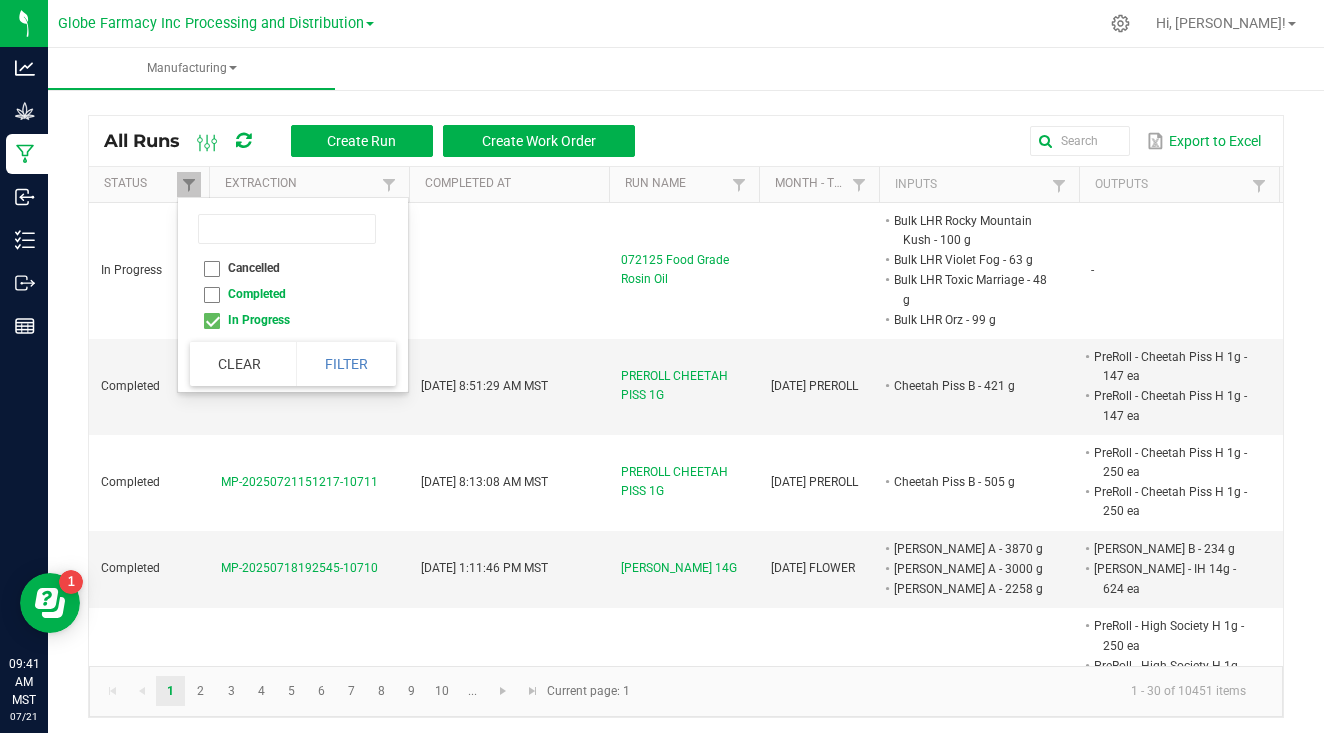 checkbox on "false" 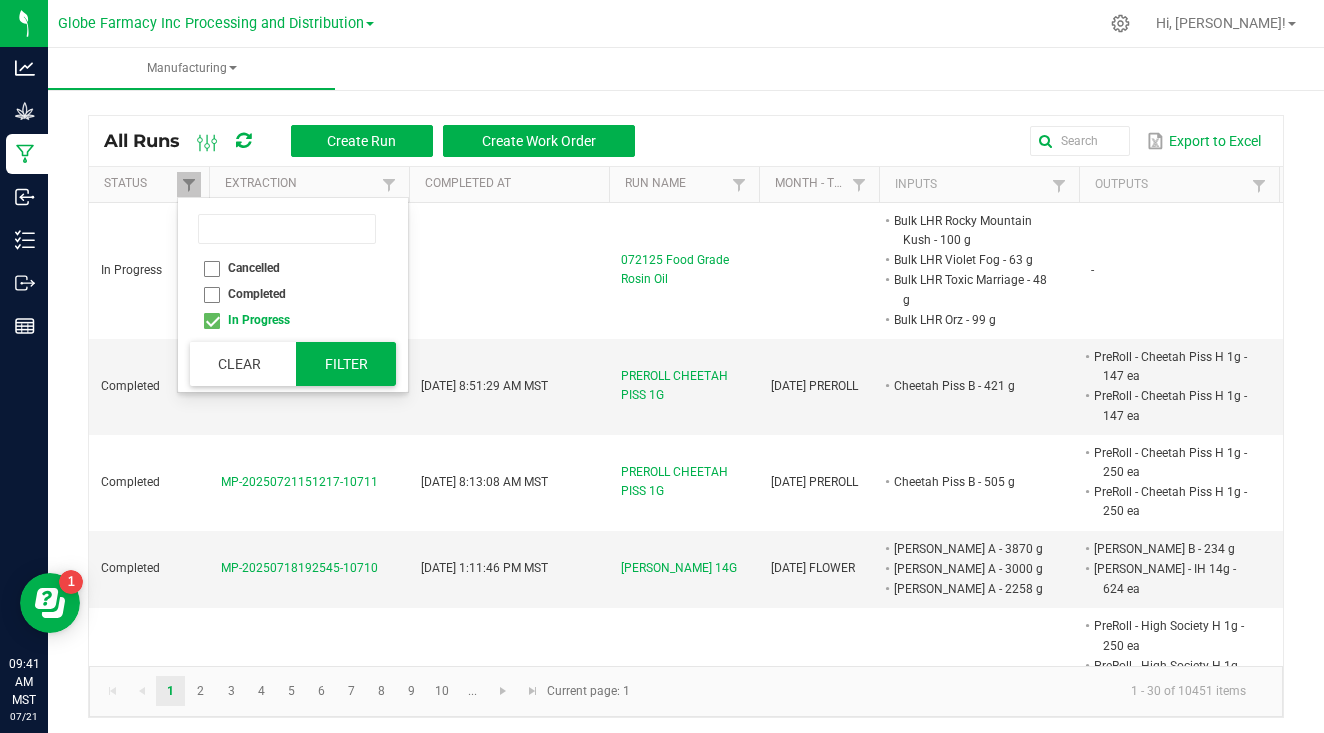 click on "Filter" at bounding box center (346, 364) 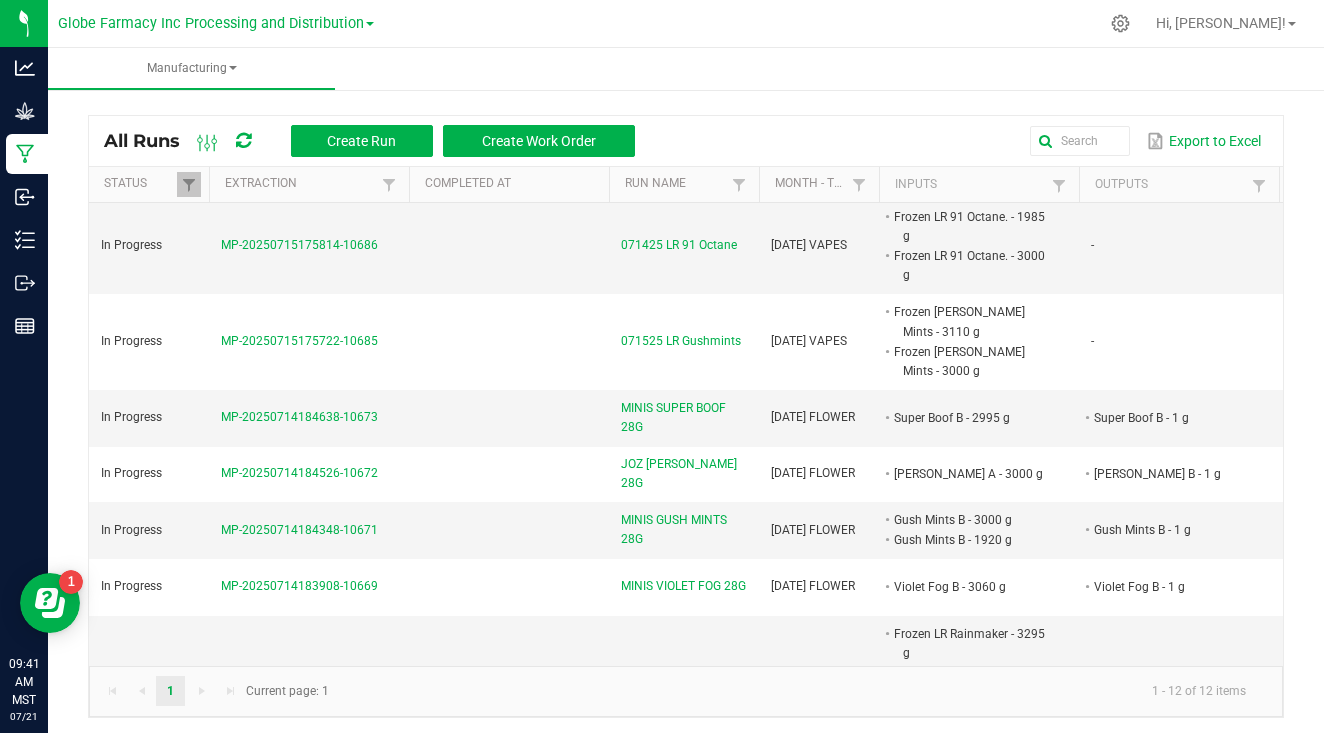 scroll, scrollTop: 654, scrollLeft: 0, axis: vertical 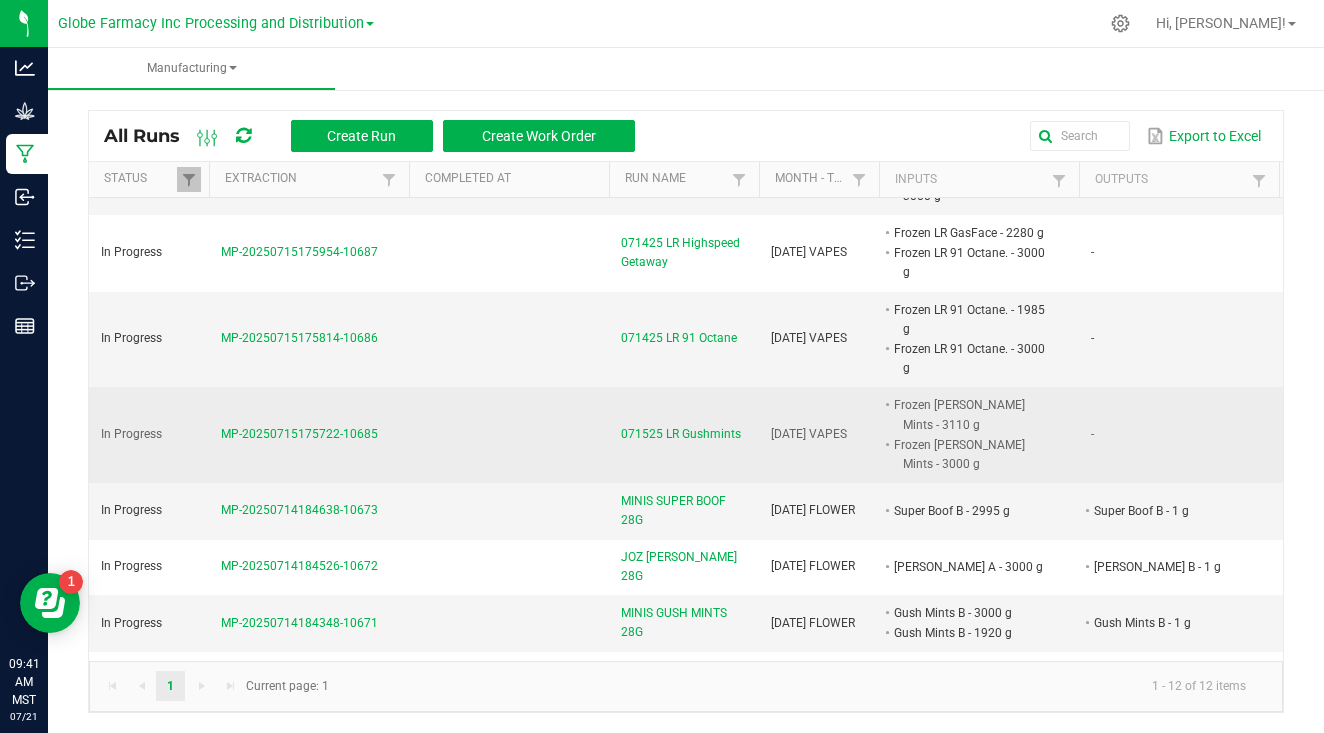 click on "MP-20250715175722-10685" at bounding box center [299, 434] 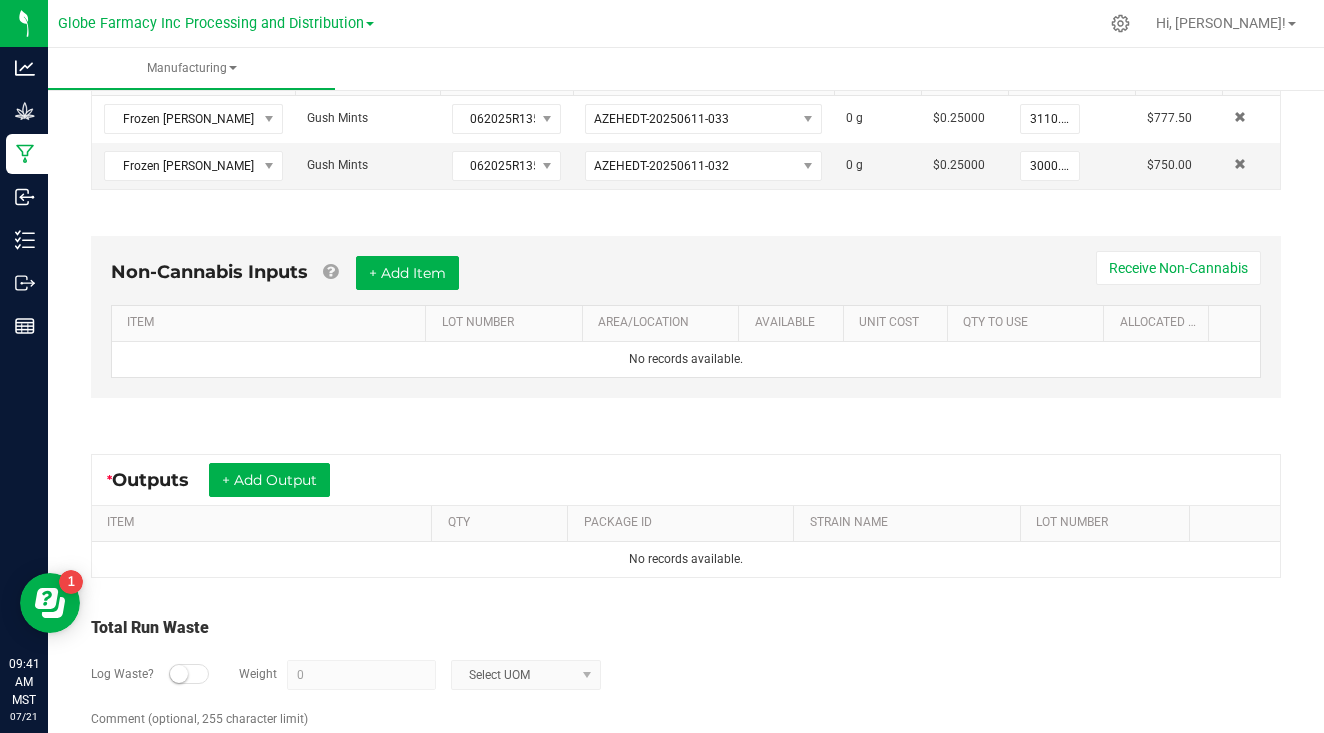 scroll, scrollTop: 497, scrollLeft: 0, axis: vertical 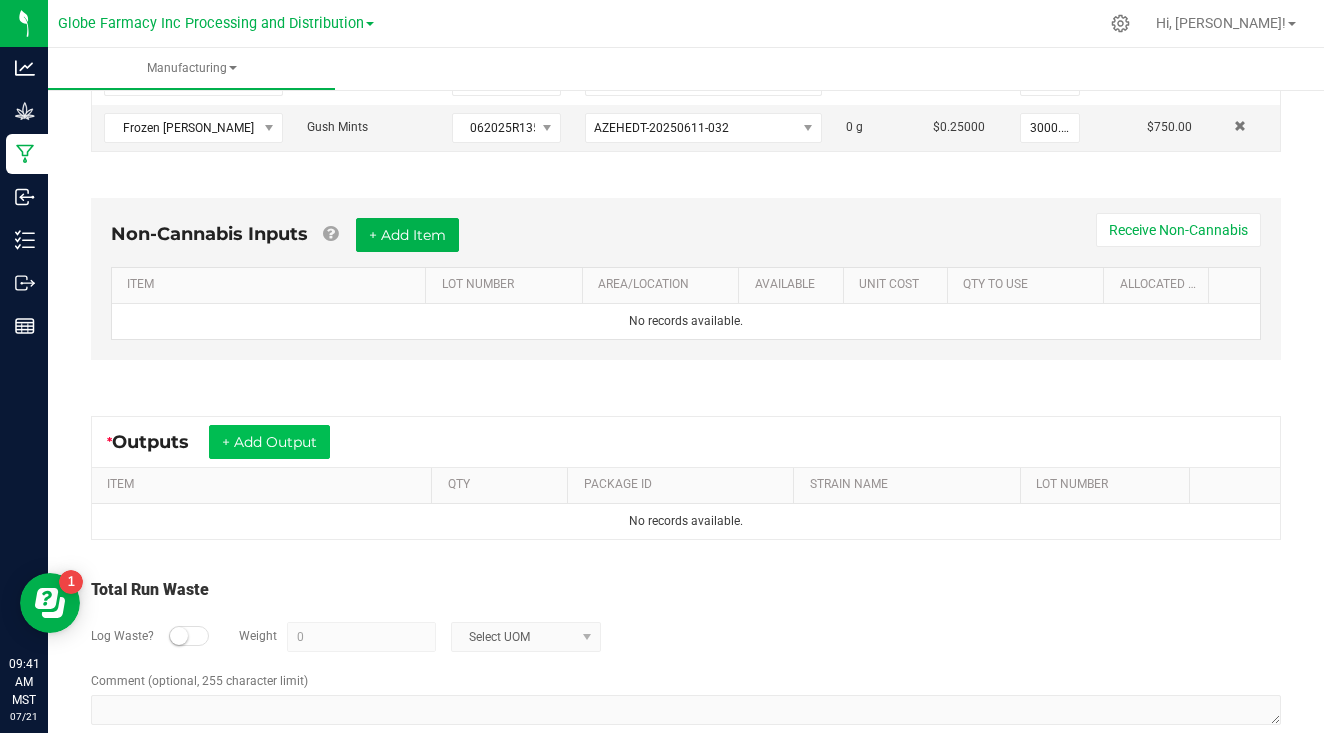 click on "+ Add Output" at bounding box center [269, 442] 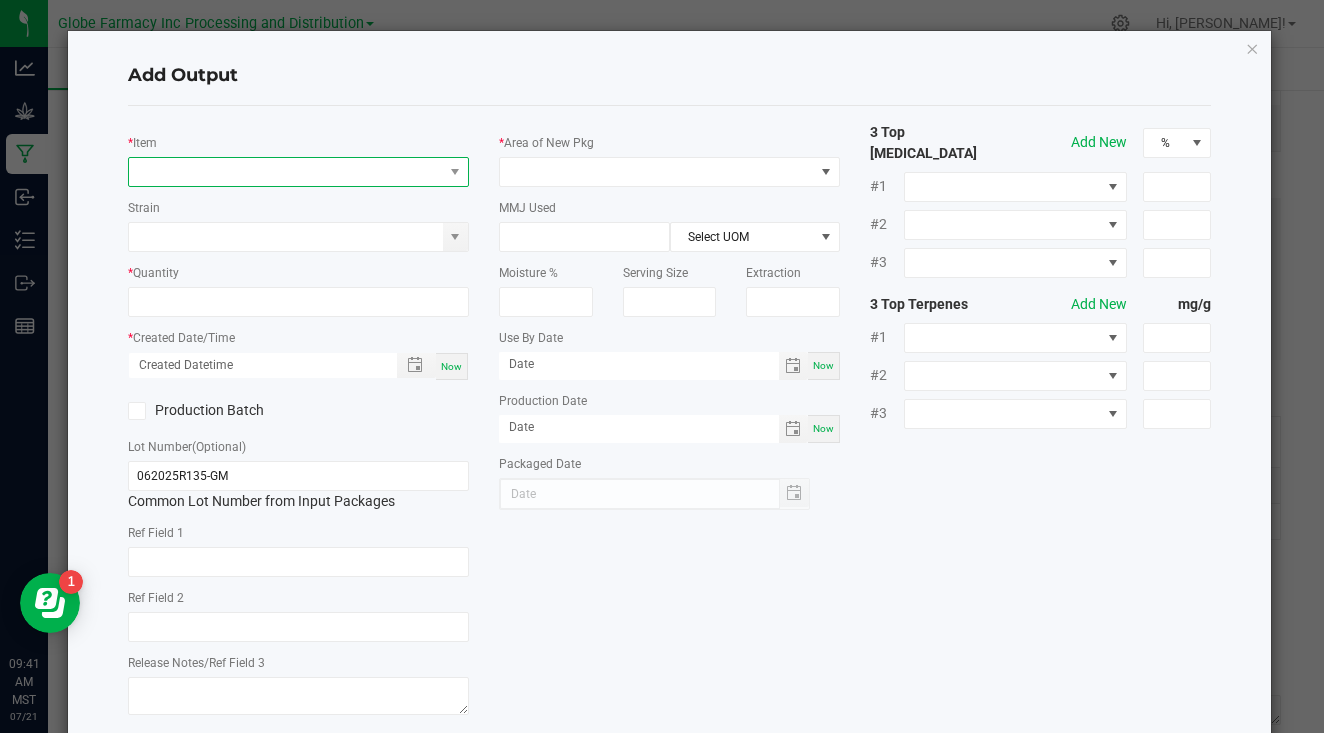 click at bounding box center (286, 172) 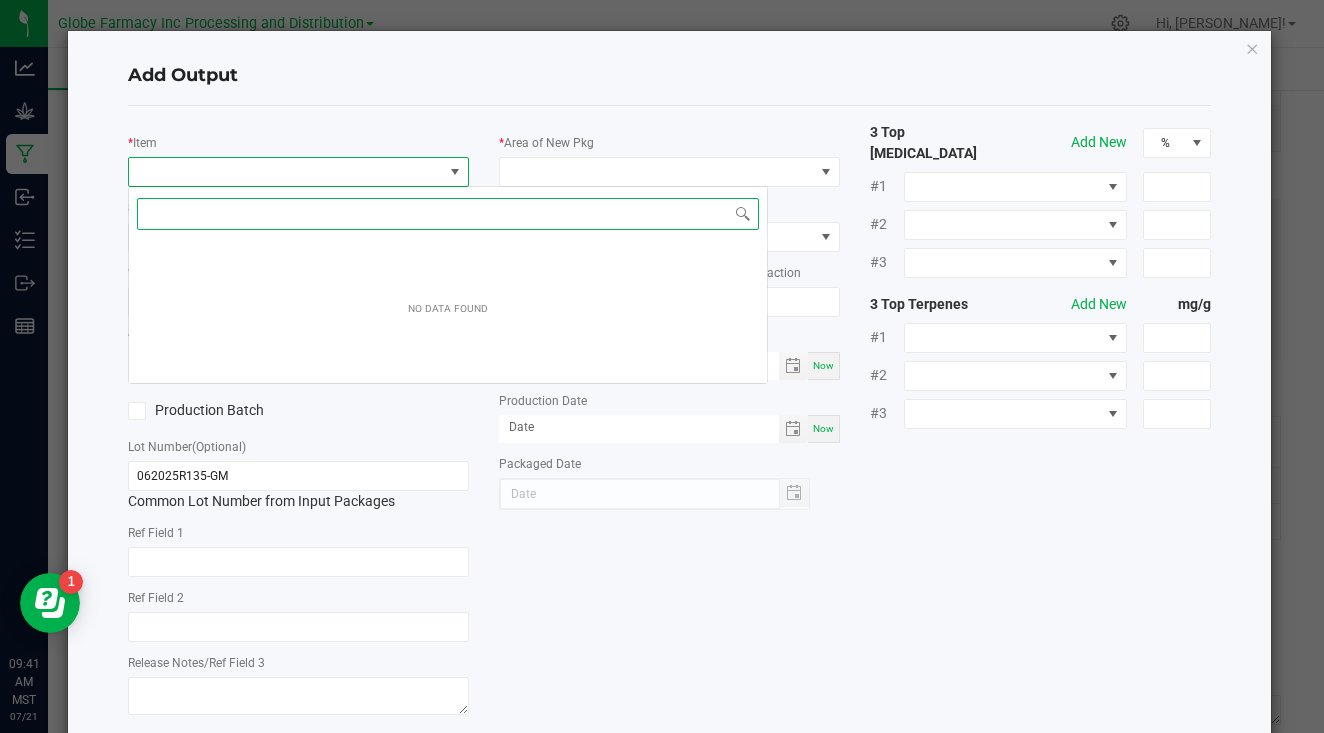 scroll, scrollTop: 99970, scrollLeft: 99659, axis: both 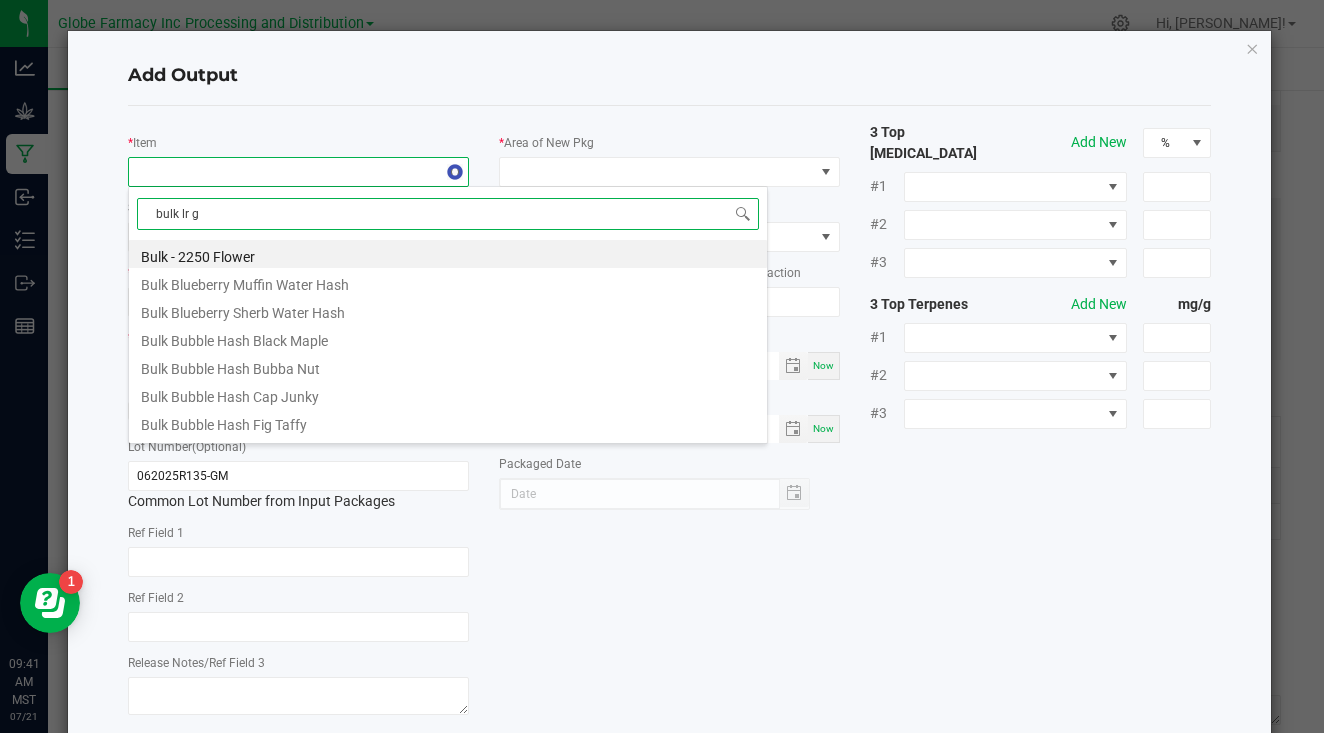type on "bulk [PERSON_NAME]" 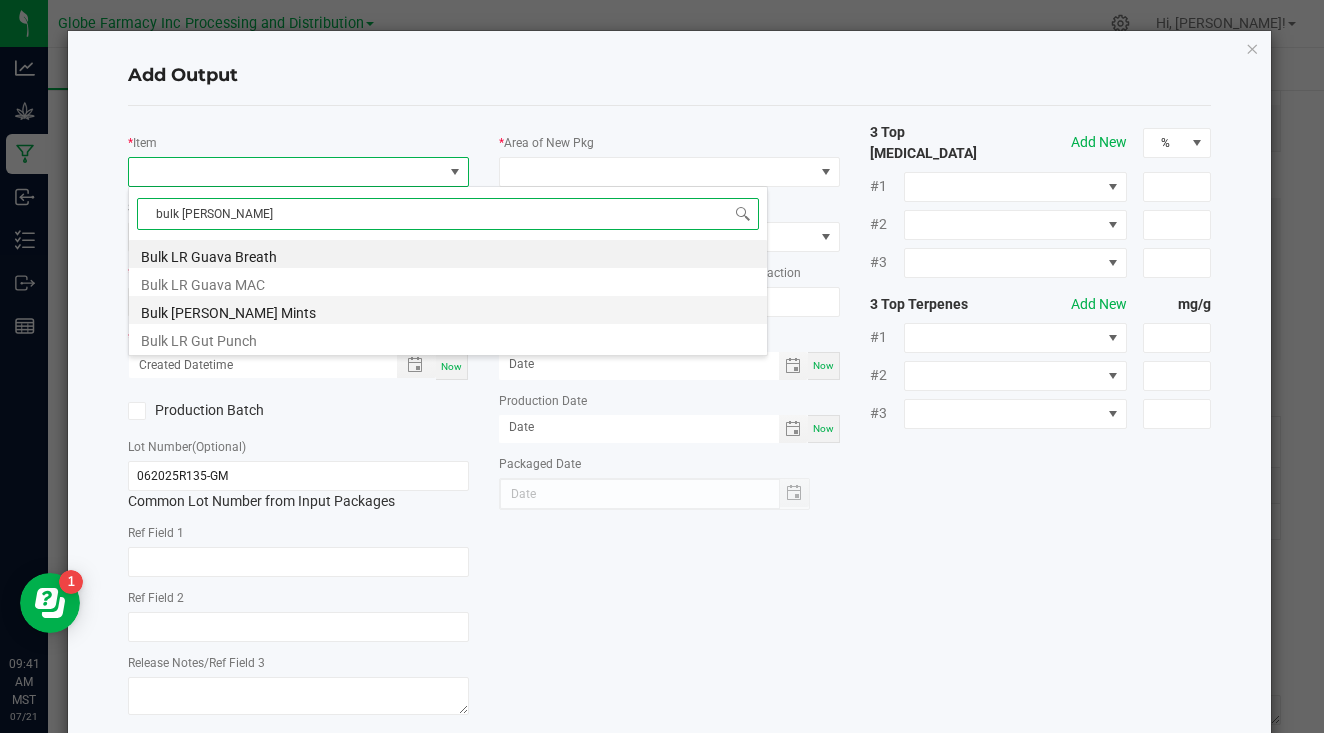 click on "Bulk [PERSON_NAME] Mints" at bounding box center [448, 310] 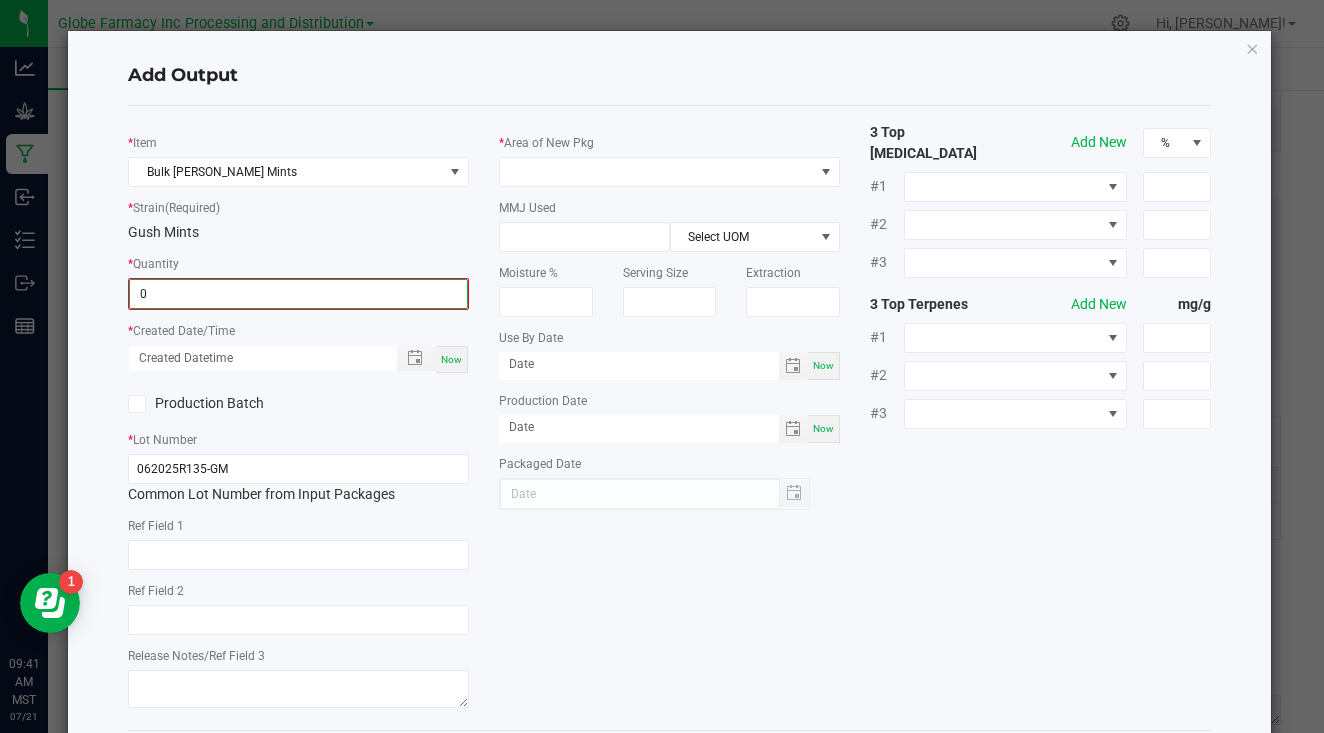 click on "0" at bounding box center (298, 294) 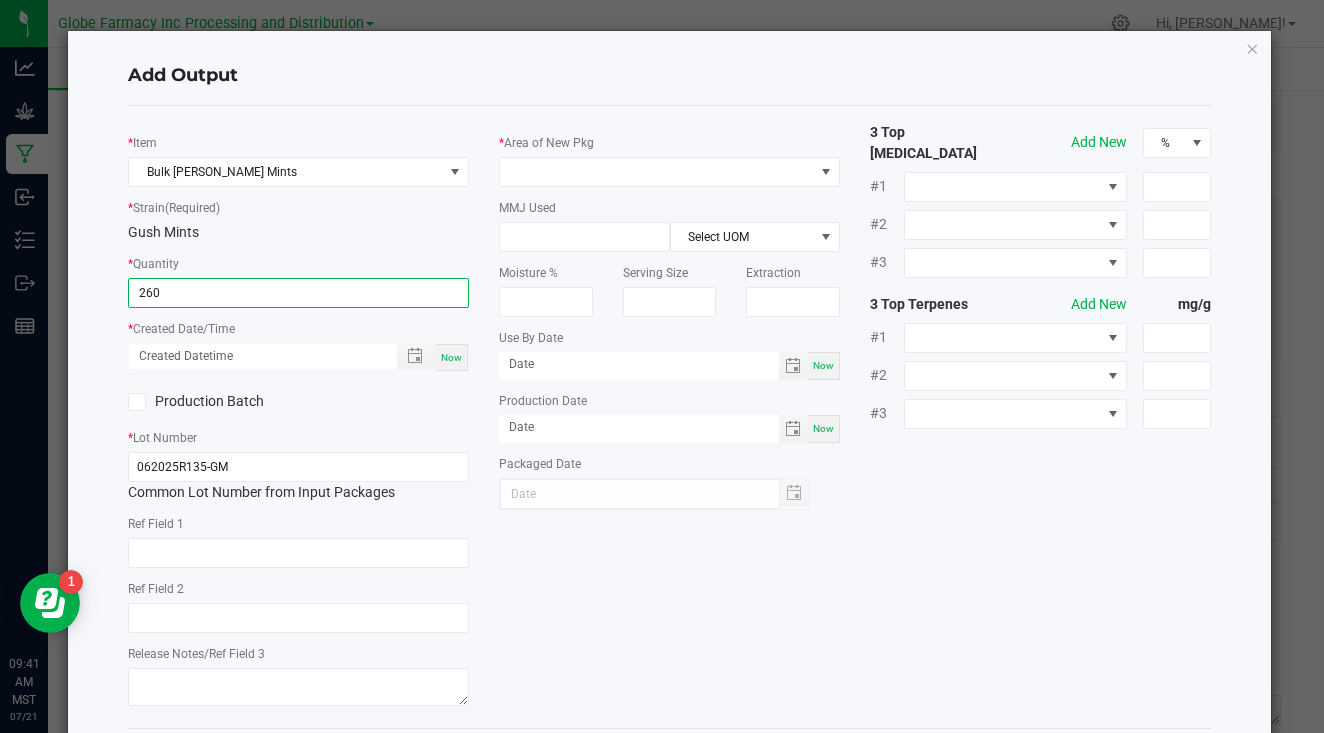 type on "260.0000 g" 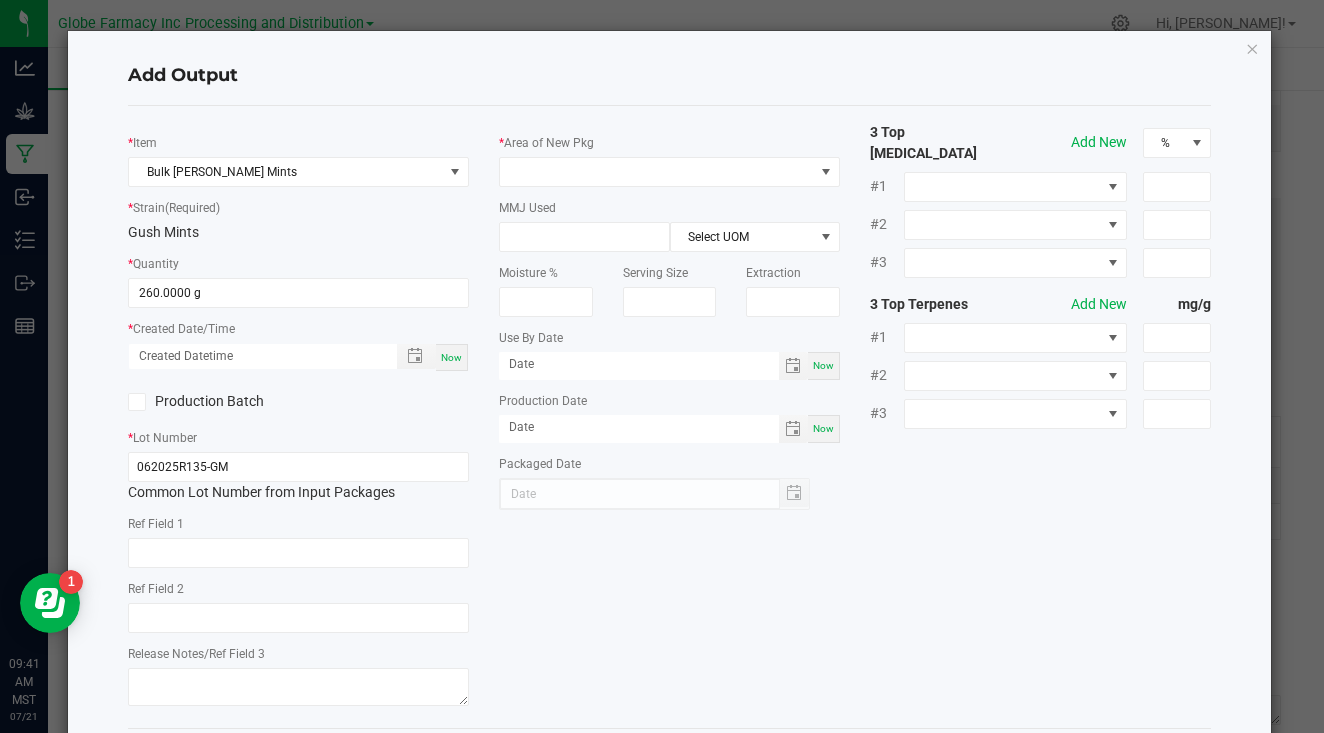 click on "Now" at bounding box center [451, 357] 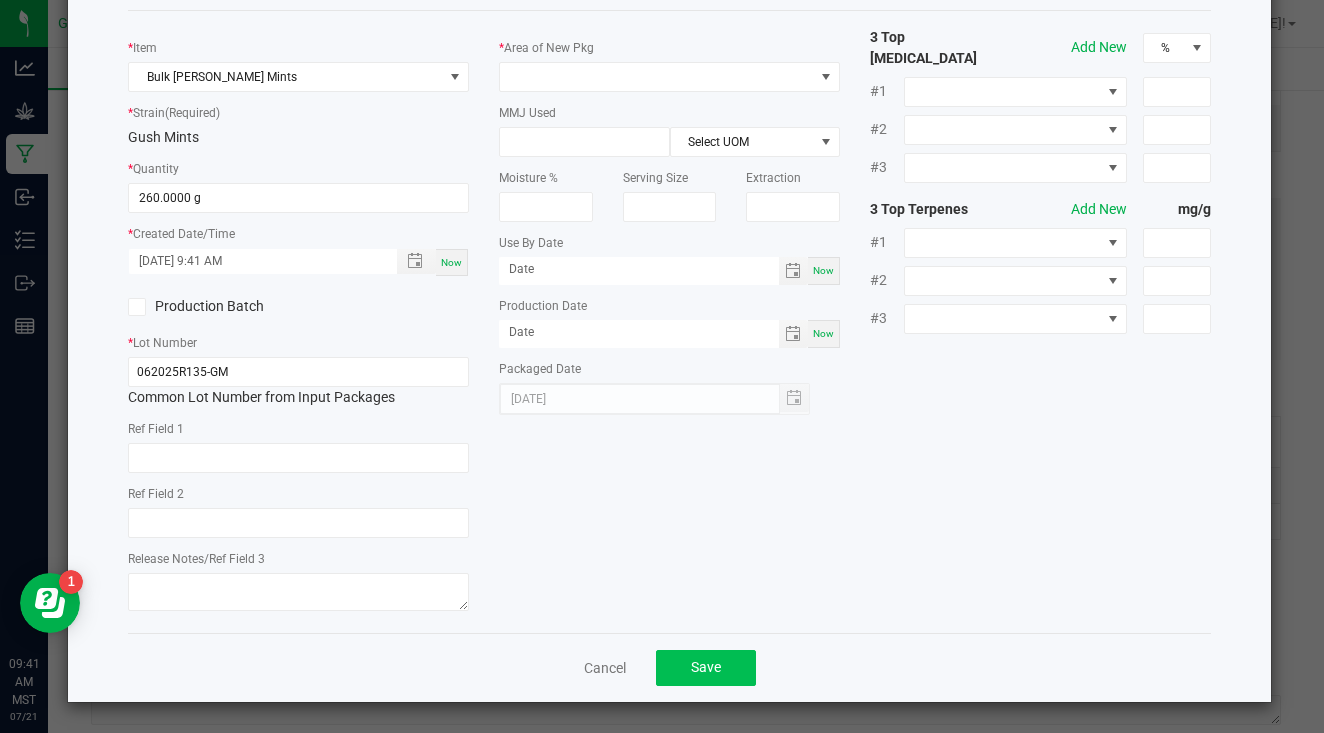 scroll, scrollTop: 94, scrollLeft: 0, axis: vertical 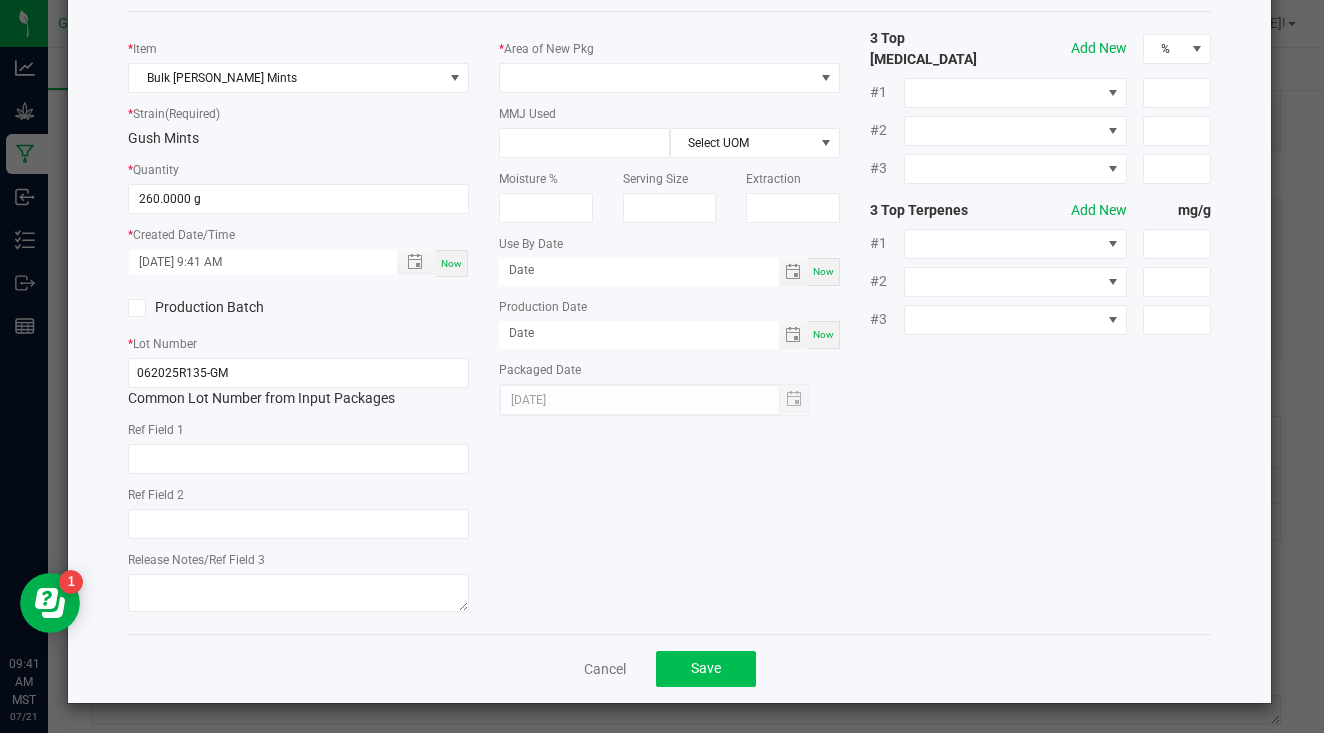 click on "Save" 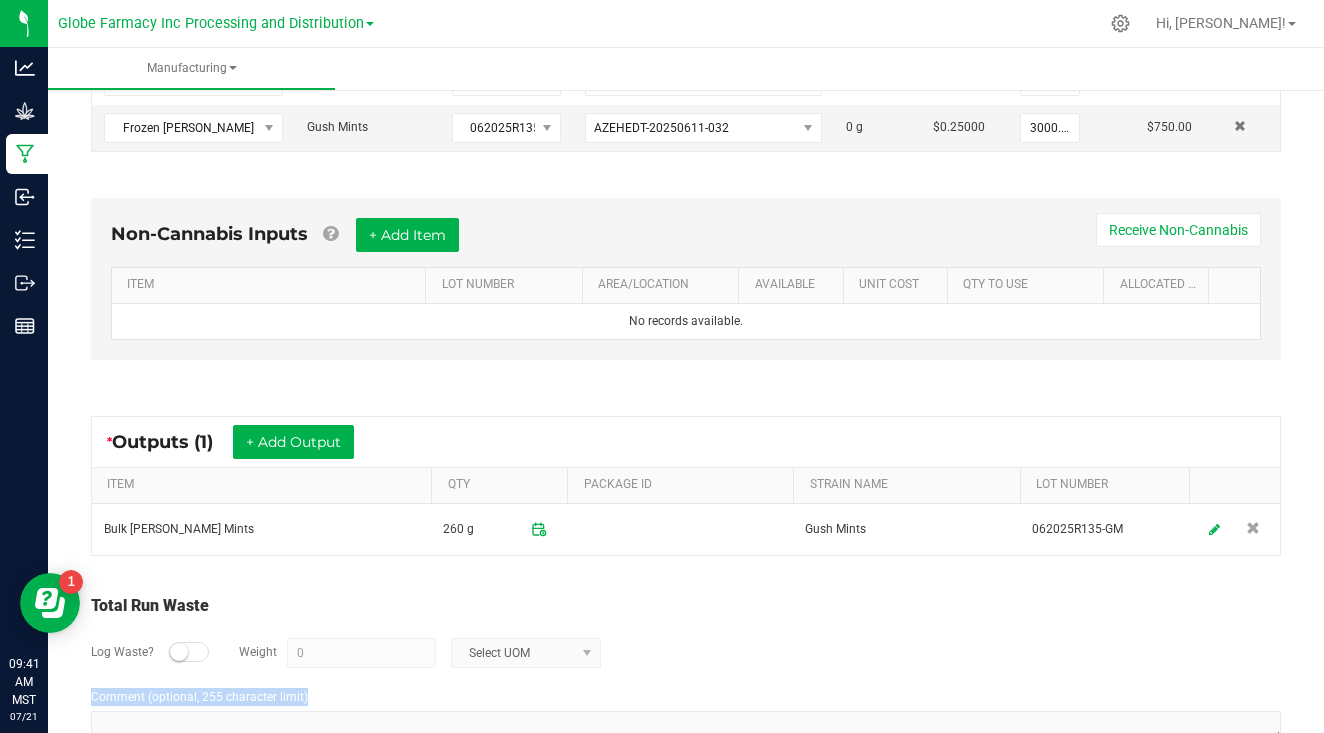 scroll, scrollTop: 545, scrollLeft: 0, axis: vertical 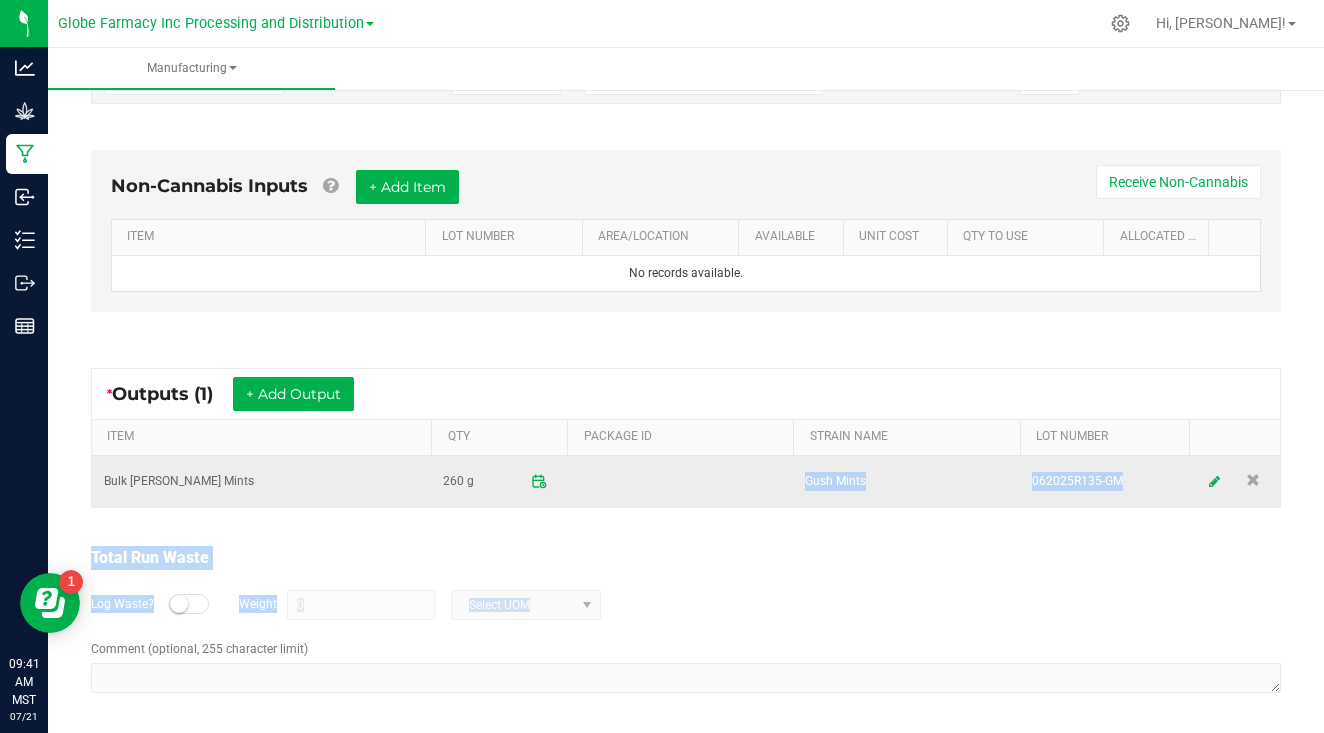 drag, startPoint x: 695, startPoint y: 651, endPoint x: 777, endPoint y: 493, distance: 178.01123 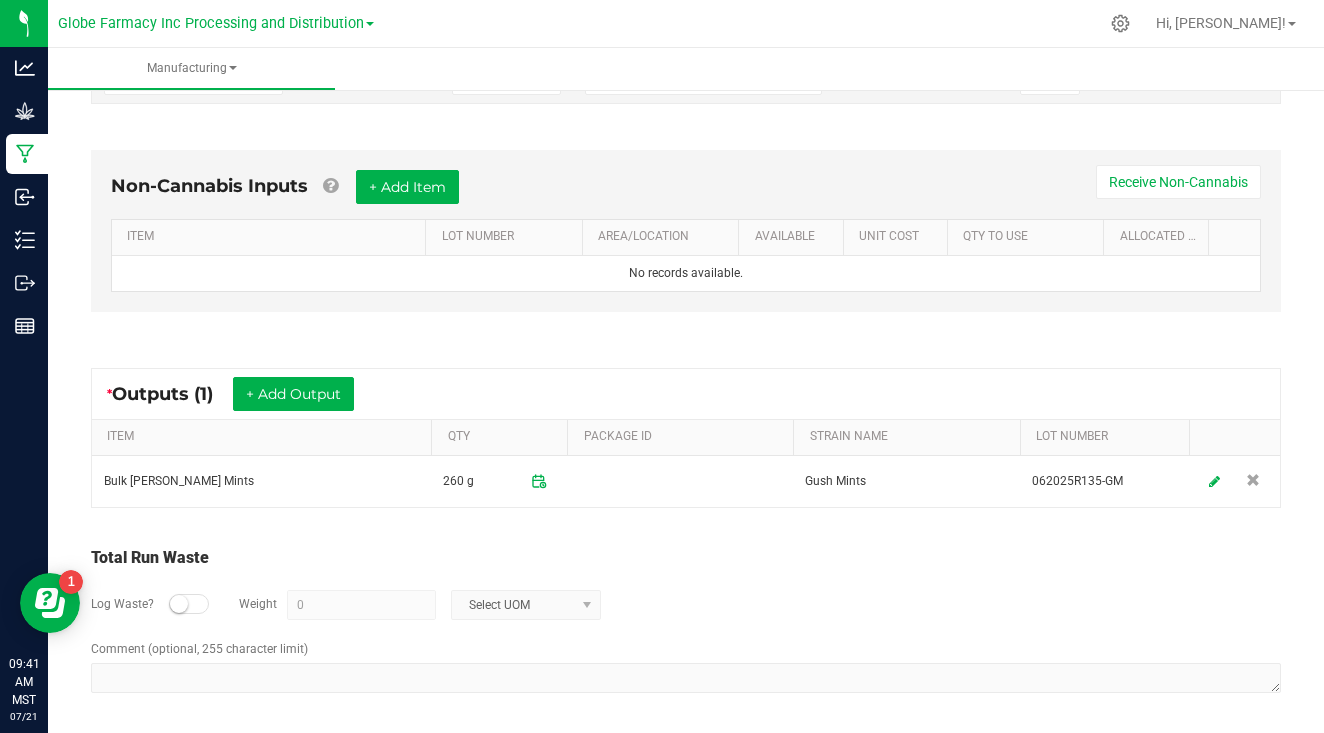 click on "*    Outputs (1)   + Add Output" at bounding box center [686, 394] 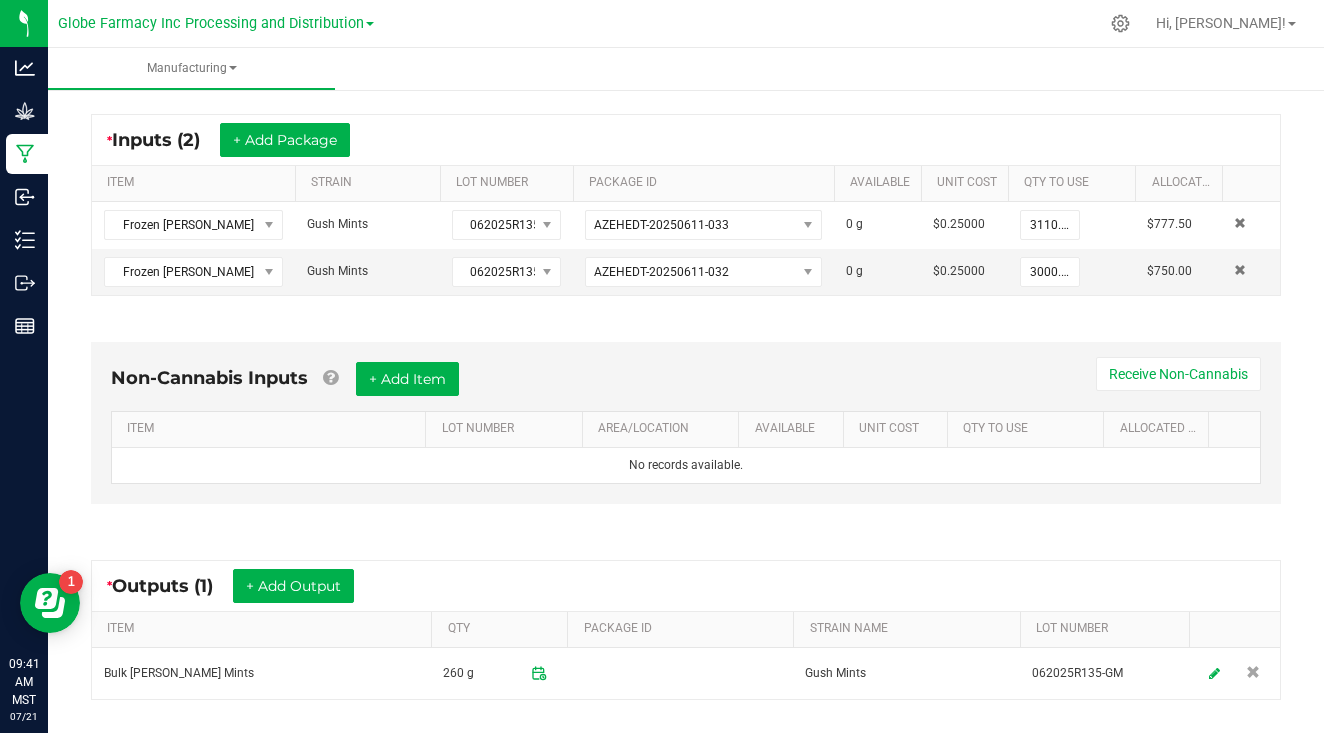 scroll, scrollTop: 366, scrollLeft: 0, axis: vertical 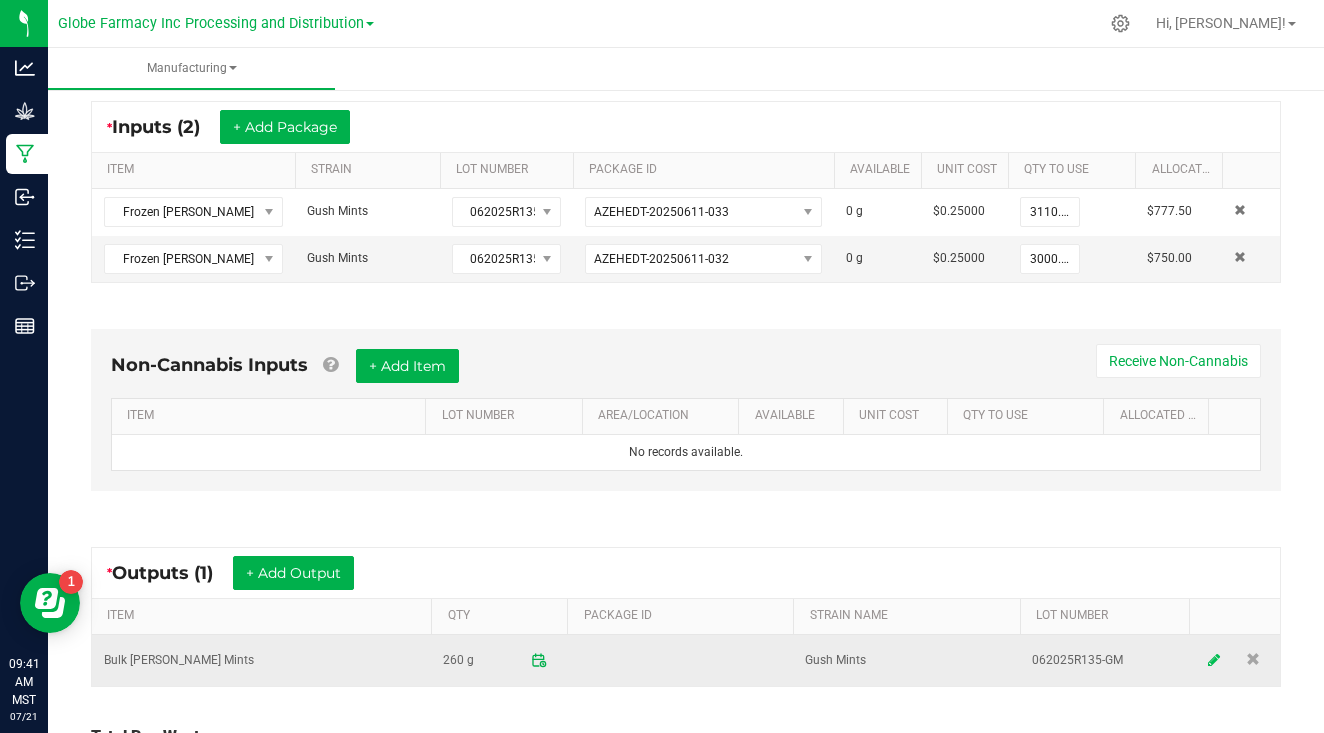click at bounding box center [1215, 660] 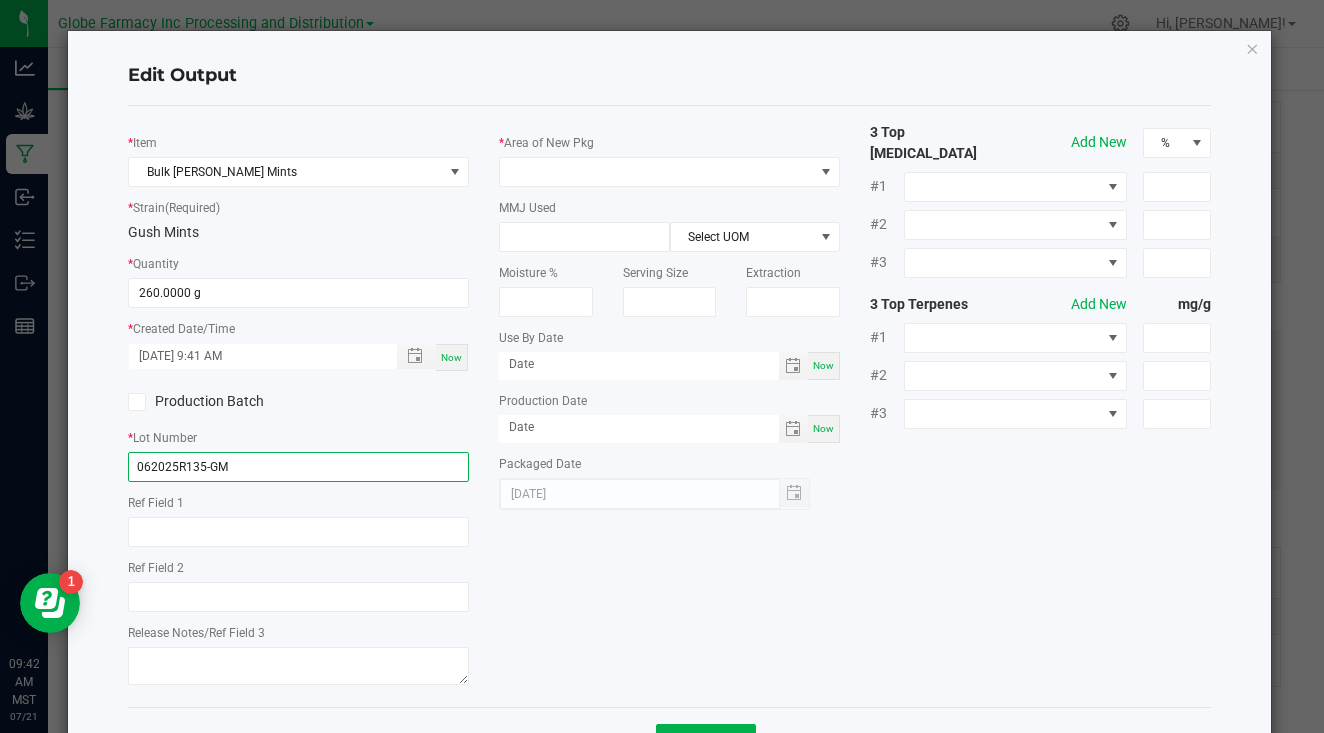 click on "062025R135-GM" 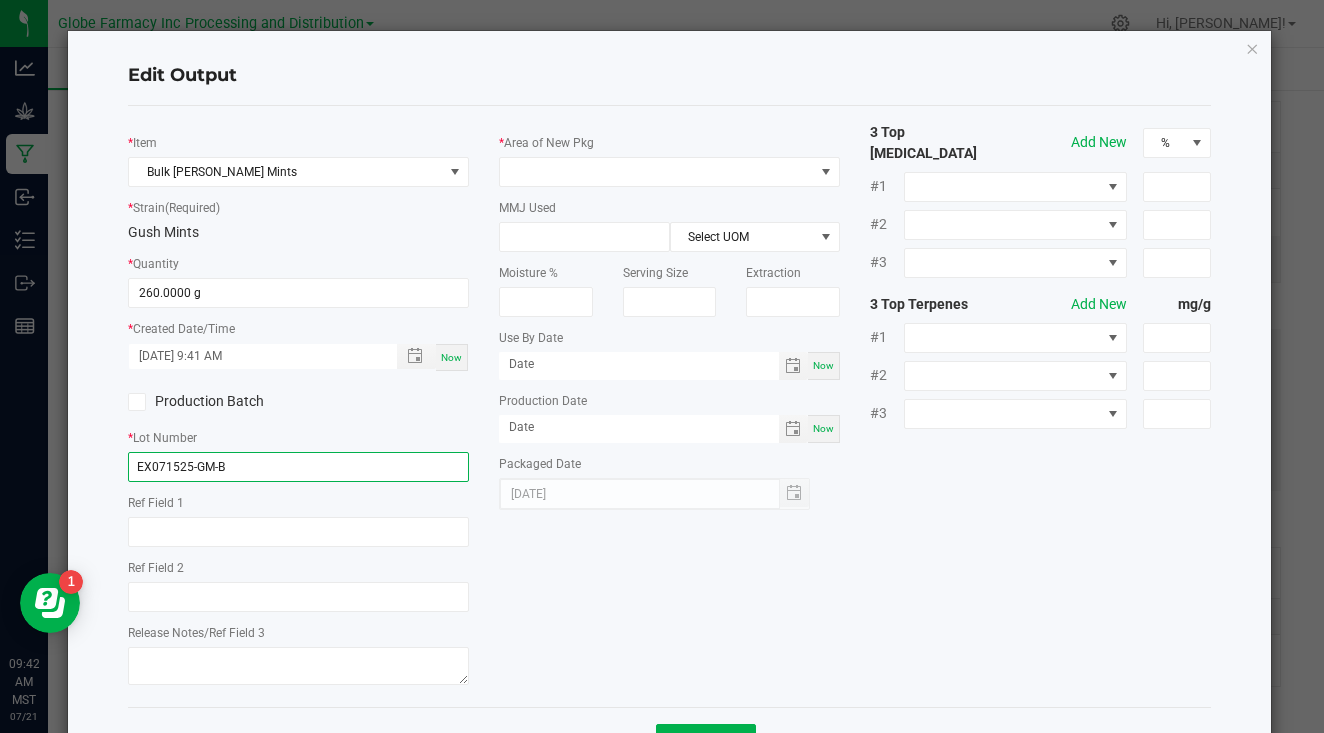 click on "EX071525-GM-B" 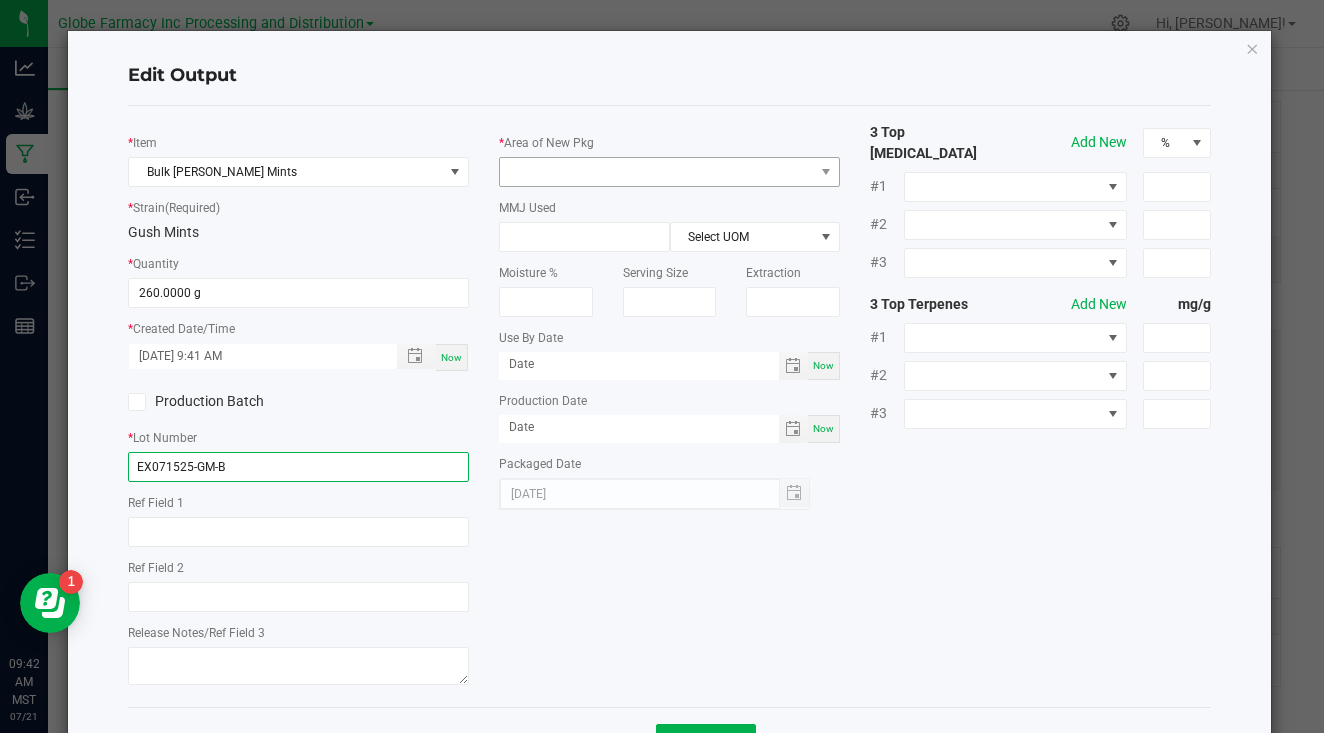type on "EX071525-GM-B" 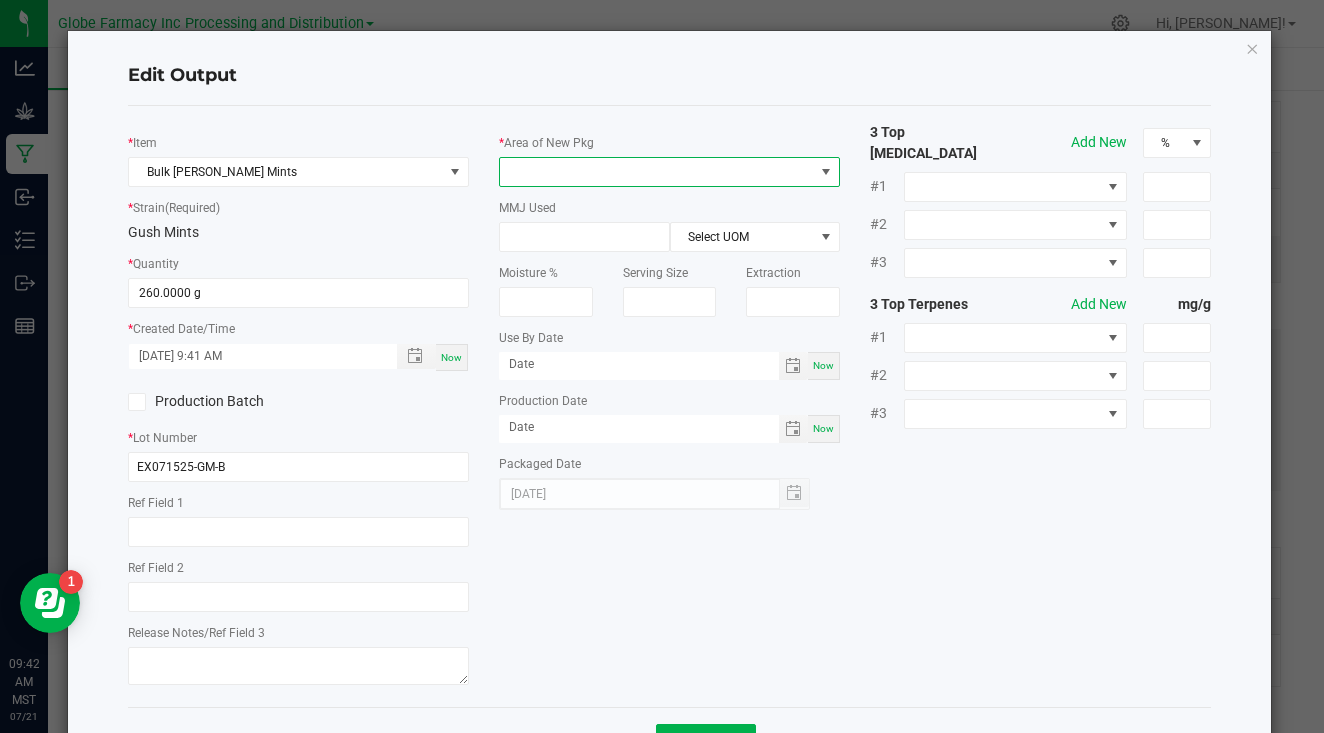 click at bounding box center [657, 172] 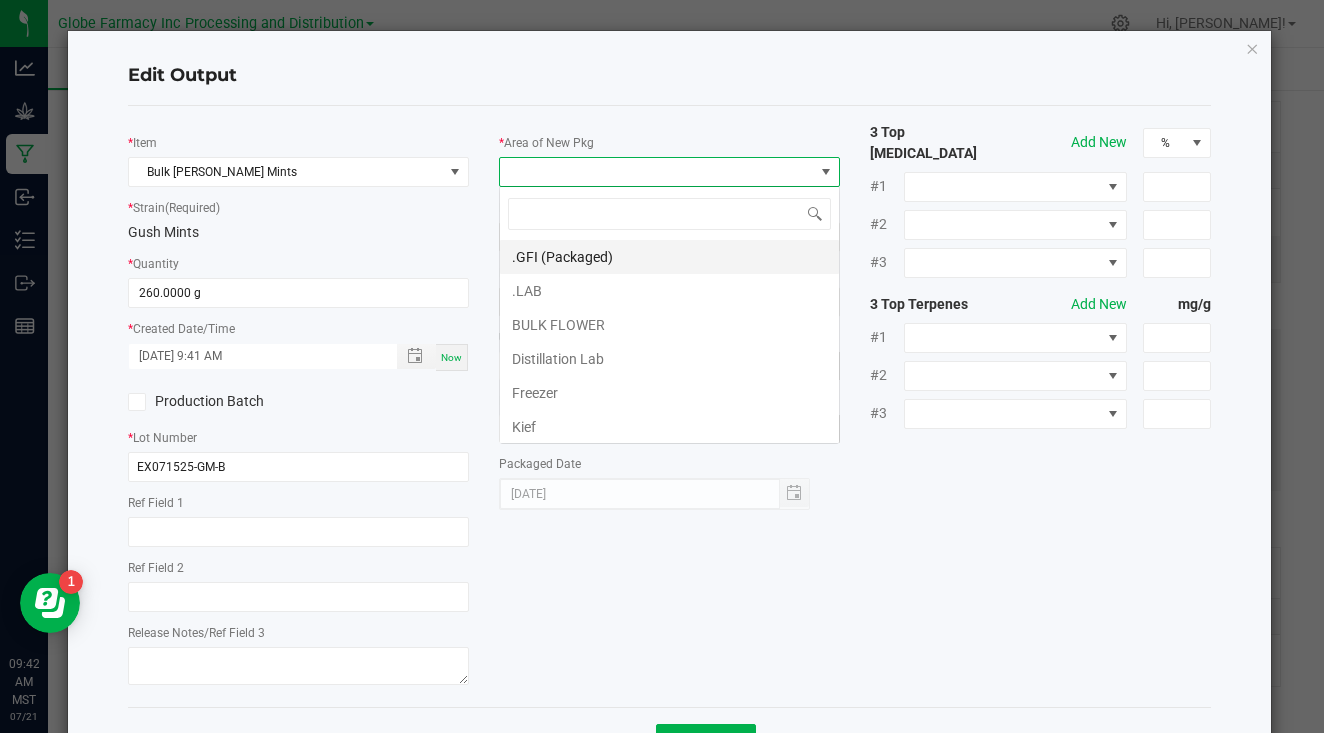 scroll, scrollTop: 99970, scrollLeft: 99659, axis: both 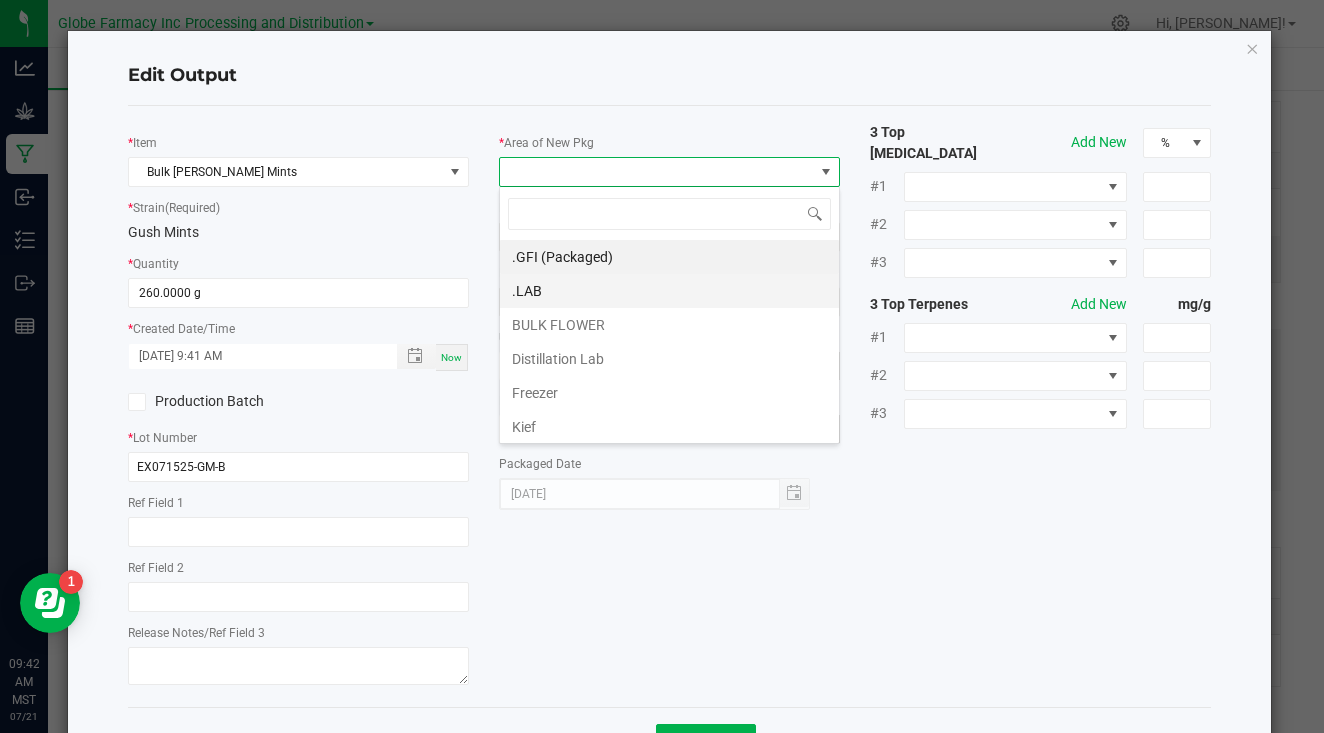 click on ".LAB" at bounding box center [669, 291] 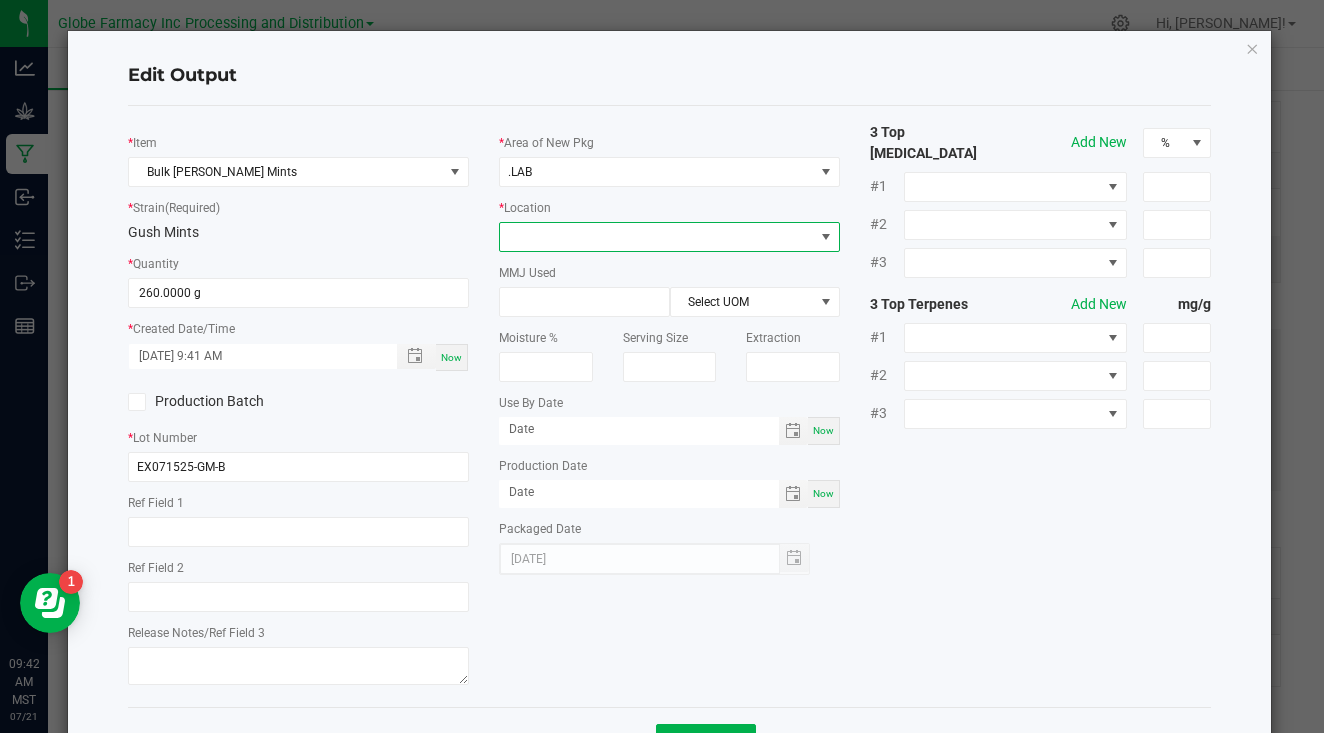 click at bounding box center (657, 237) 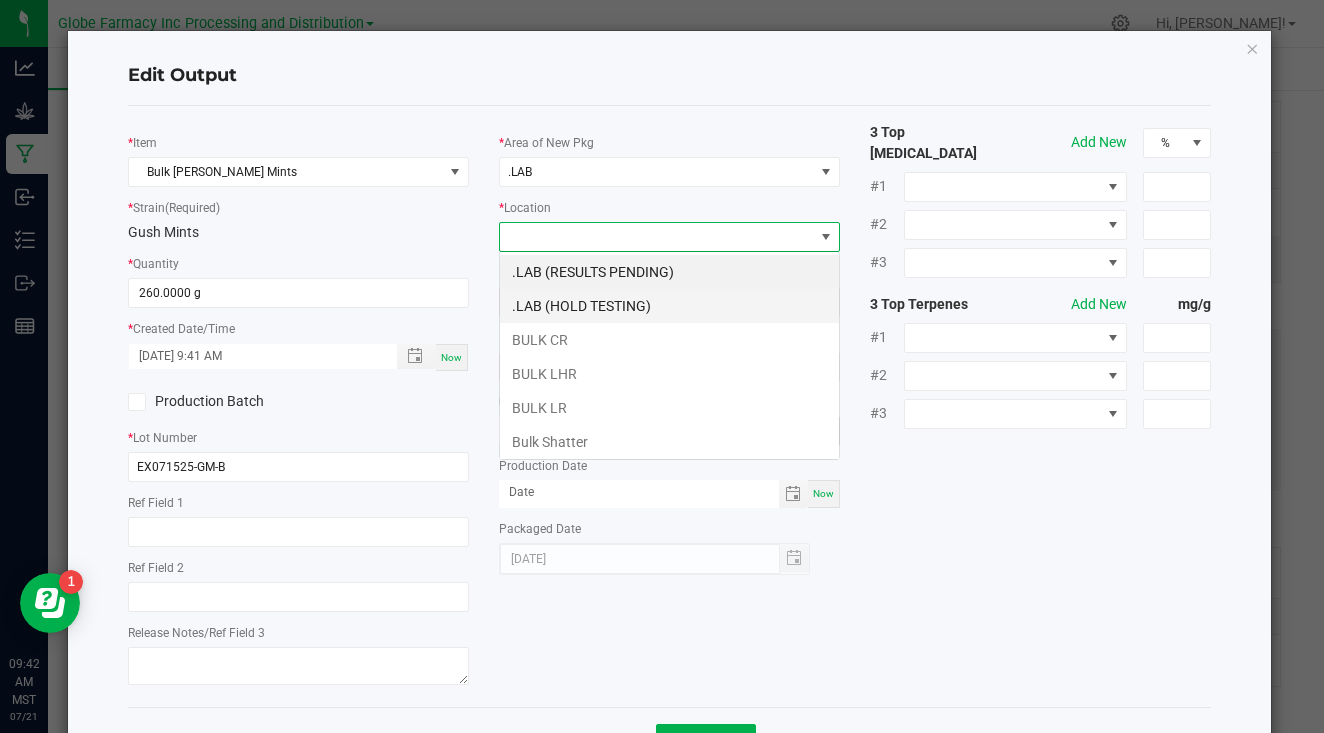 scroll, scrollTop: 99970, scrollLeft: 99659, axis: both 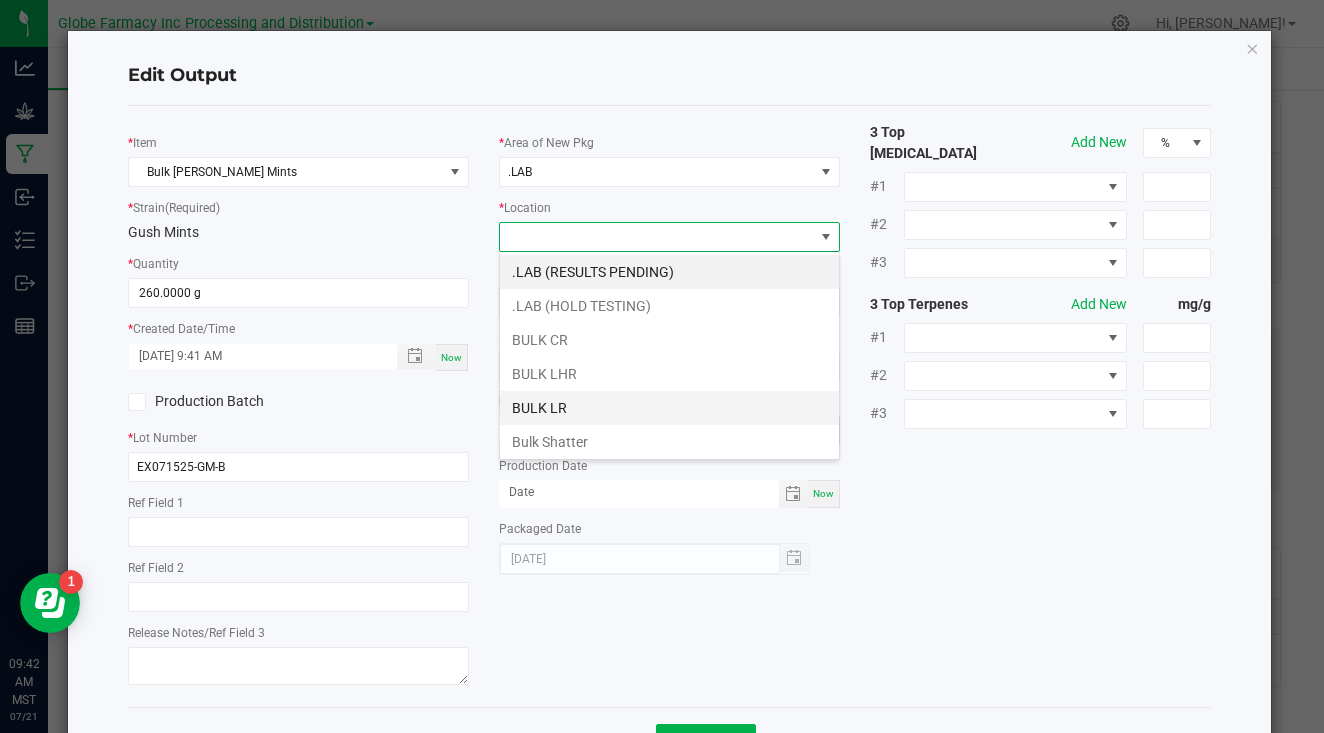 click on "BULK LR" at bounding box center (669, 408) 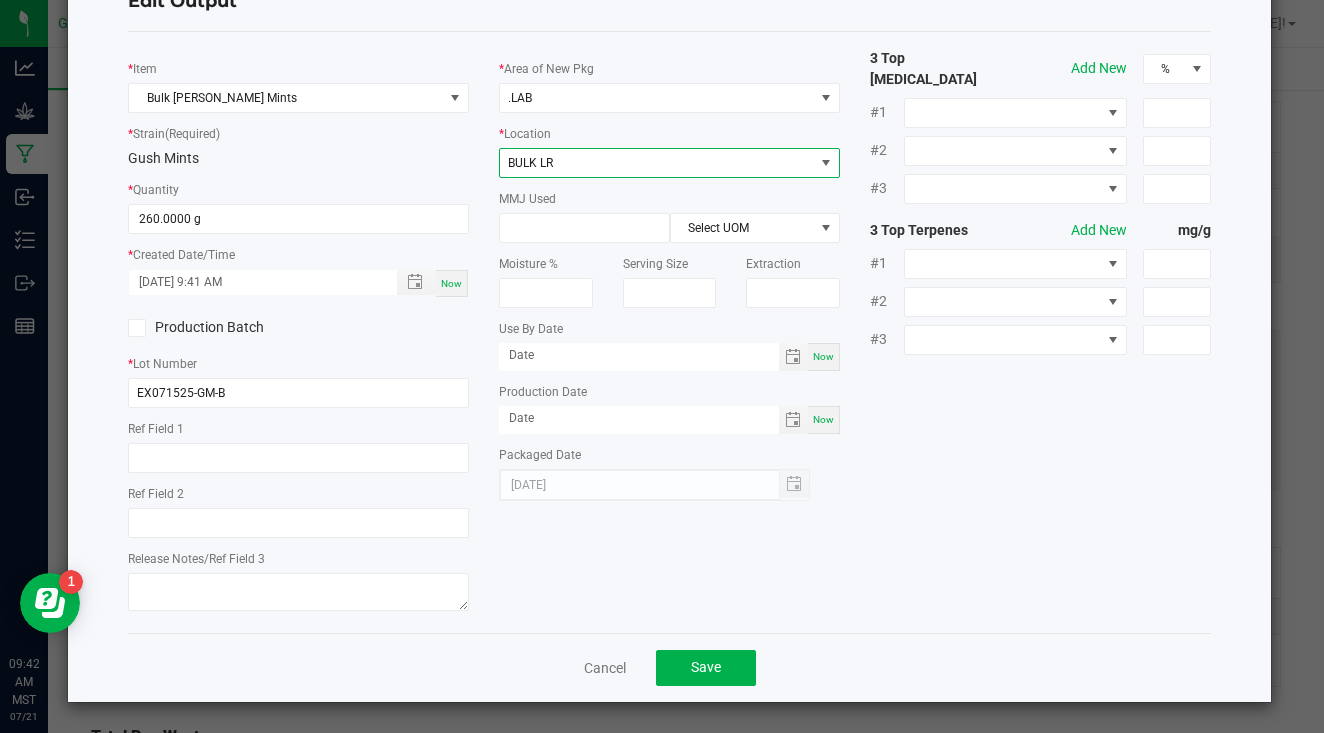 scroll, scrollTop: 73, scrollLeft: 0, axis: vertical 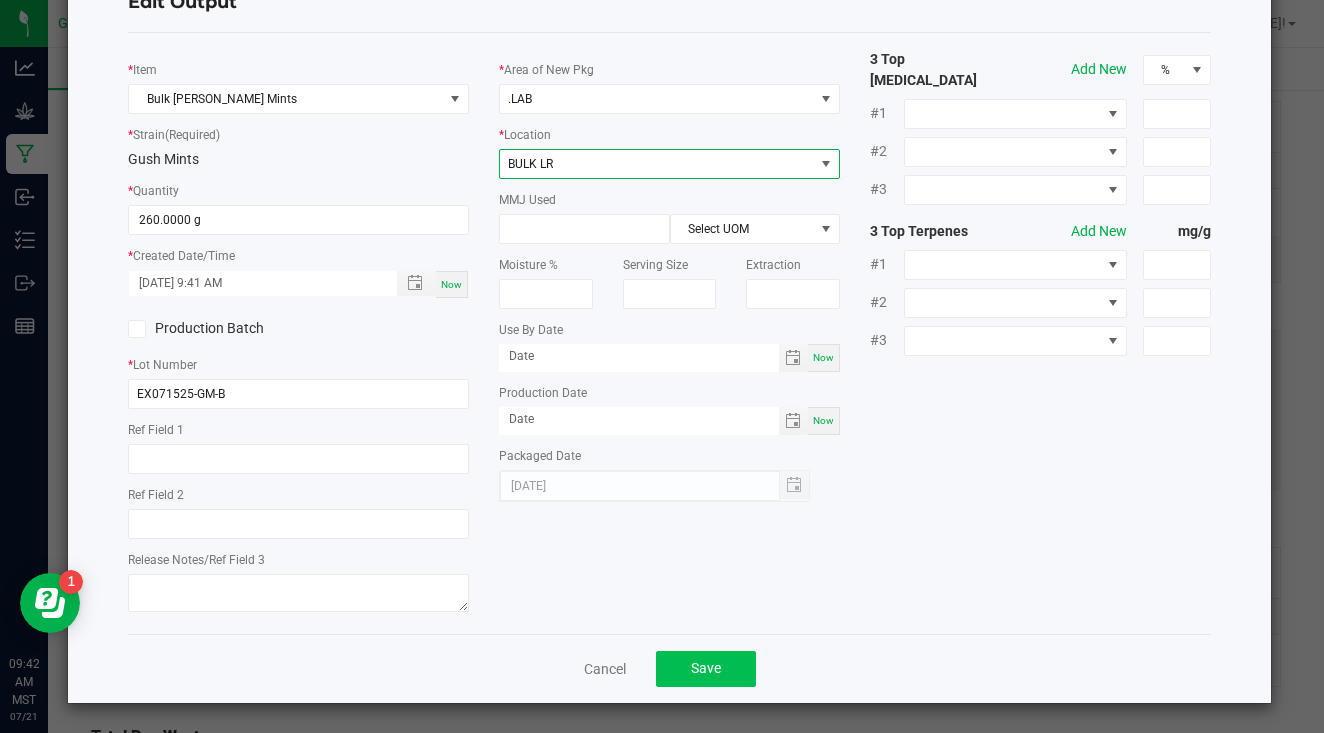 click on "Save" 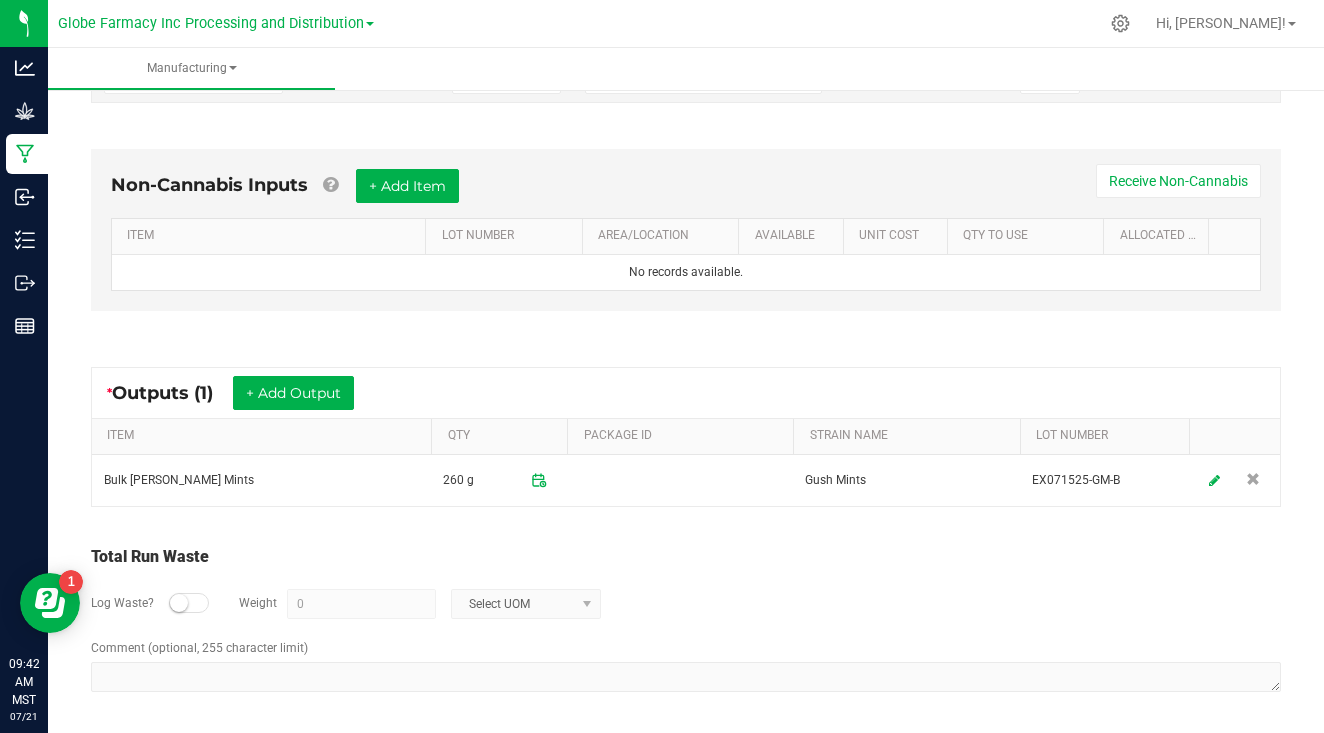 scroll, scrollTop: 545, scrollLeft: 0, axis: vertical 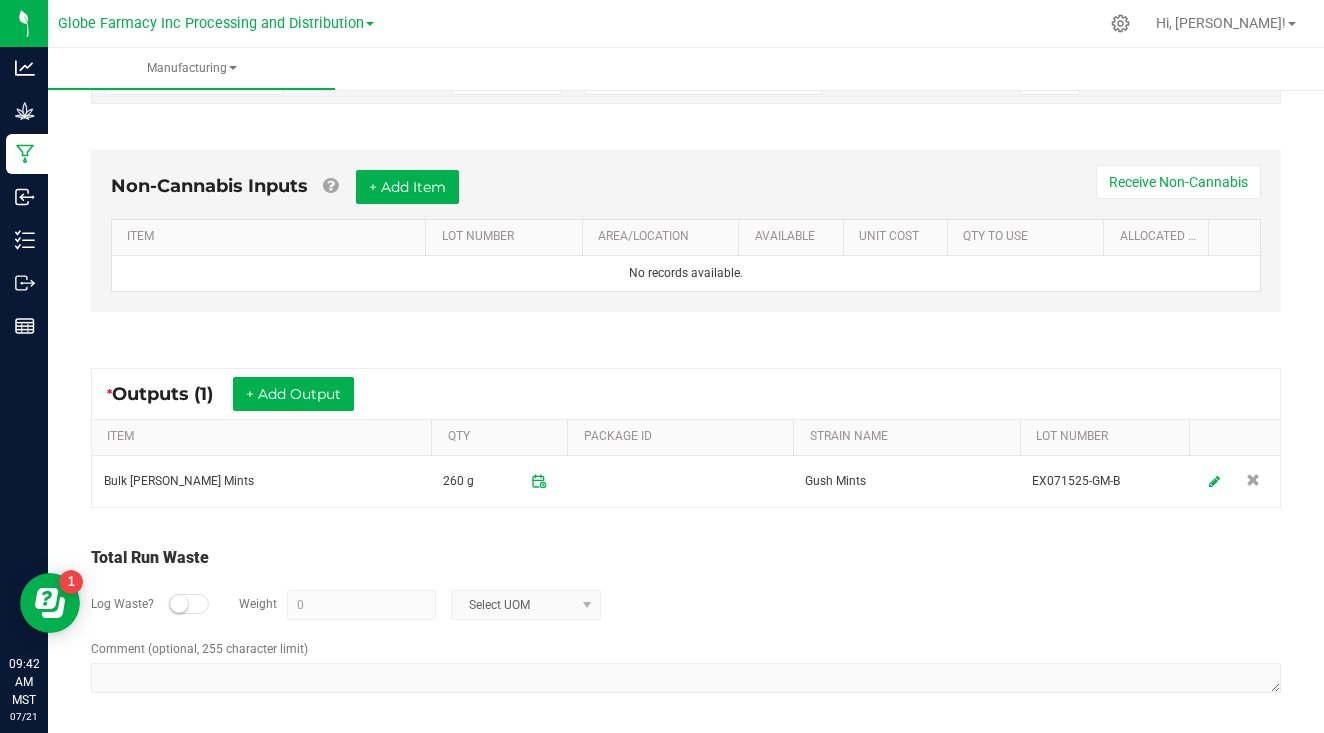 click at bounding box center (189, 604) 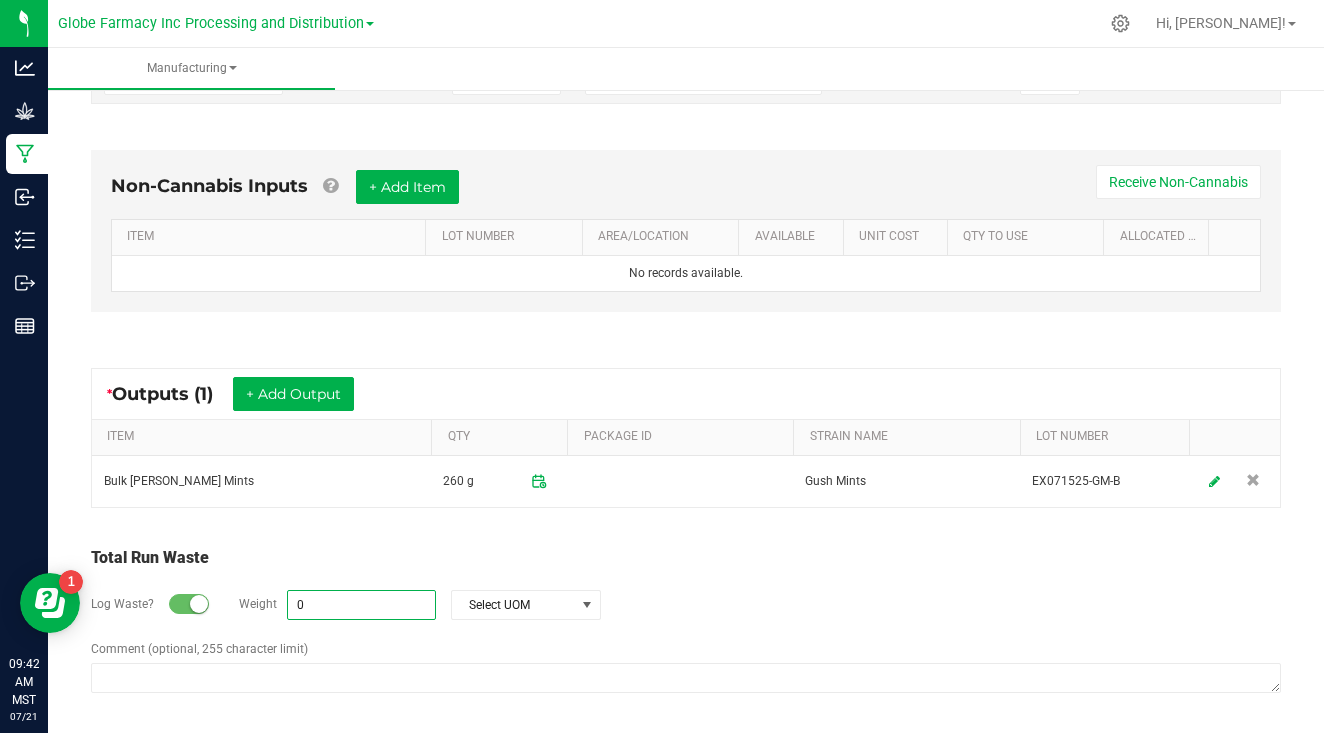 click on "0" at bounding box center [361, 605] 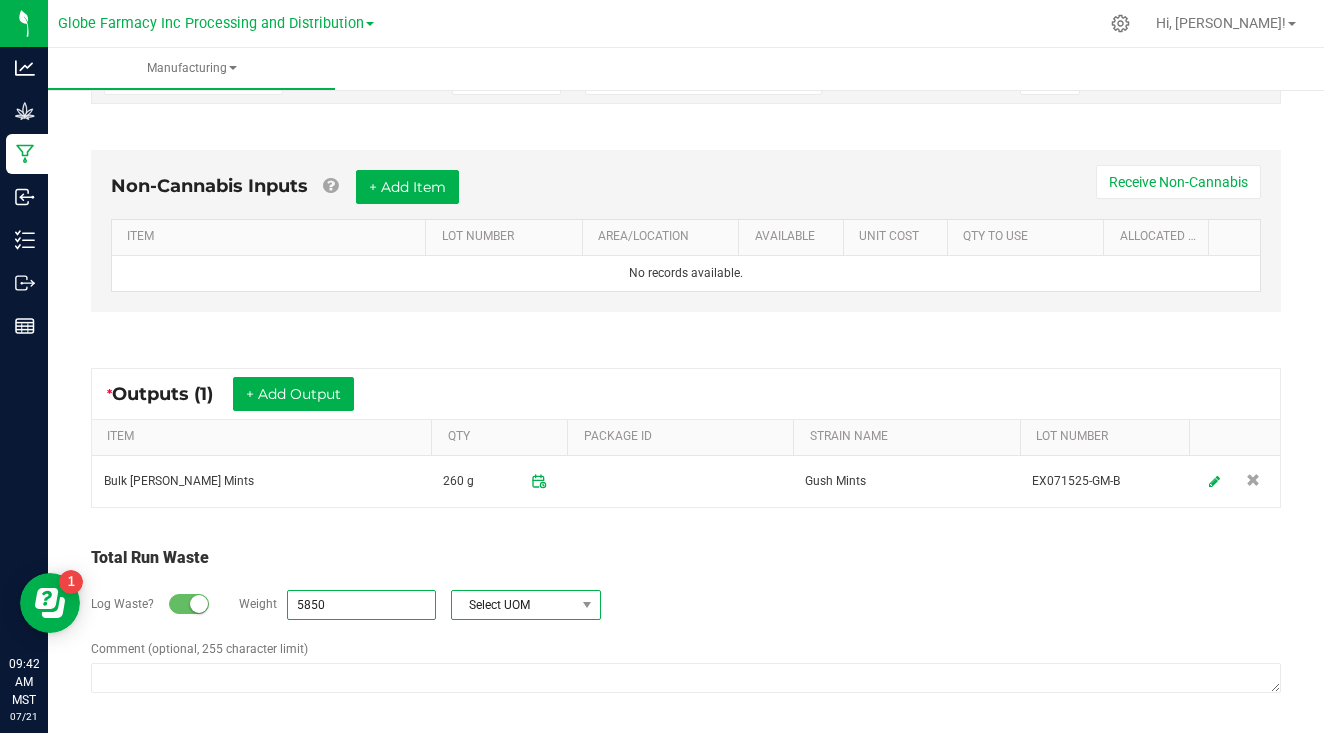 click on "Select UOM" at bounding box center (513, 605) 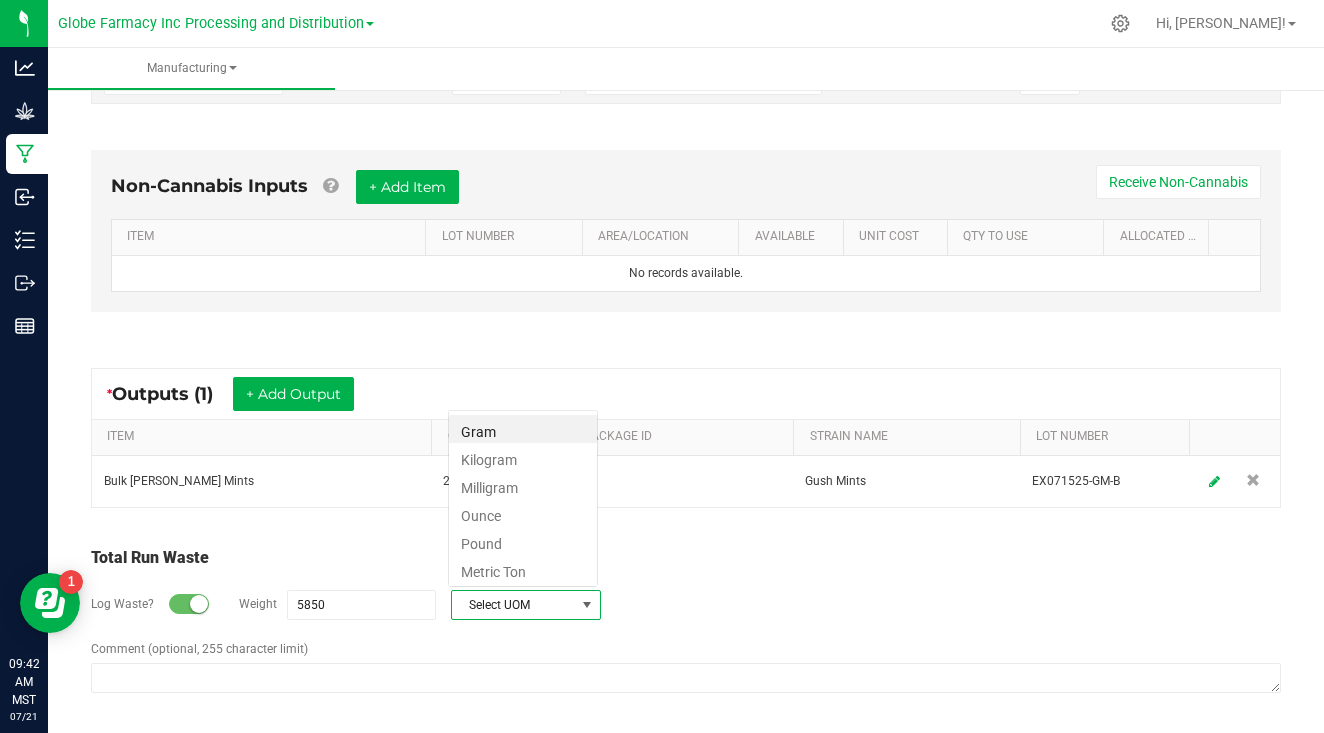 scroll, scrollTop: 99970, scrollLeft: 99850, axis: both 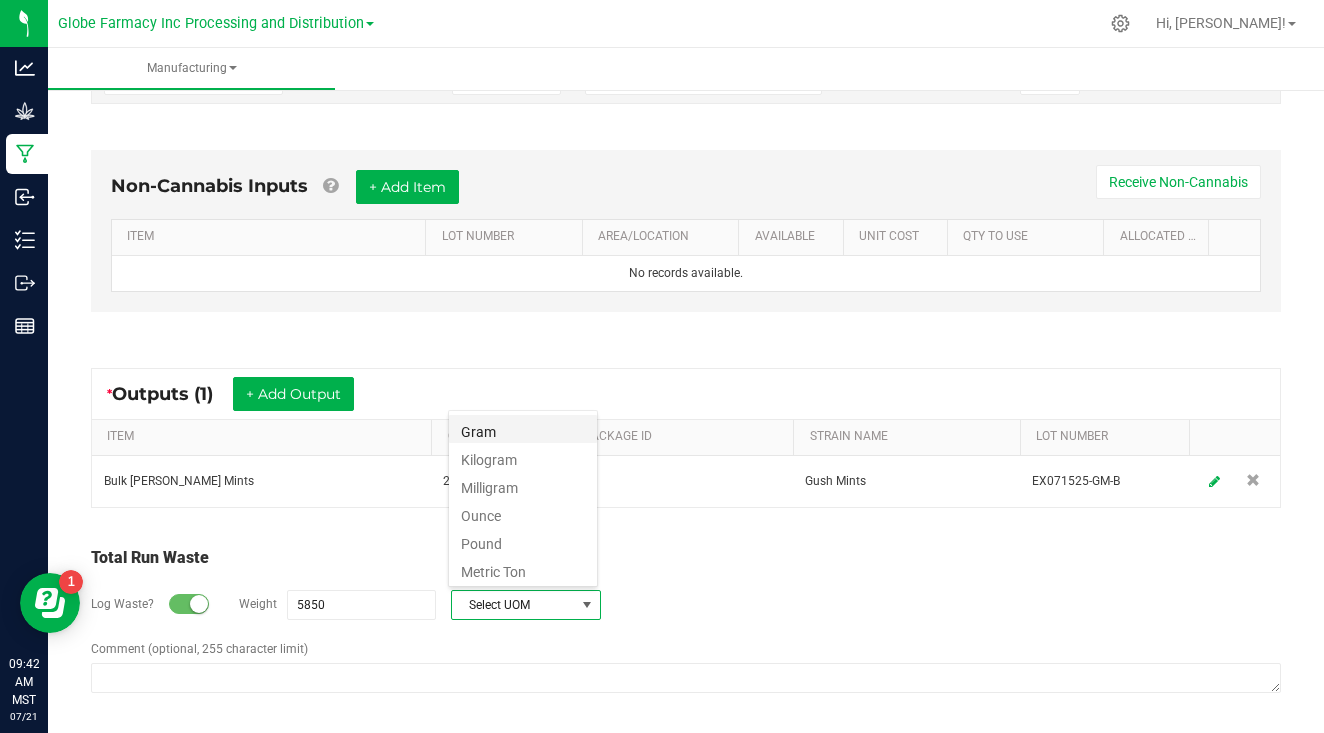 click on "Gram" at bounding box center [523, 429] 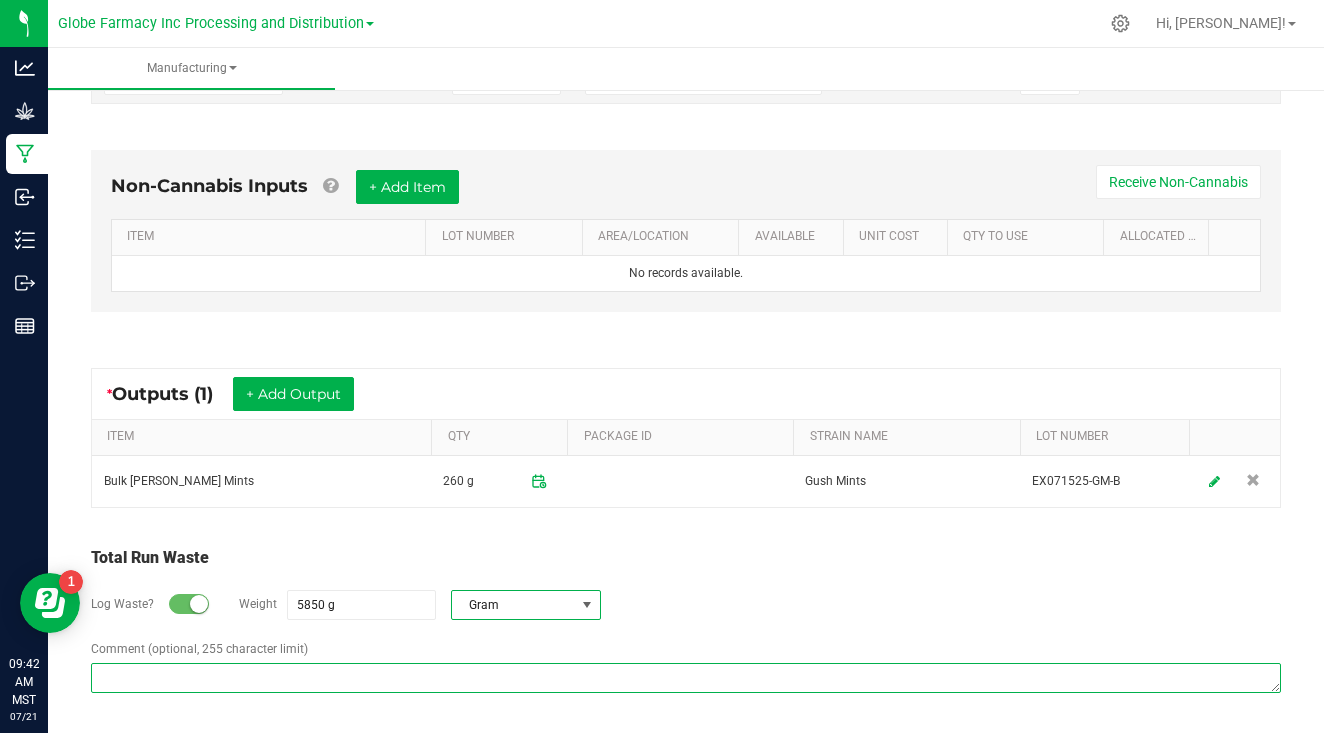 click on "Comment (optional, 255 character limit)" at bounding box center (686, 678) 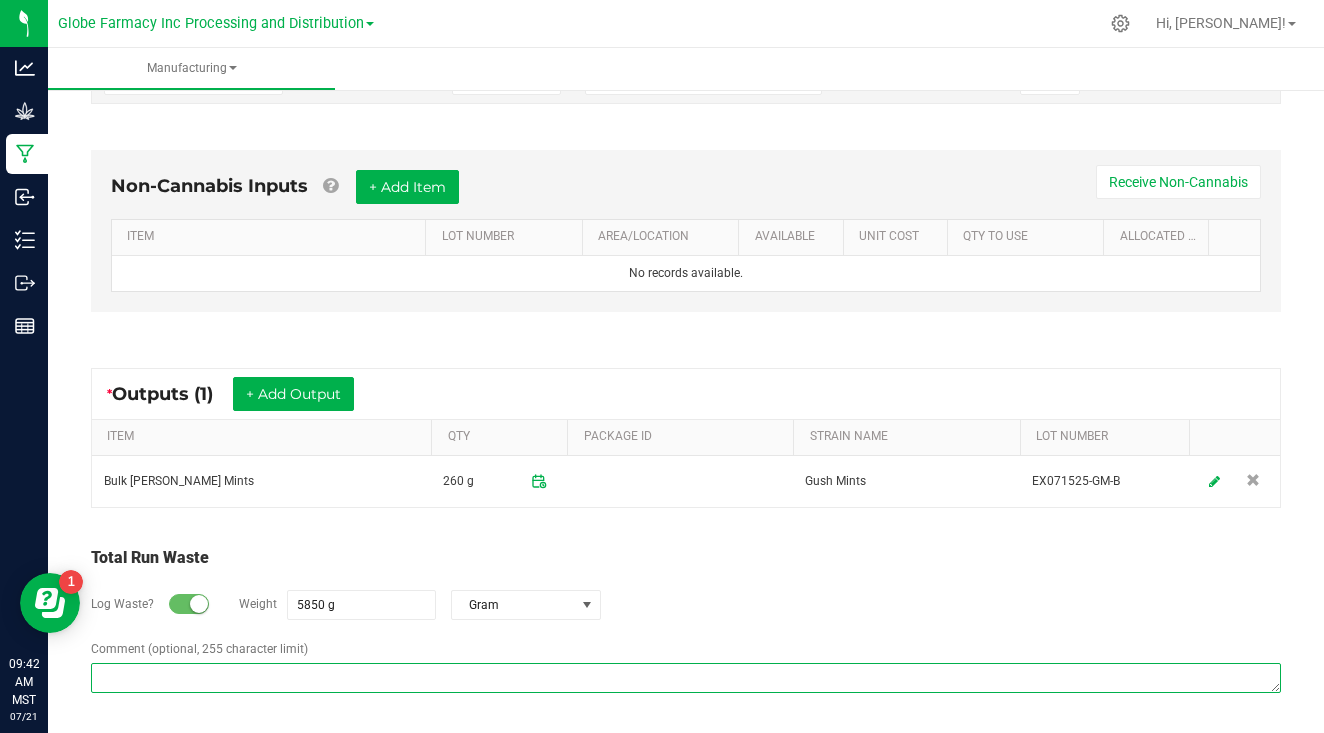 paste on "Waste disposed with ISO/ coffee grounds" 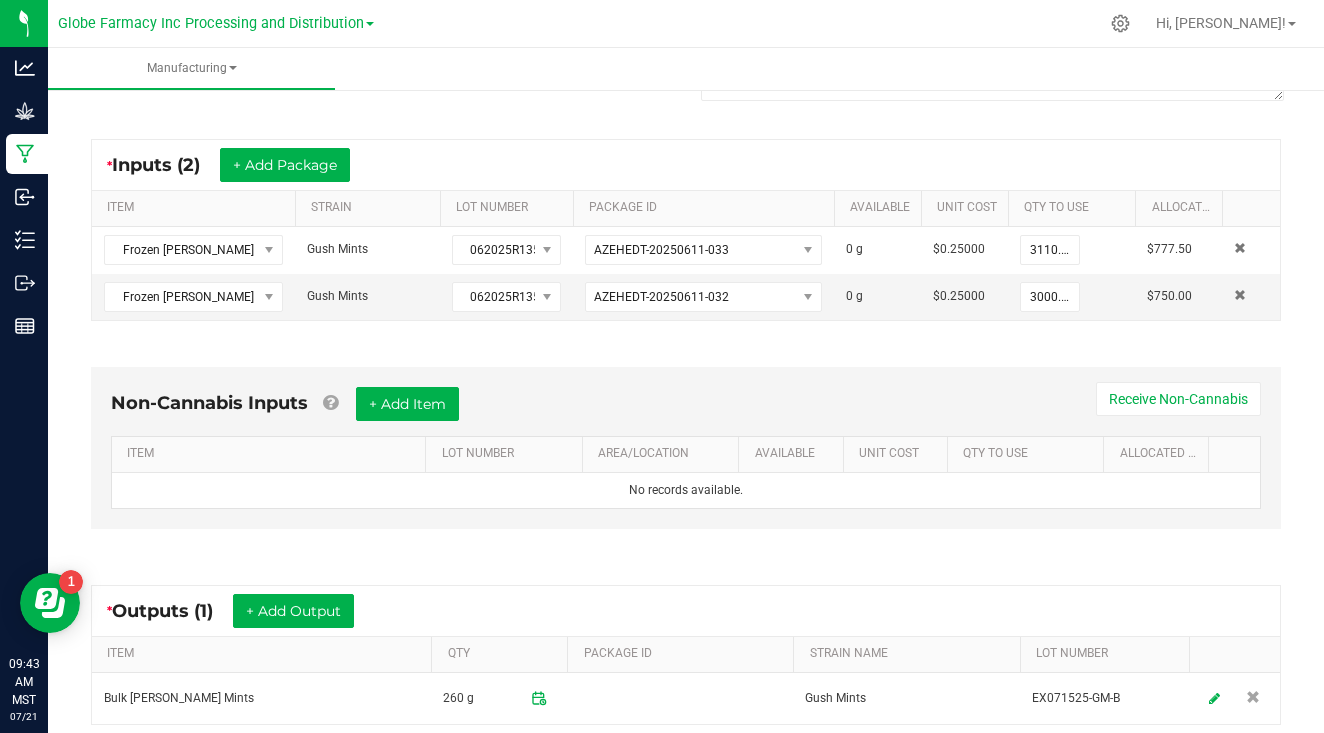 scroll, scrollTop: 327, scrollLeft: 0, axis: vertical 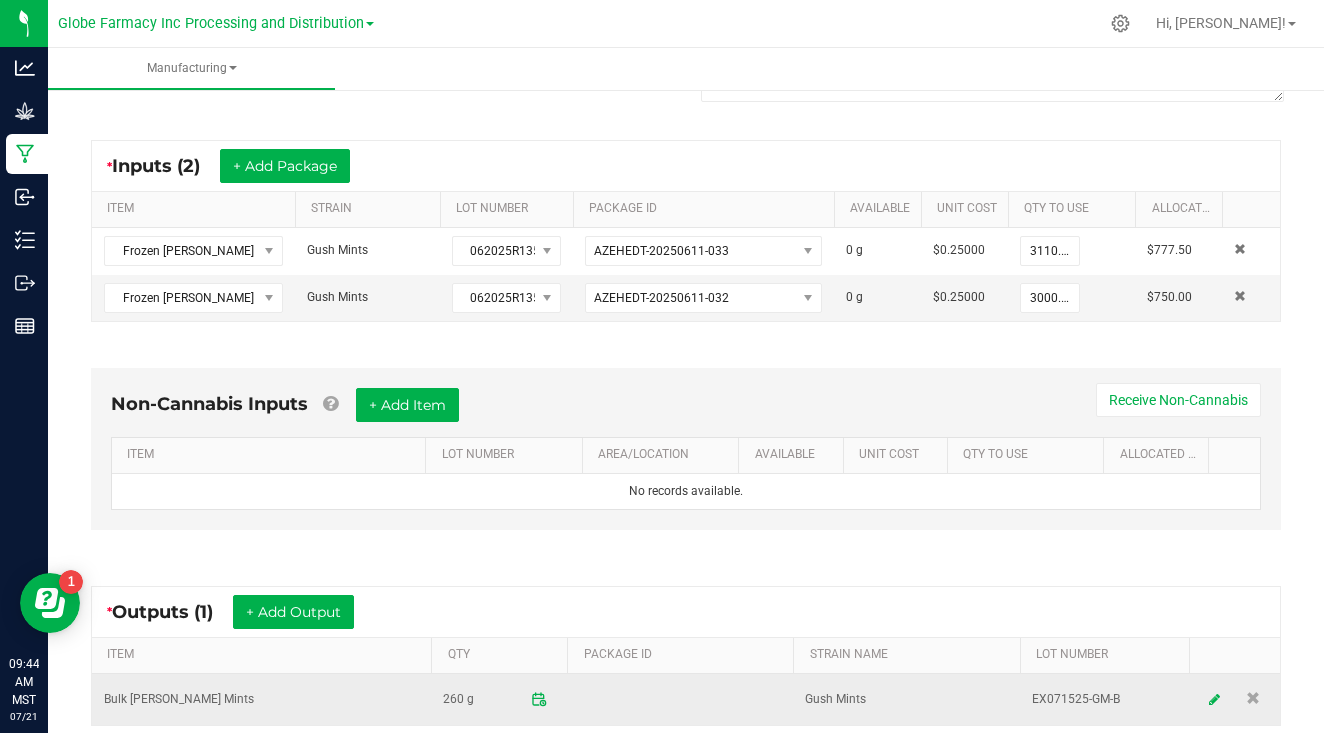 type on "Waste disposed with ISO/ coffee grounds" 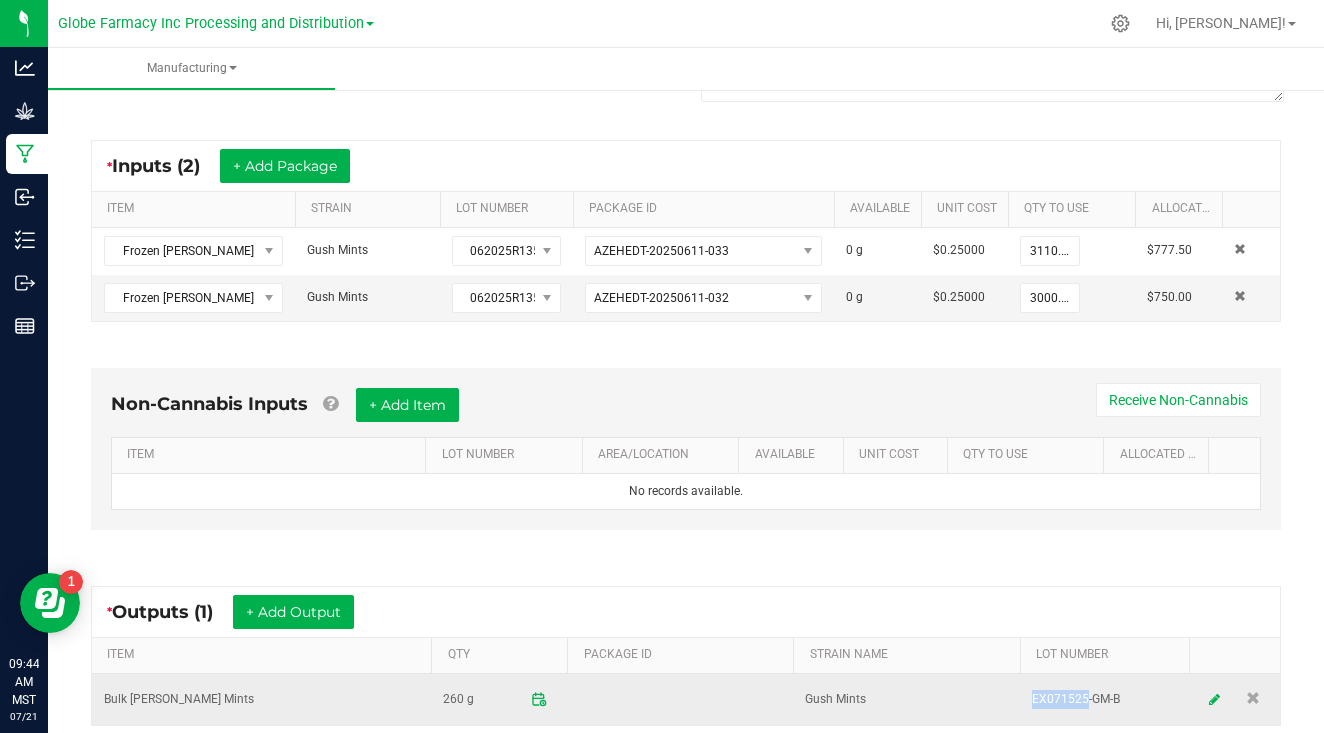 click on "EX071525-GM-B" at bounding box center [1105, 699] 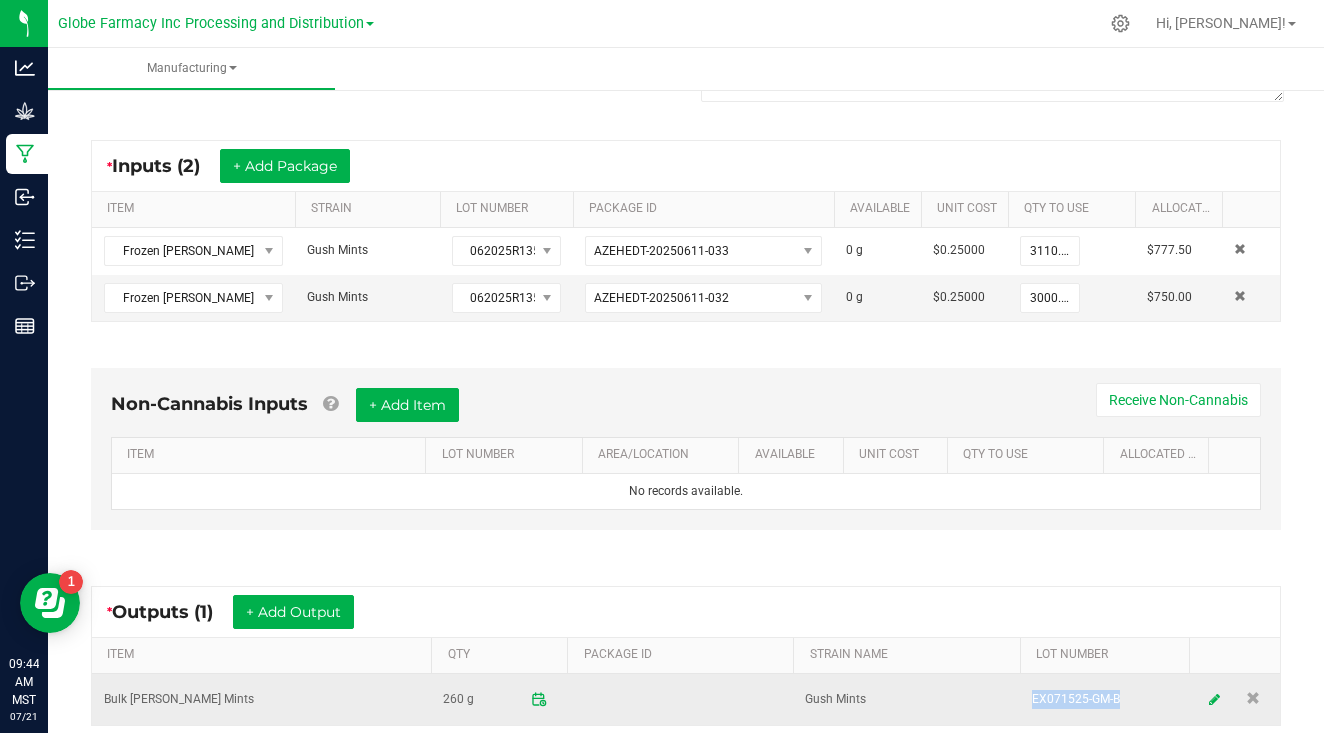 click on "EX071525-GM-B" at bounding box center [1105, 699] 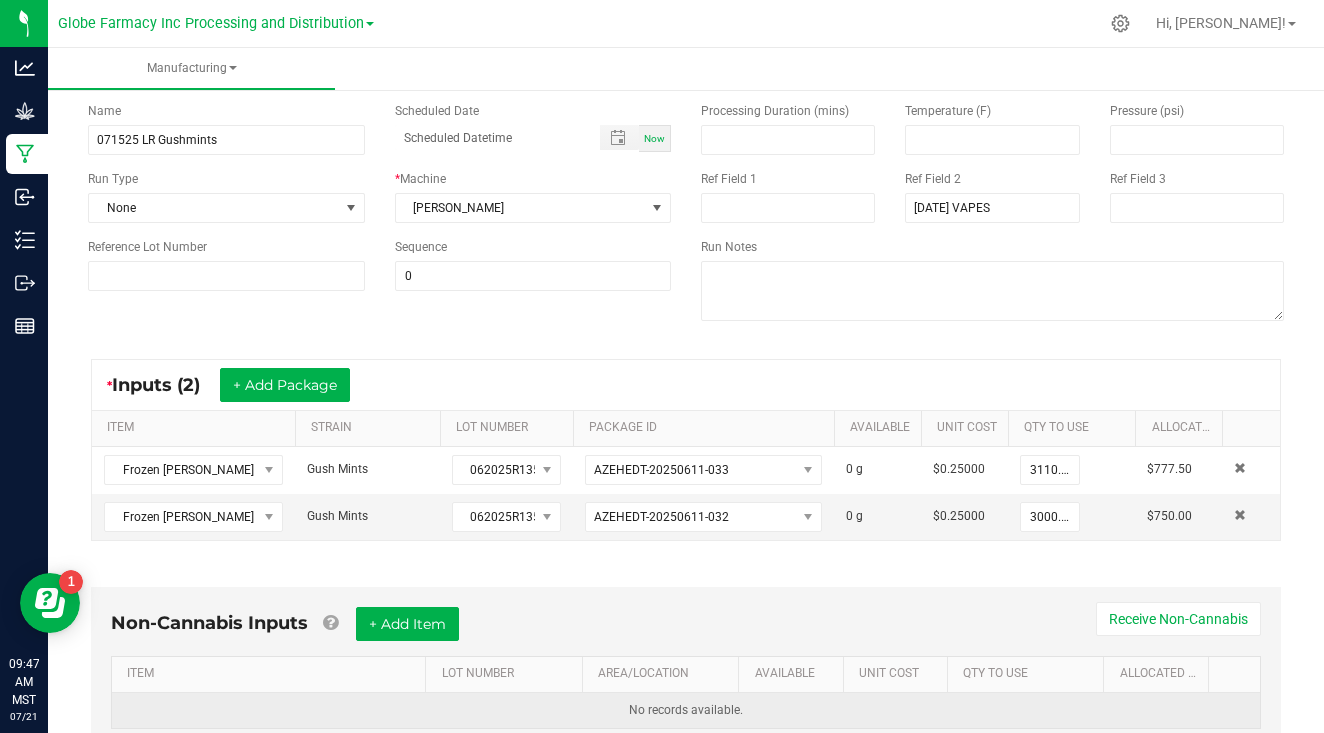 scroll, scrollTop: -30, scrollLeft: 0, axis: vertical 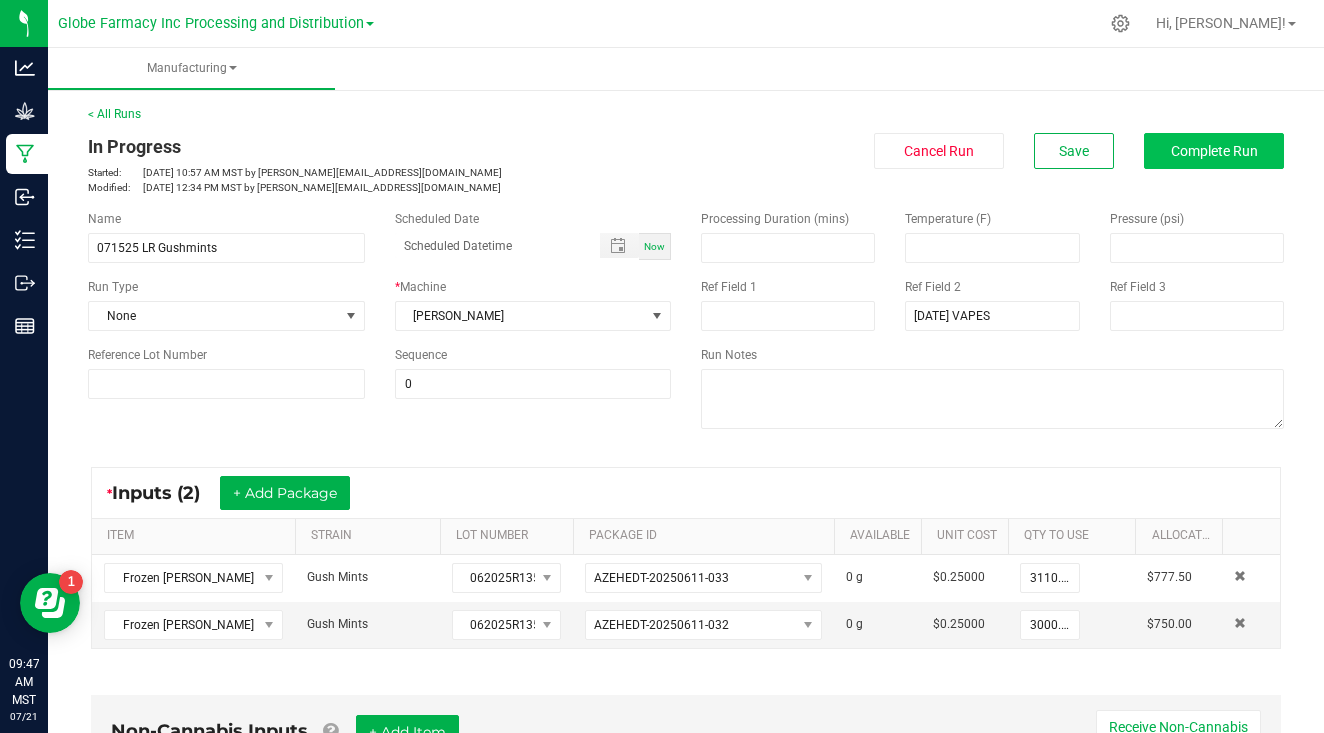 click on "Complete Run" at bounding box center (1214, 151) 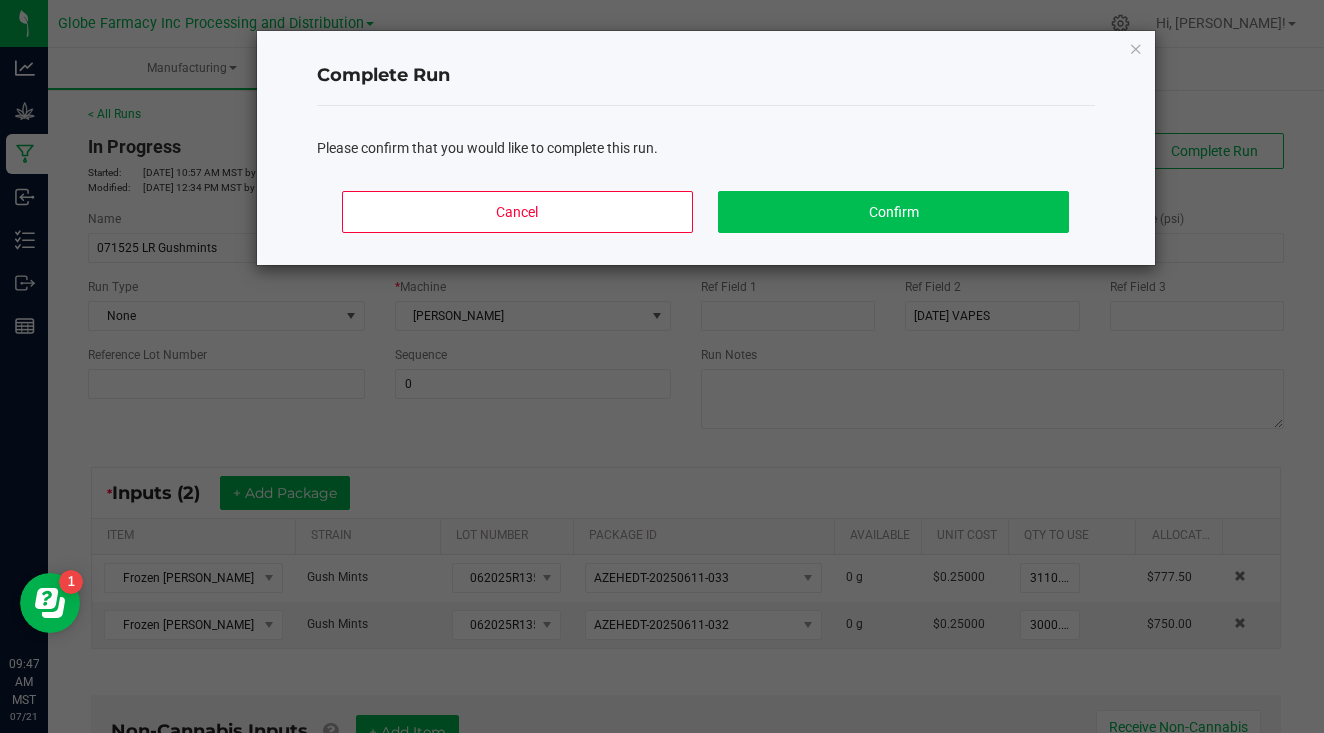 click on "Confirm" 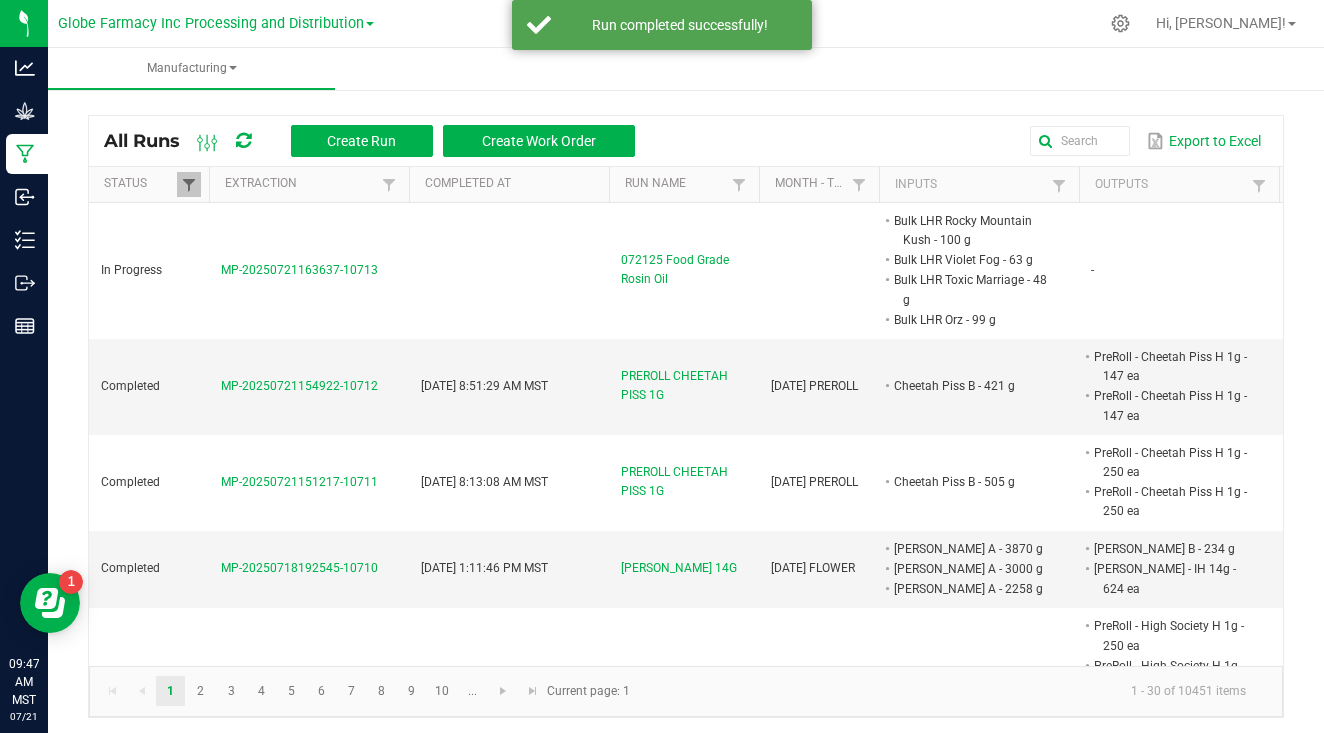 click at bounding box center (189, 185) 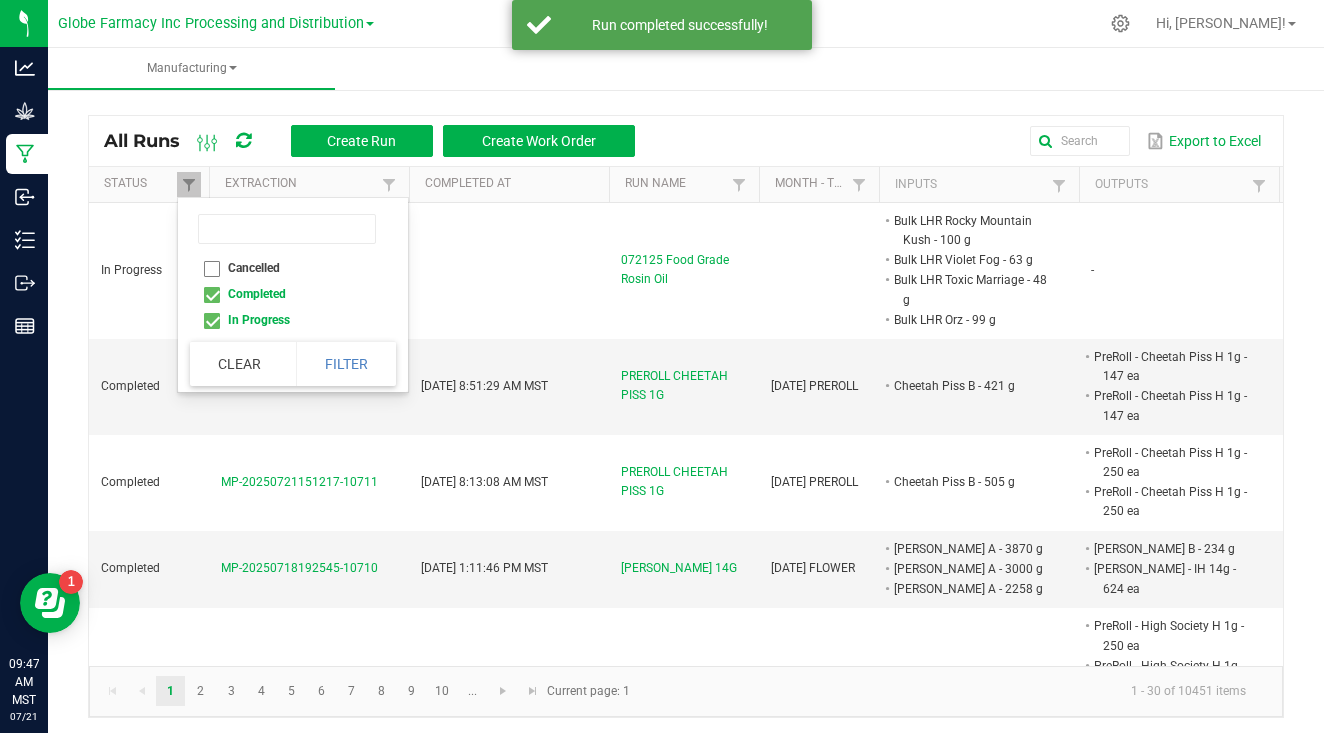 click on "Completed" at bounding box center [287, 294] 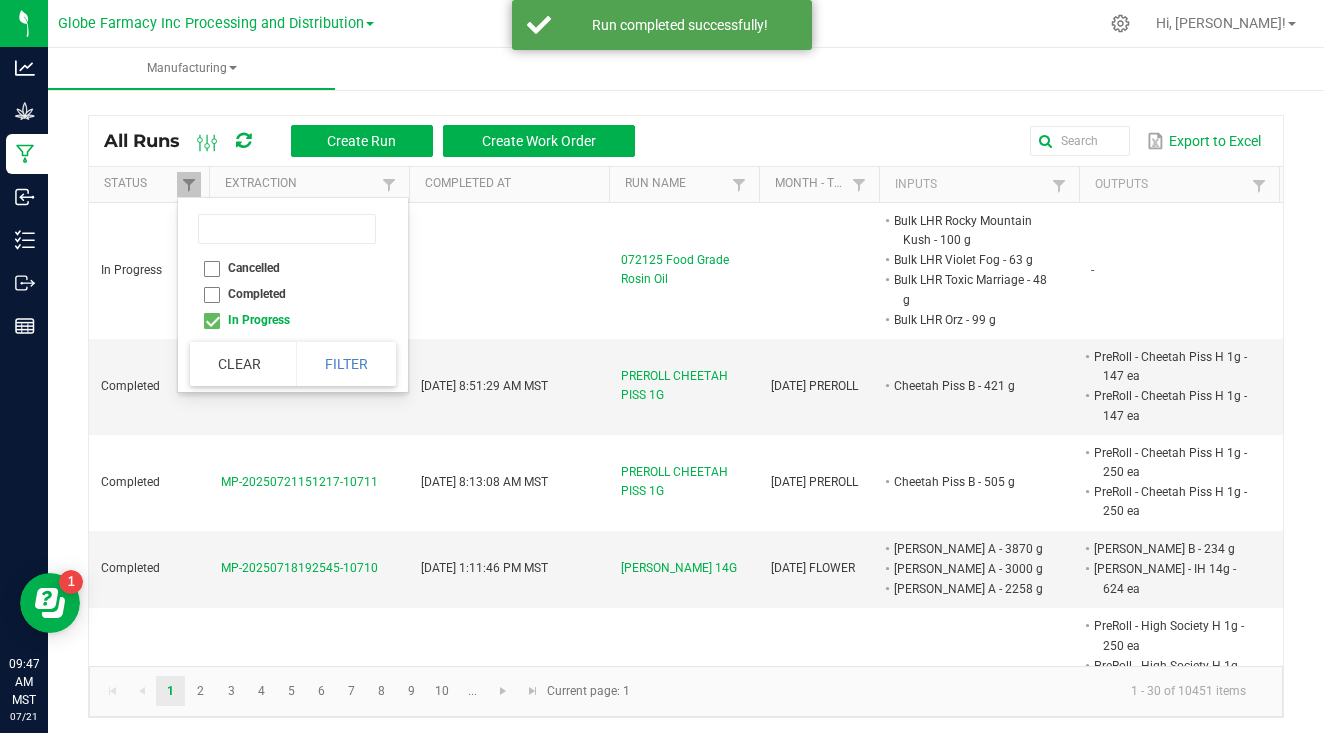 click on "Completed" at bounding box center (287, 294) 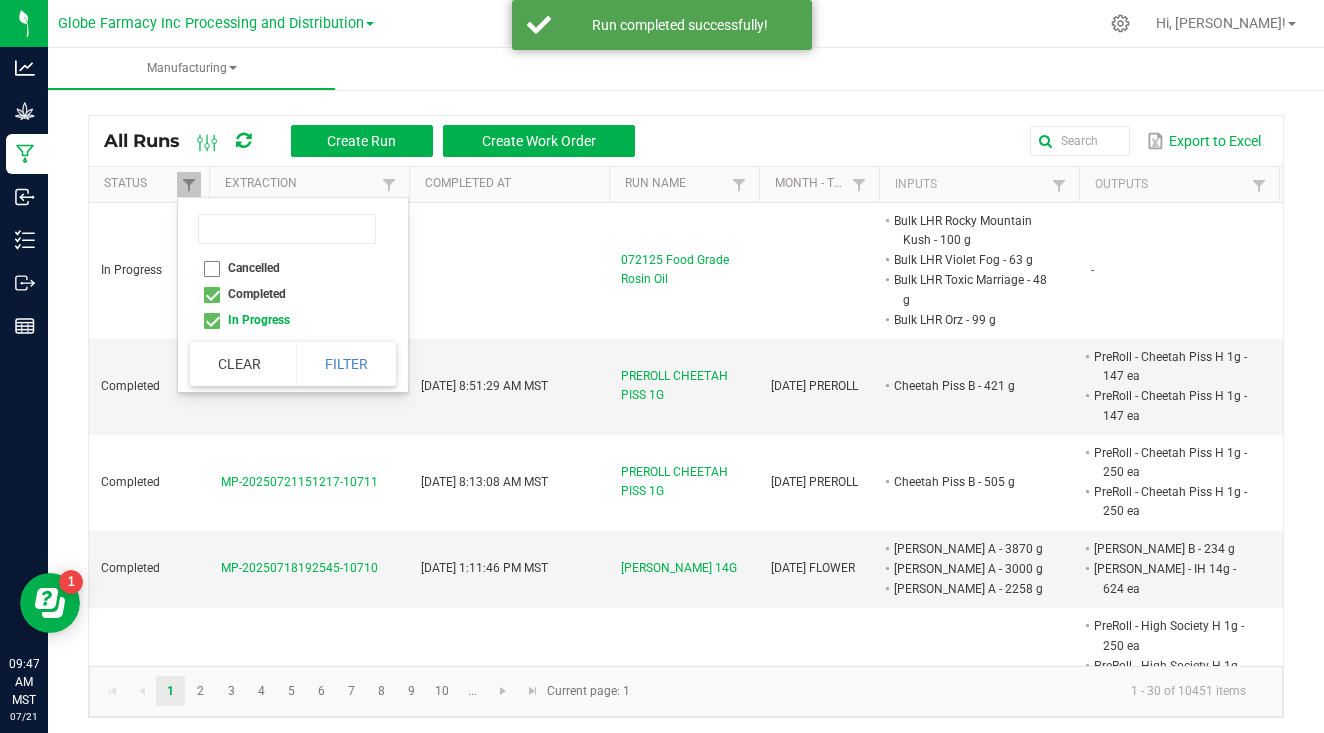 checkbox on "true" 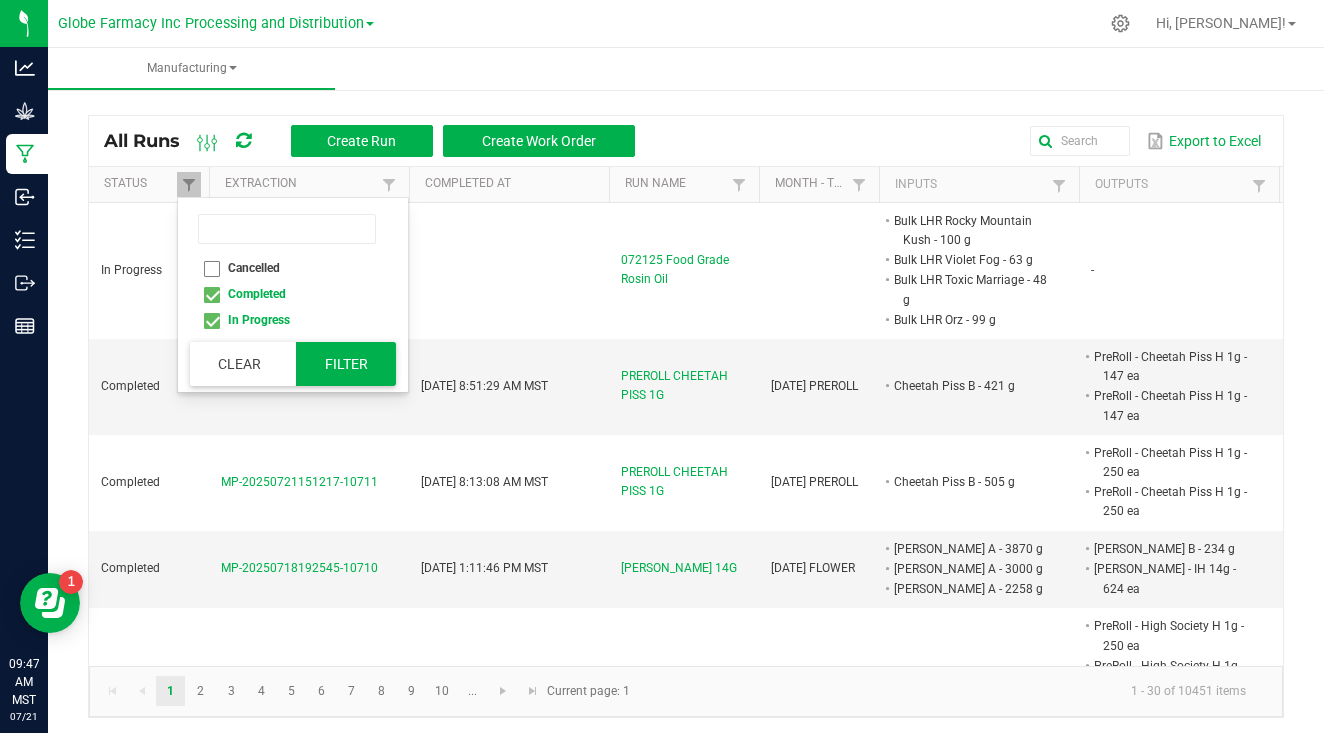 click on "Filter" at bounding box center (346, 364) 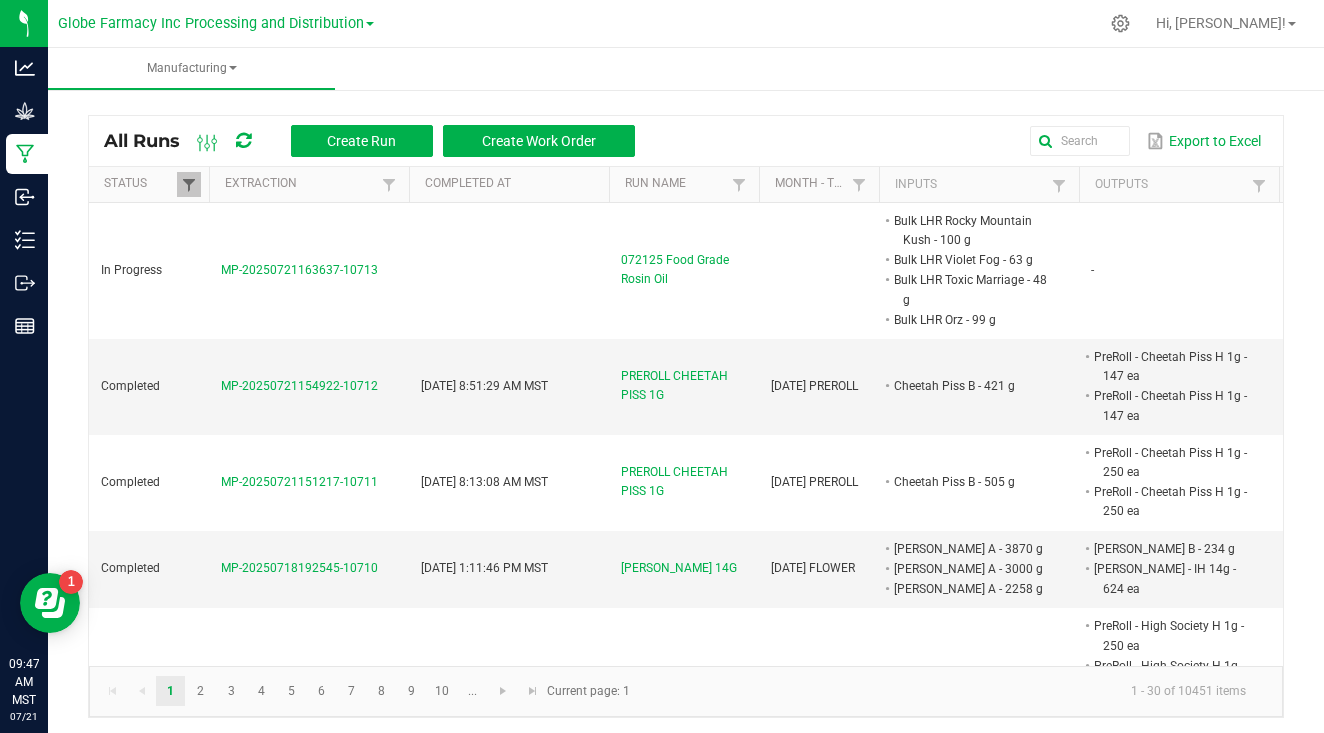 click at bounding box center [189, 185] 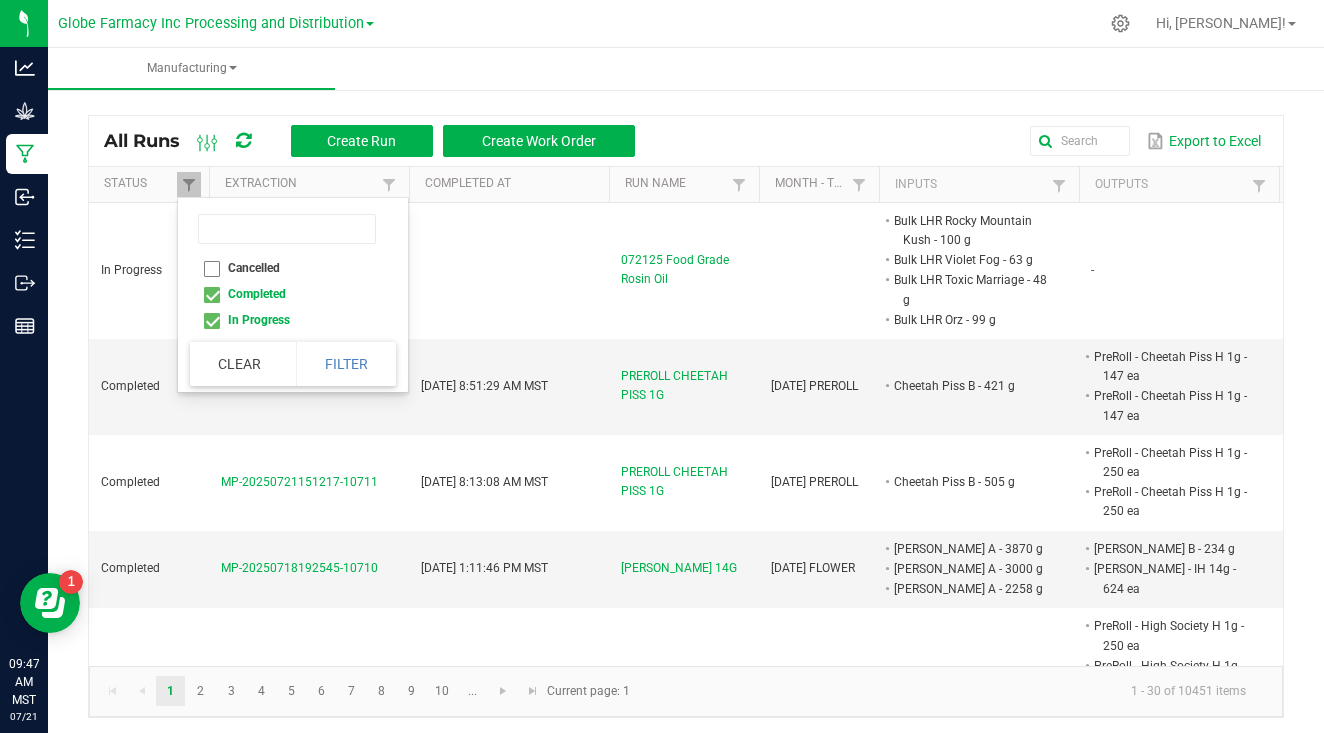 click on "Completed" at bounding box center [287, 294] 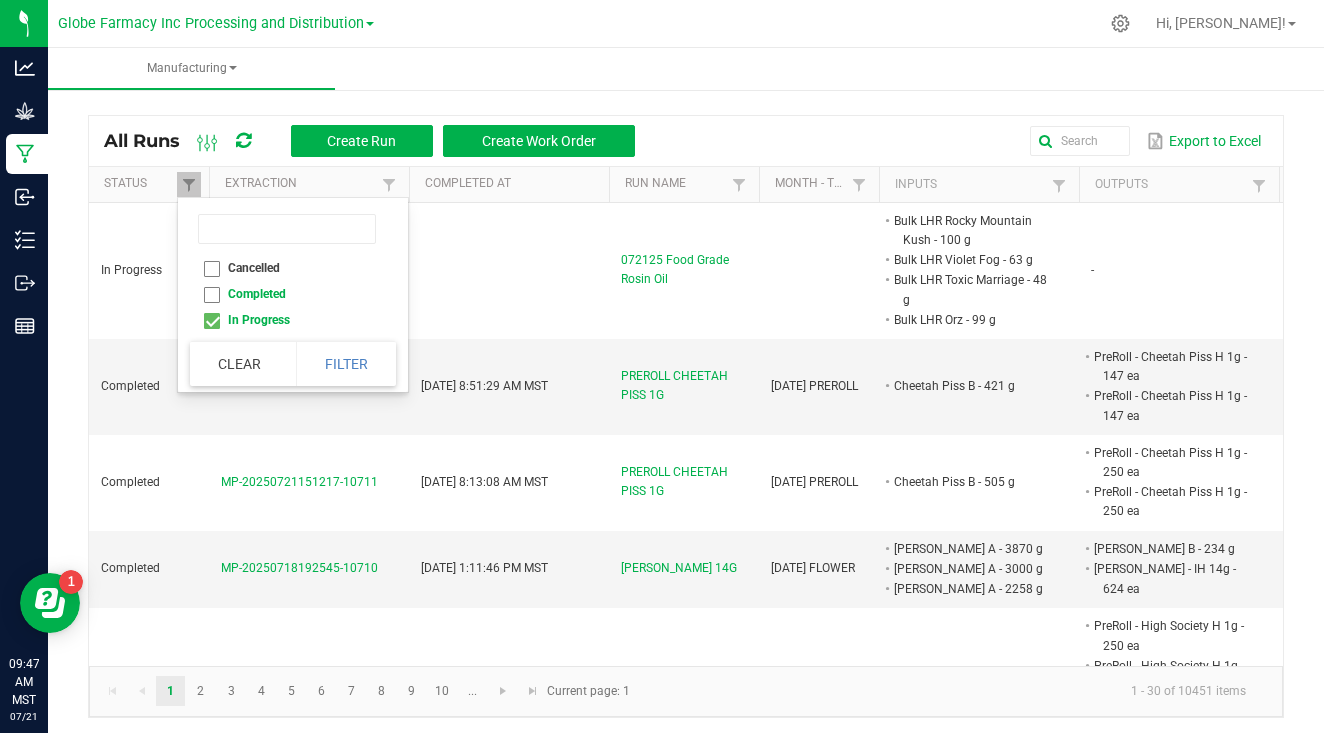 checkbox on "false" 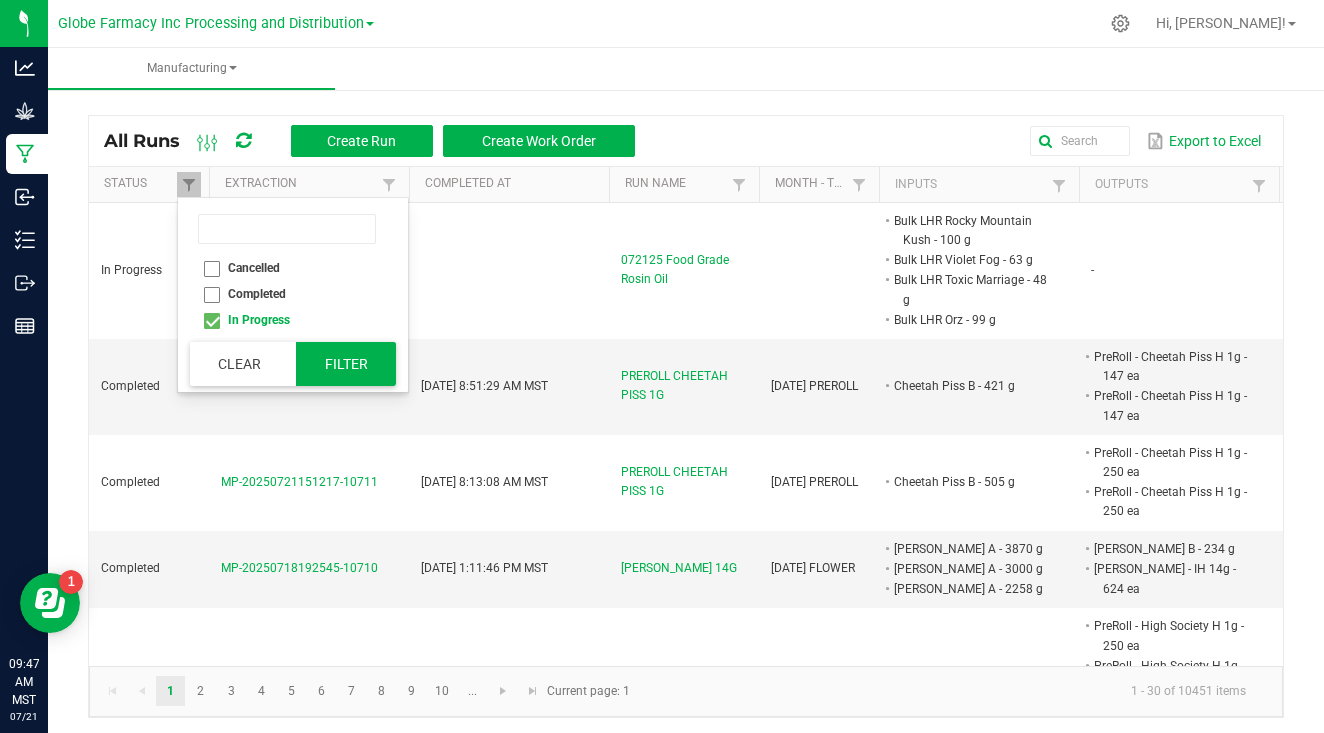 click on "Filter" at bounding box center [346, 364] 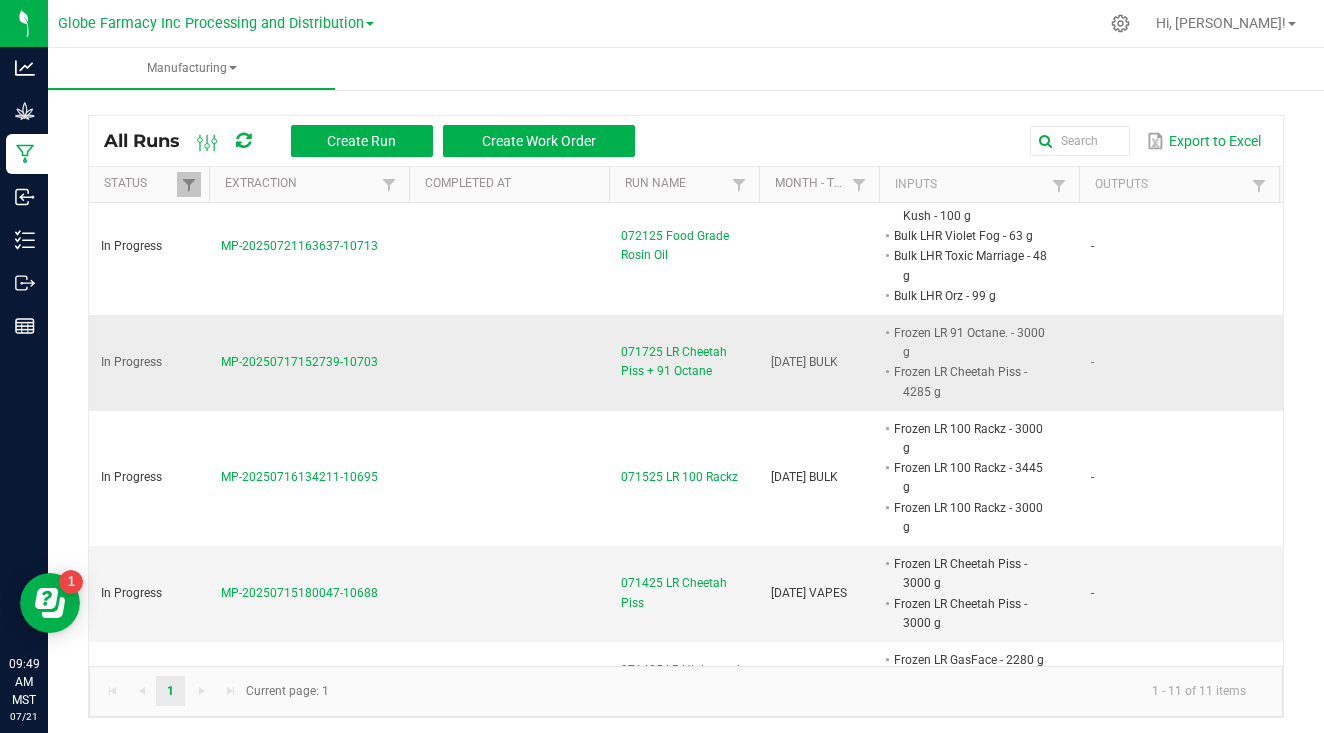 scroll, scrollTop: 31, scrollLeft: 0, axis: vertical 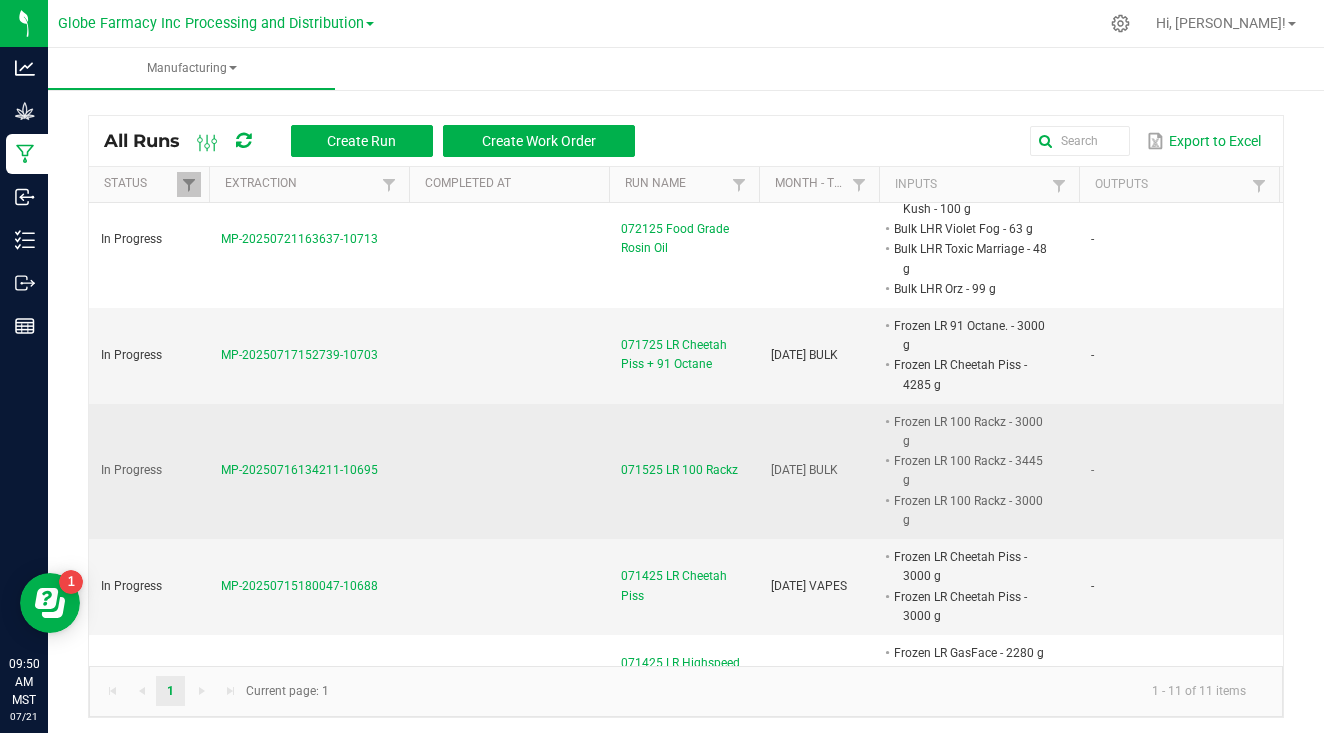 click on "MP-20250716134211-10695" at bounding box center [299, 470] 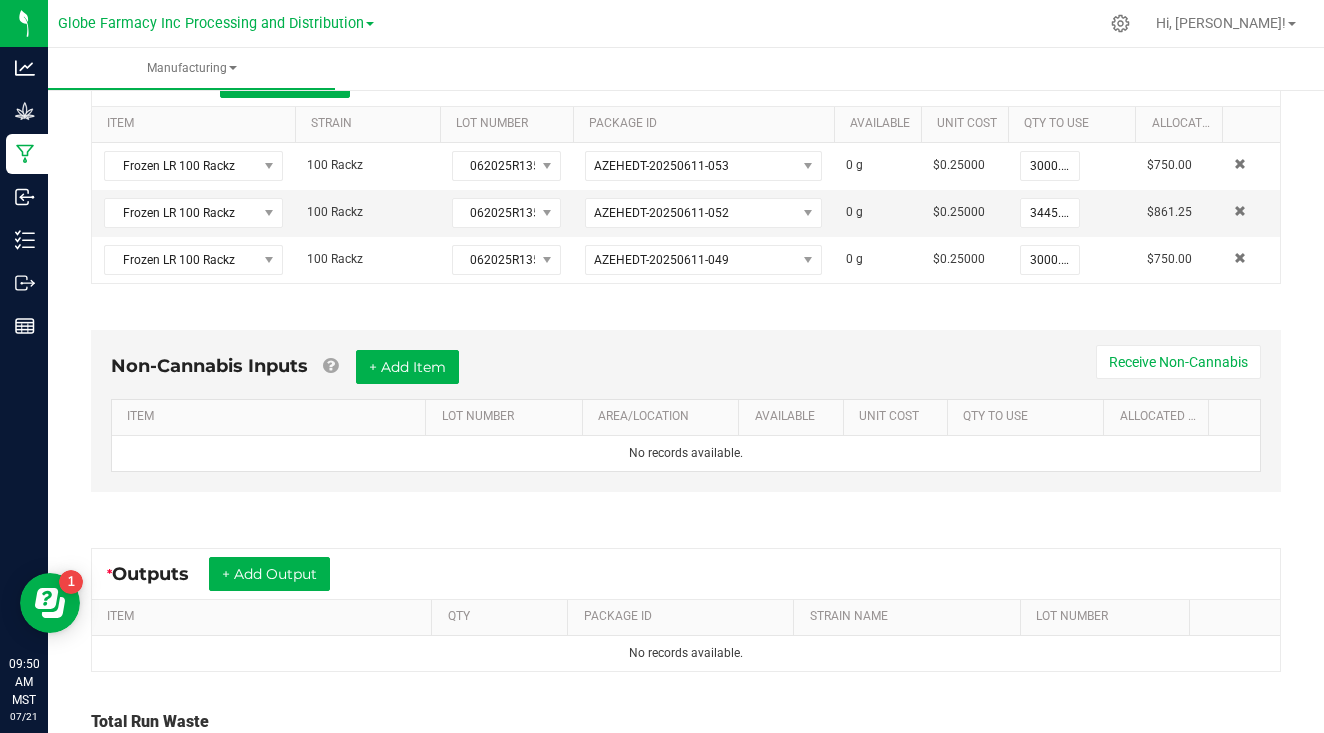 scroll, scrollTop: 423, scrollLeft: 0, axis: vertical 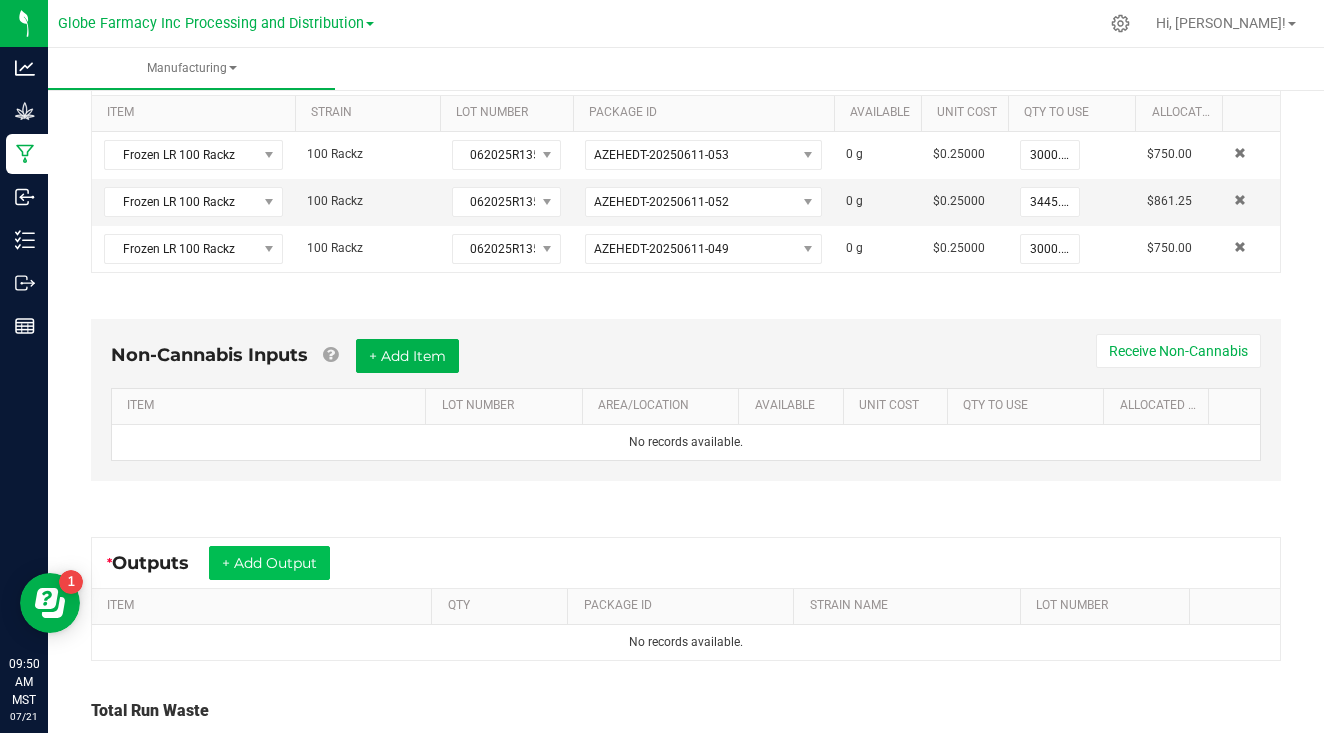 click on "+ Add Output" at bounding box center [269, 563] 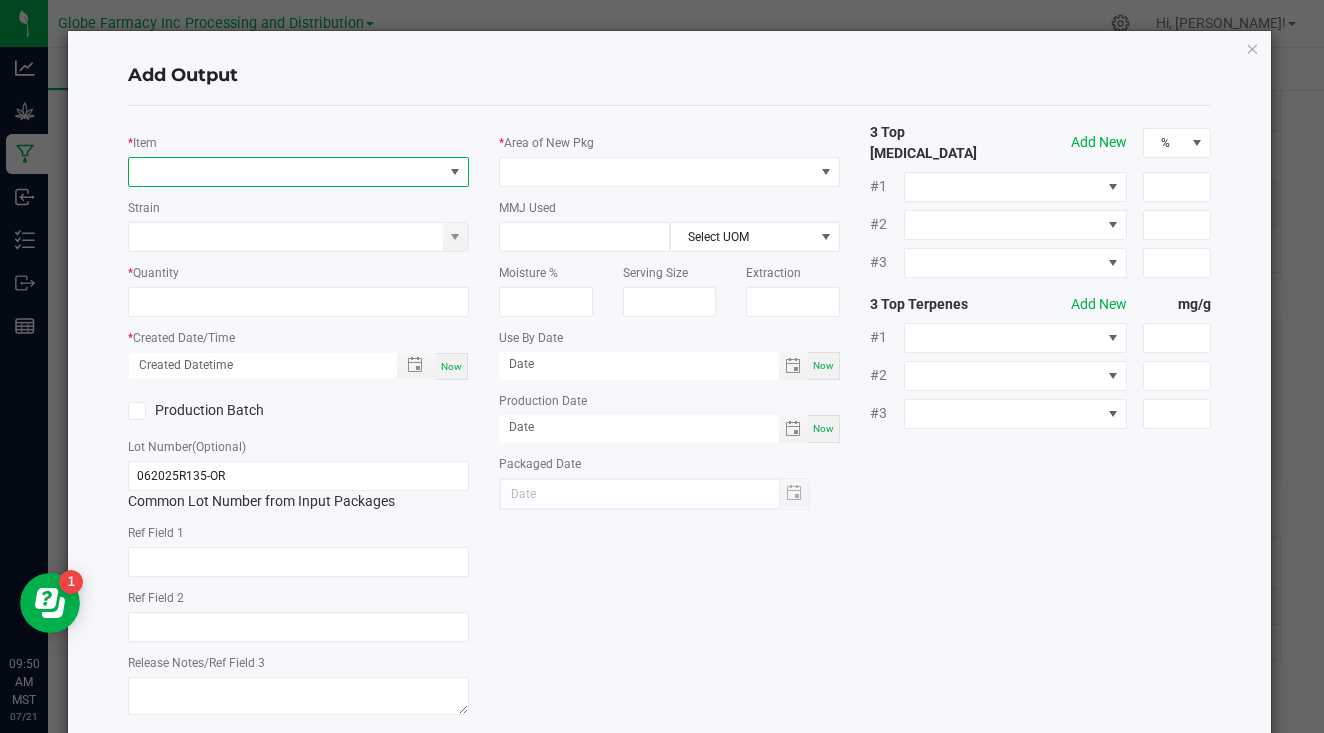 click at bounding box center [286, 172] 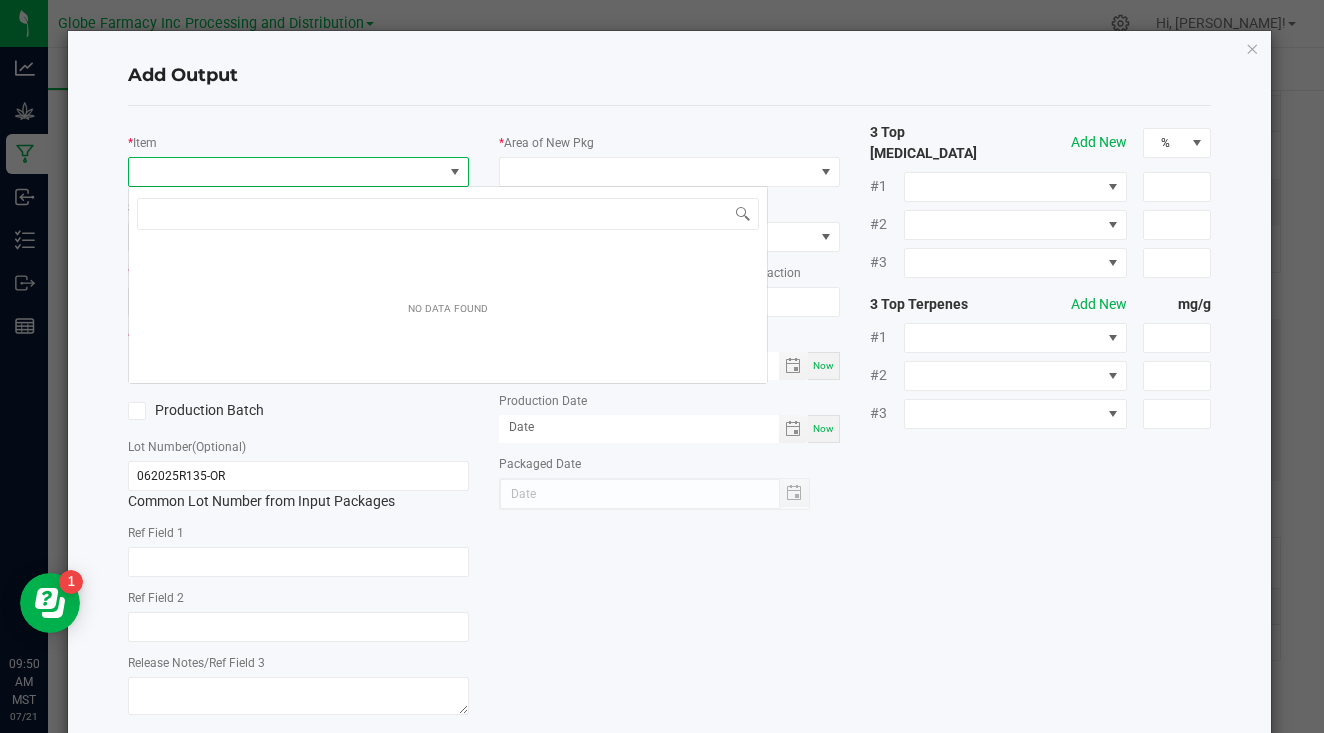 scroll, scrollTop: 99970, scrollLeft: 99659, axis: both 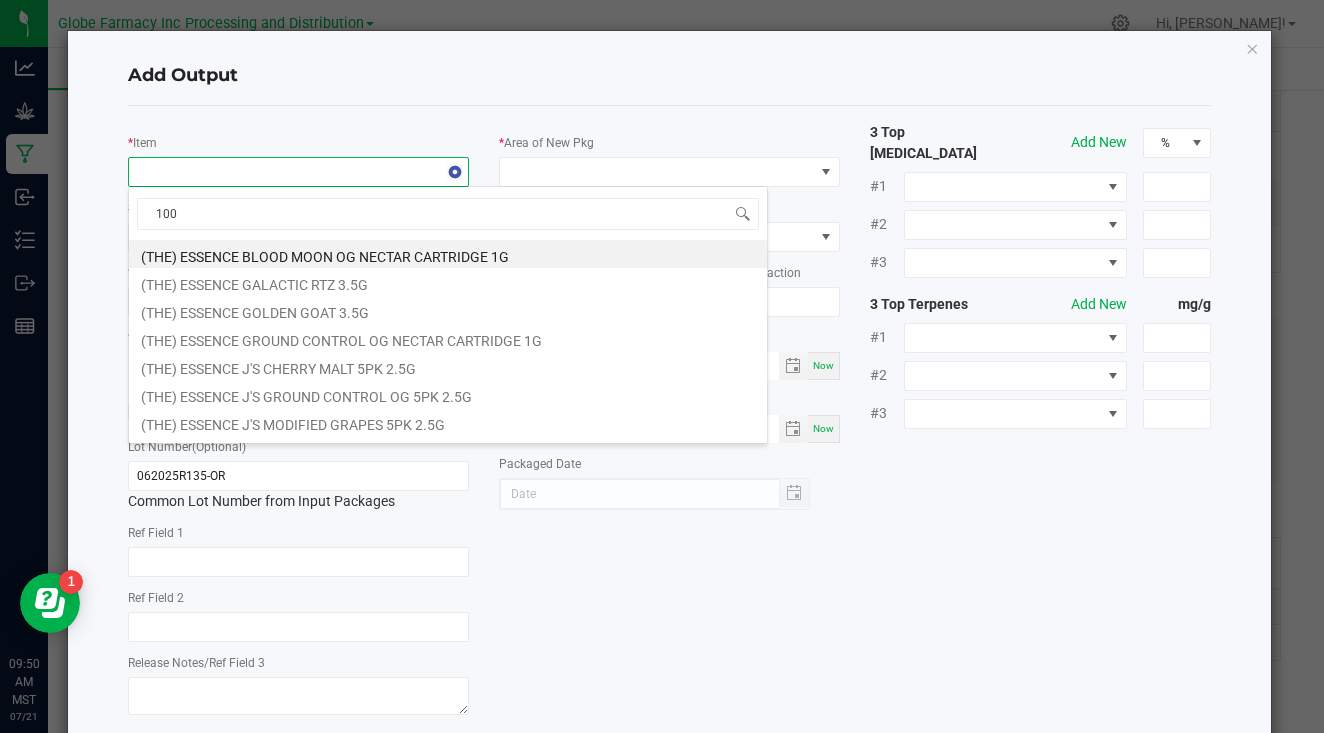 type on "100 r" 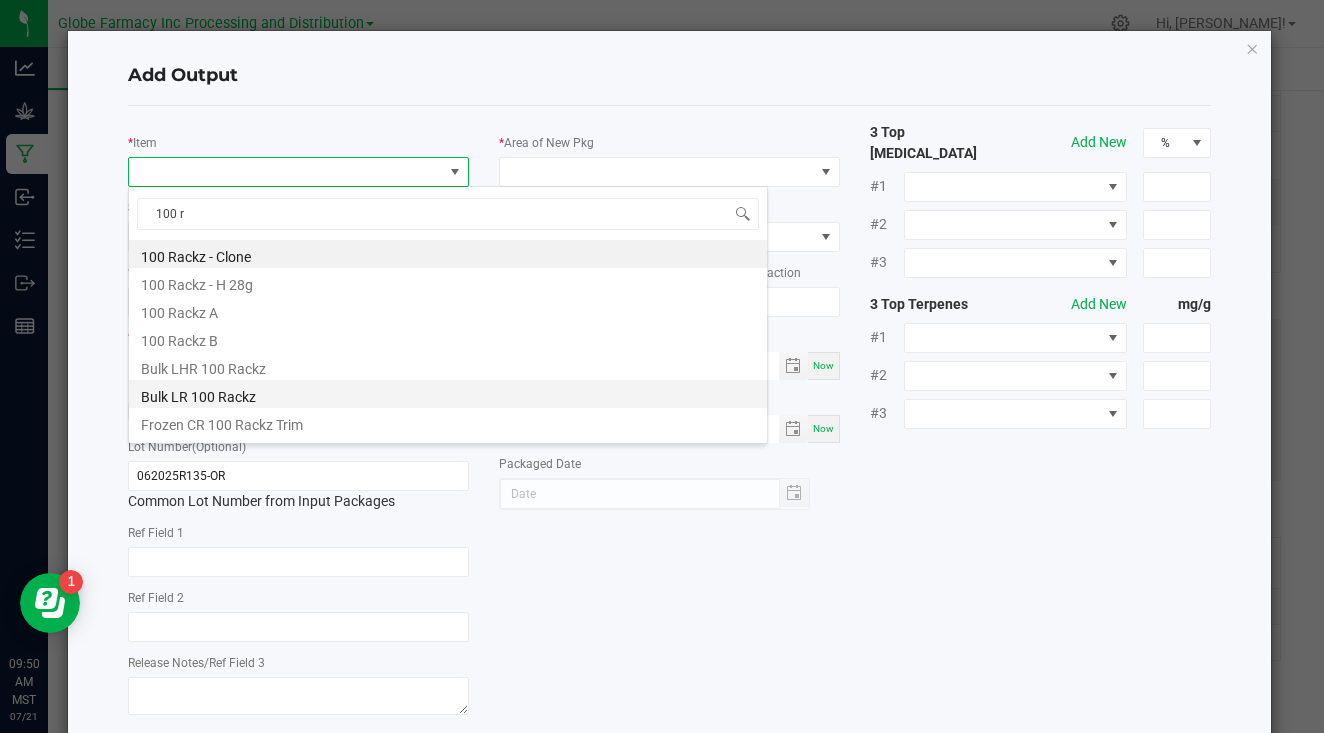 click on "Bulk LR 100 Rackz" at bounding box center [448, 394] 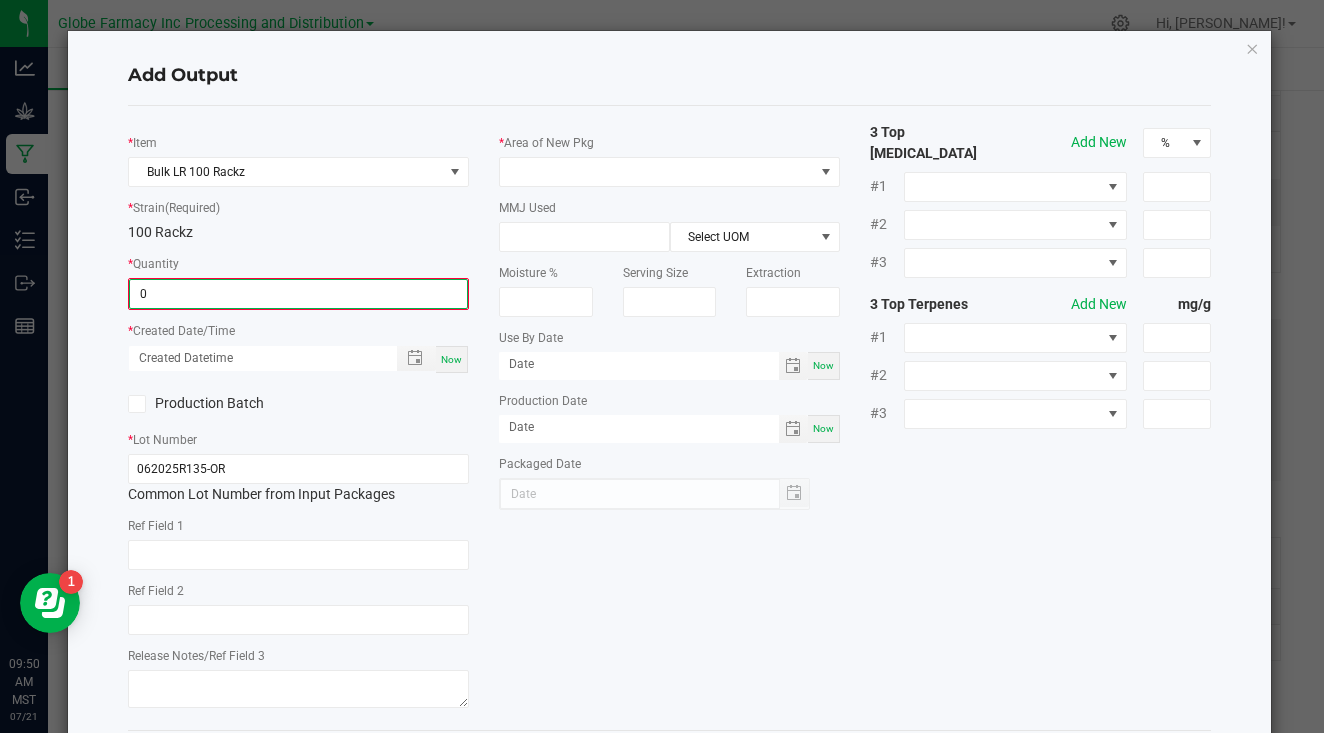click on "0" at bounding box center [298, 294] 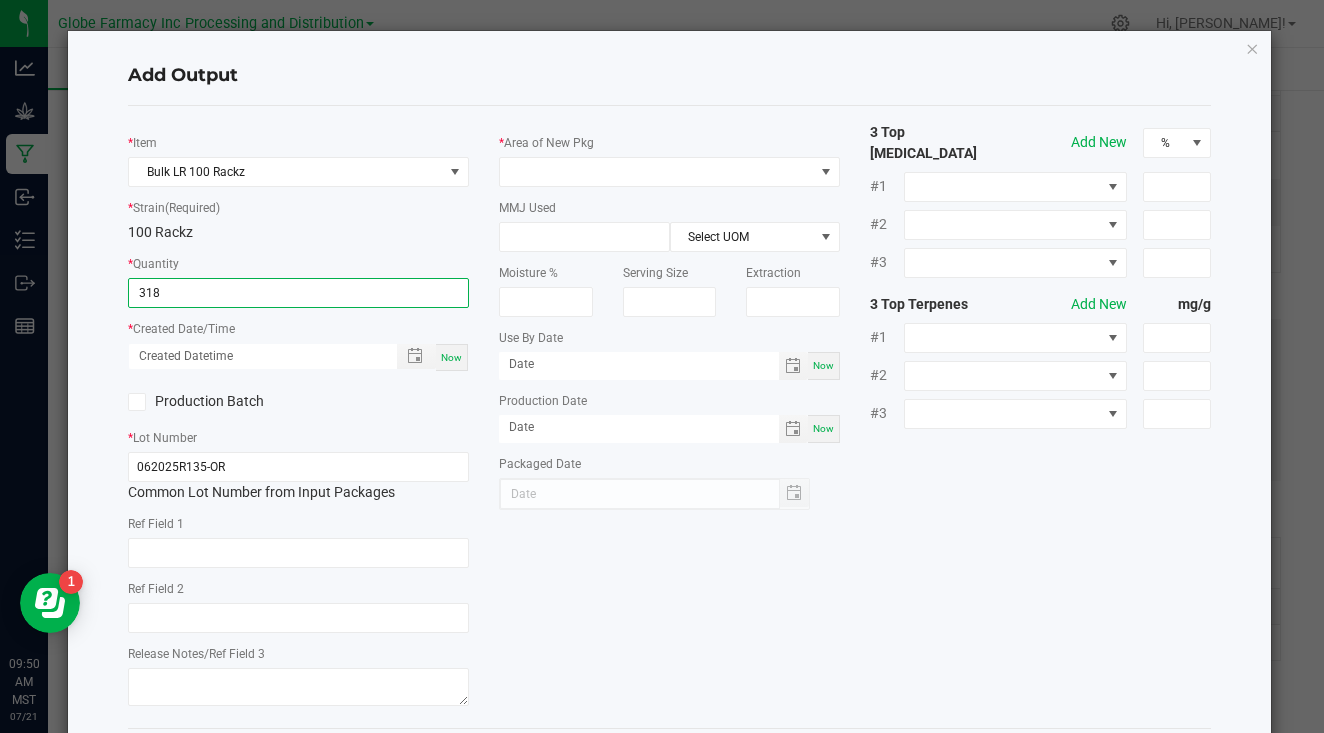 type on "318.0000 g" 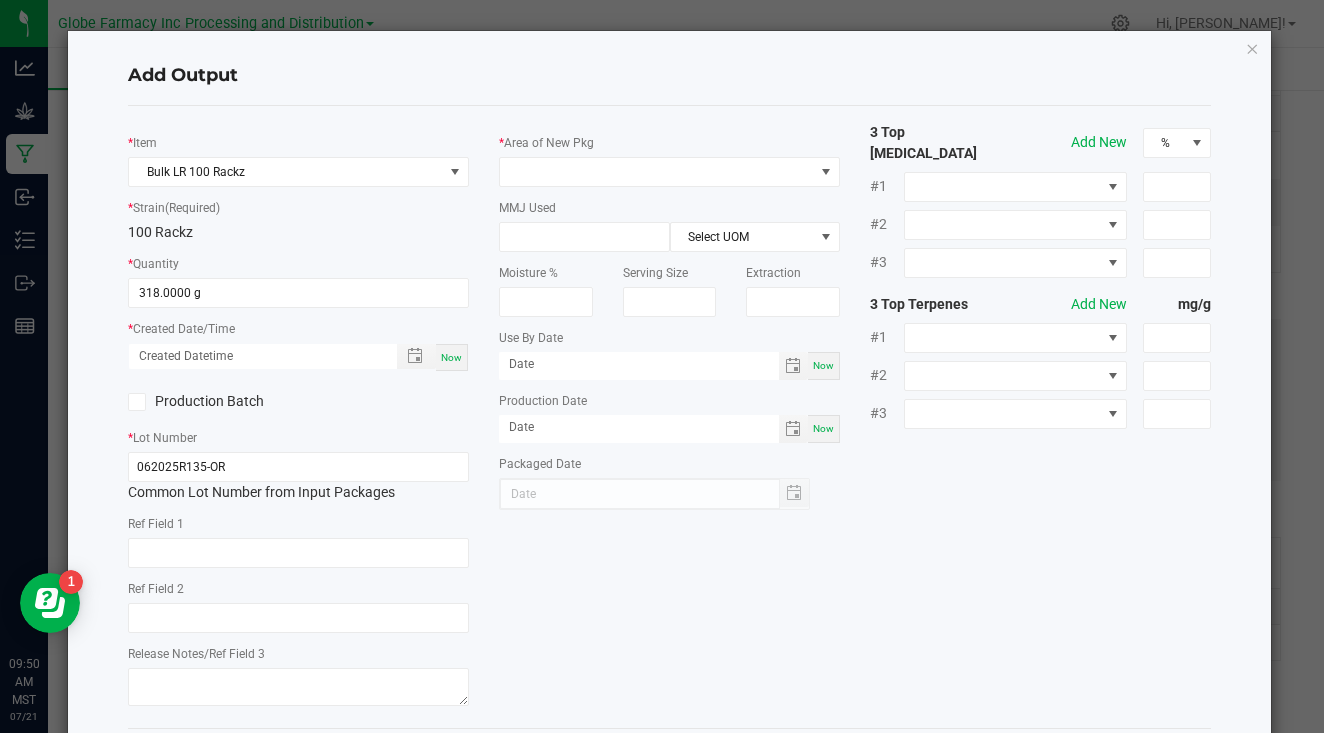click on "Now" at bounding box center [451, 357] 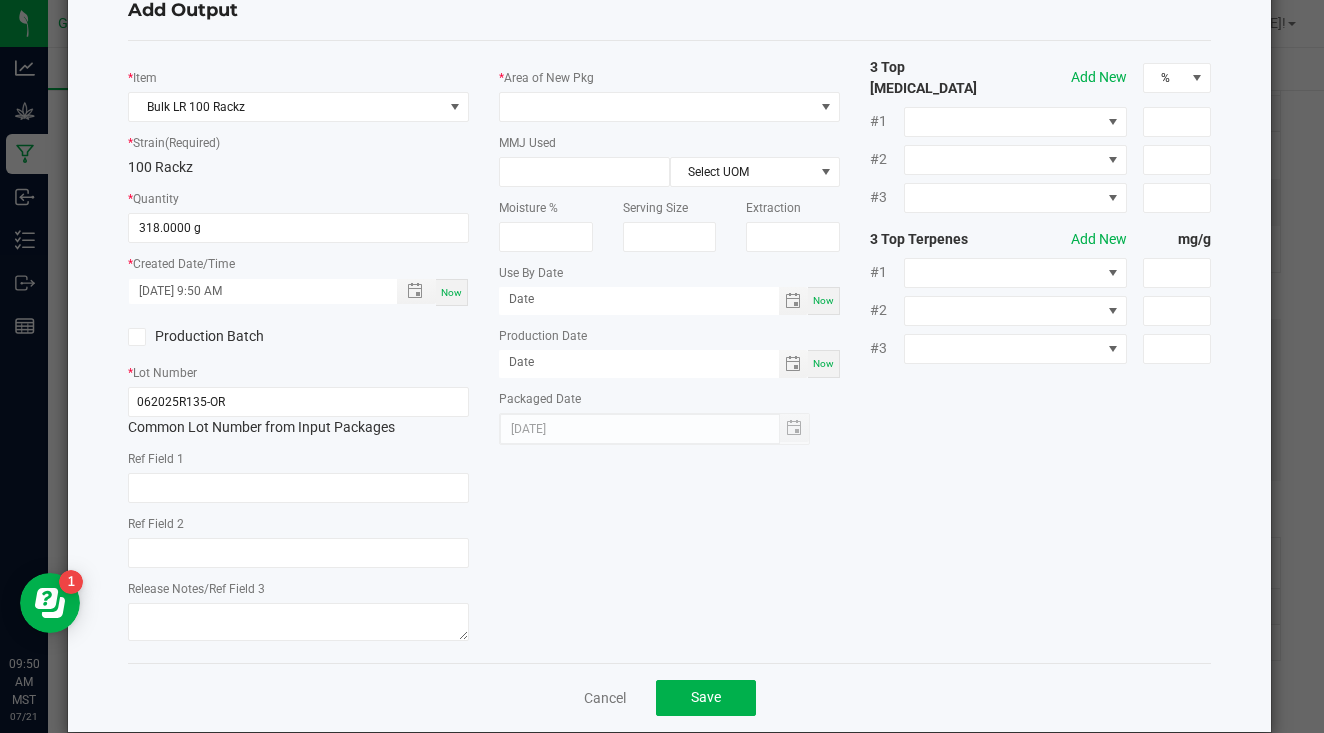 scroll, scrollTop: 84, scrollLeft: 0, axis: vertical 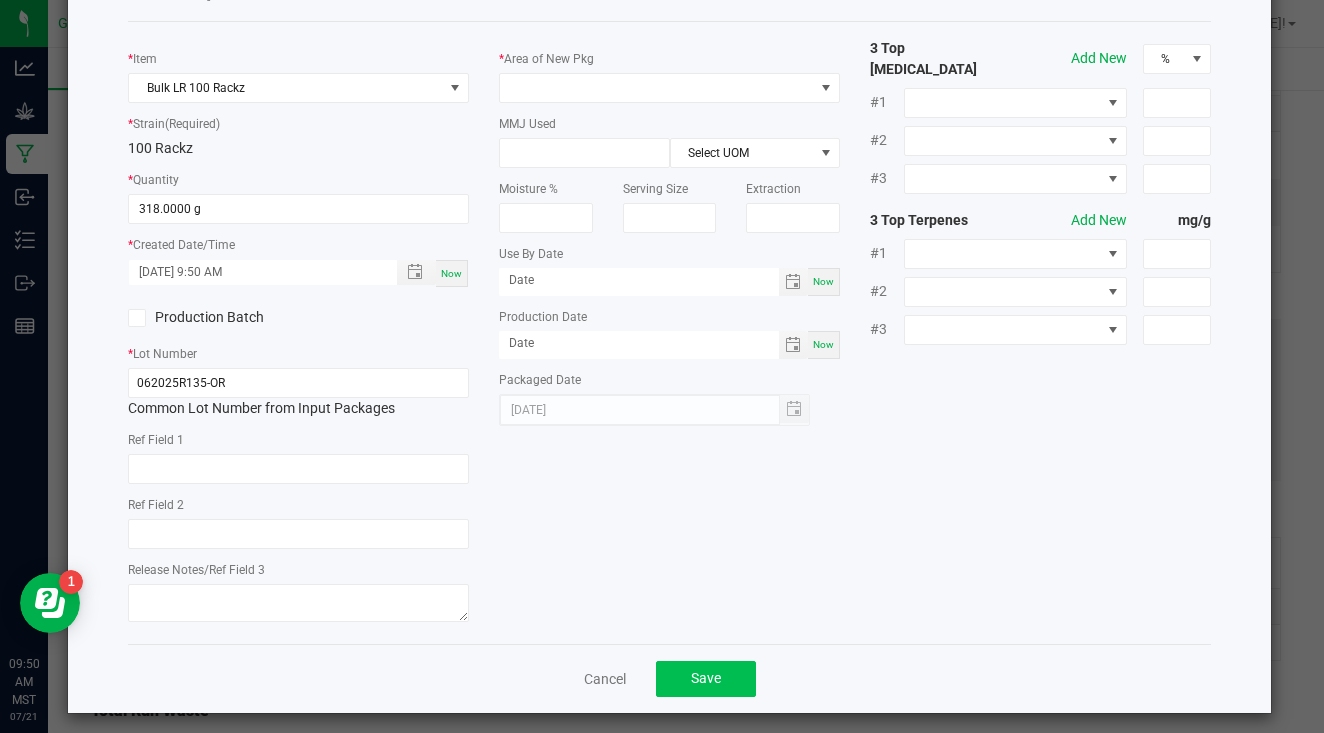 click on "Save" 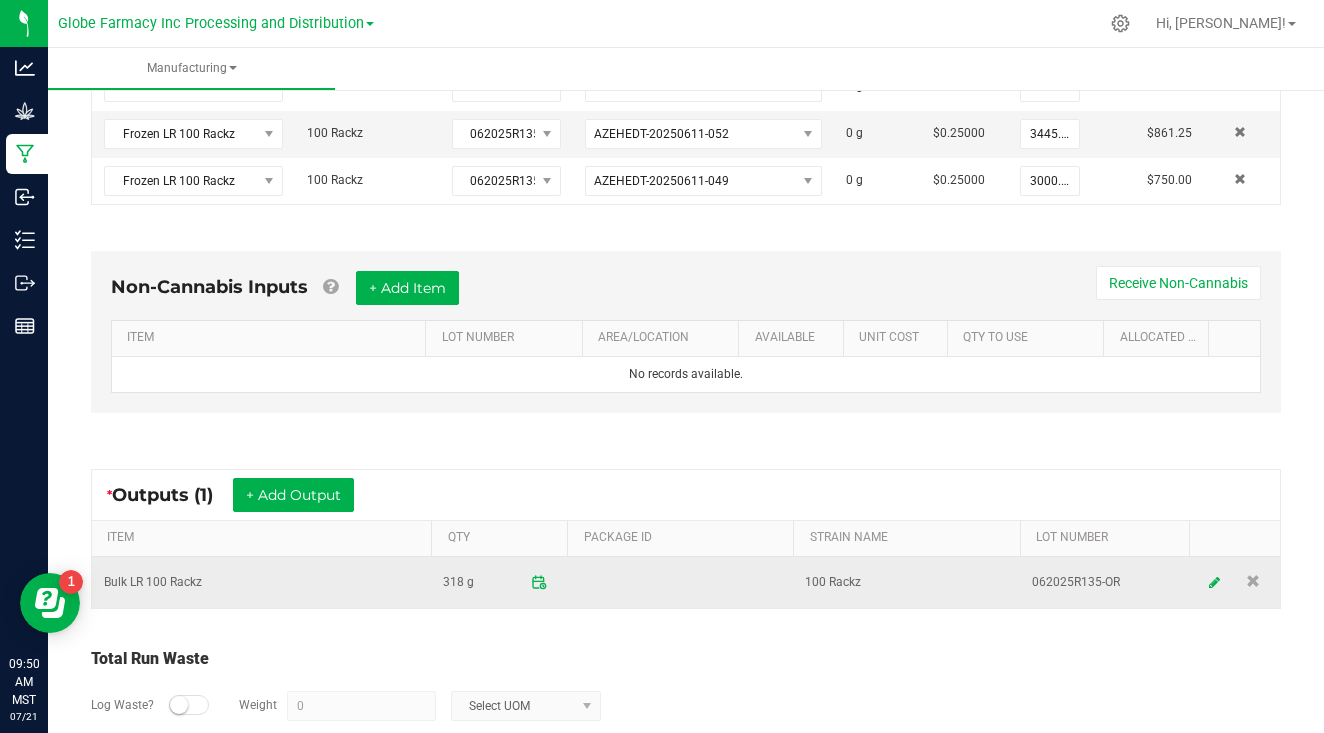 scroll, scrollTop: 543, scrollLeft: 0, axis: vertical 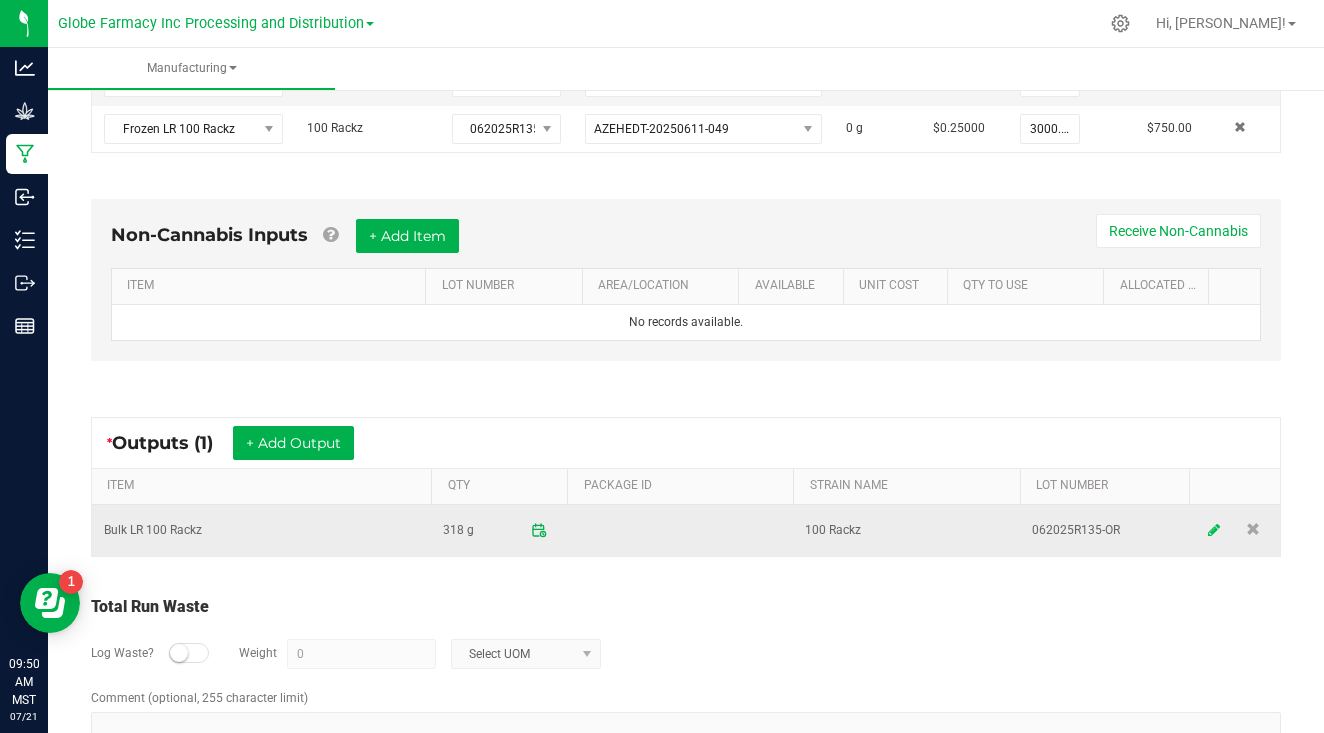 click at bounding box center (1215, 530) 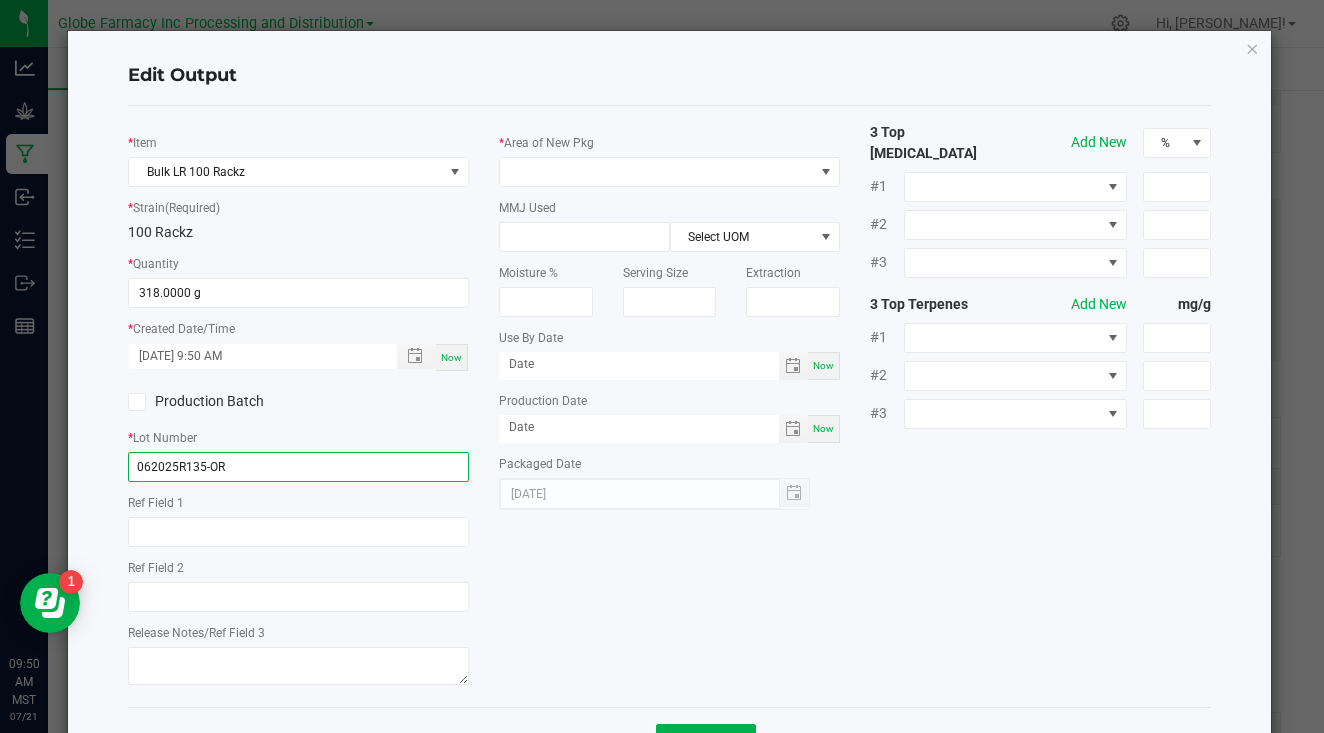 click on "062025R135-OR" 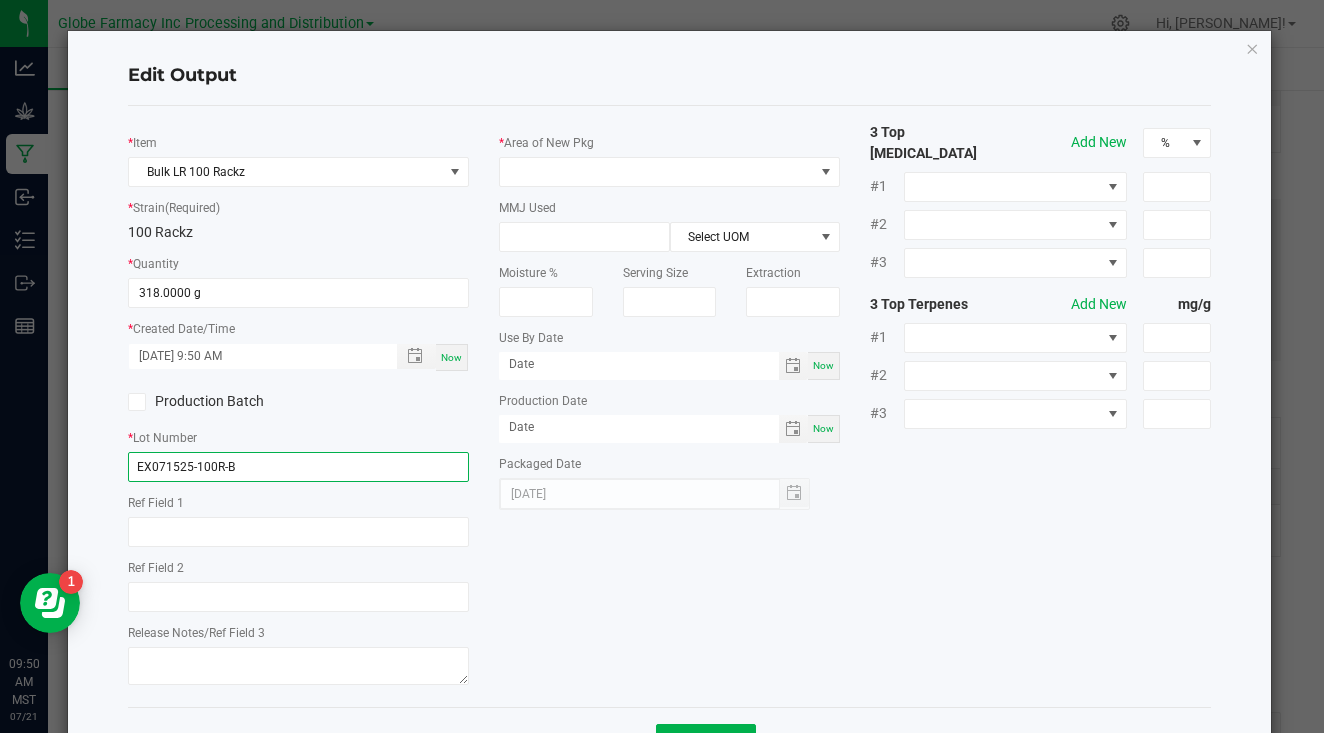 click on "EX071525-100R-B" 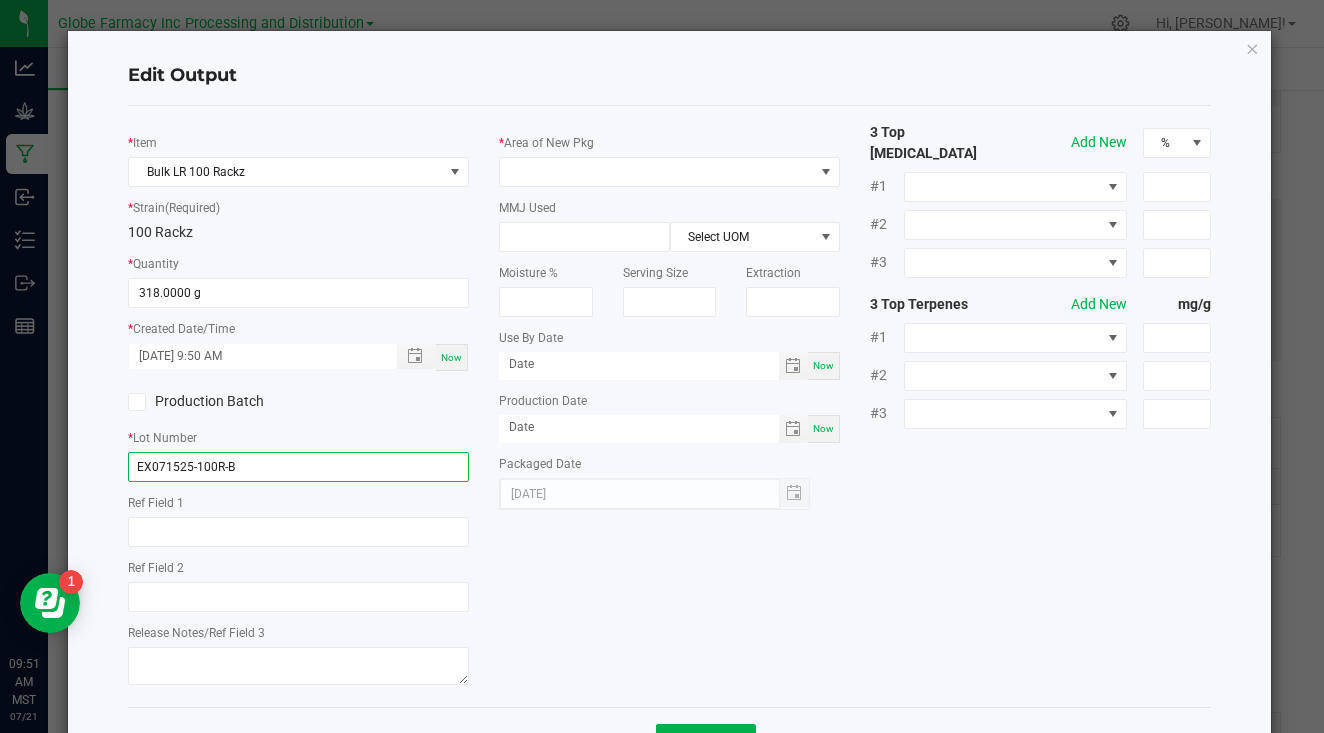click on "EX071525-100R-B" 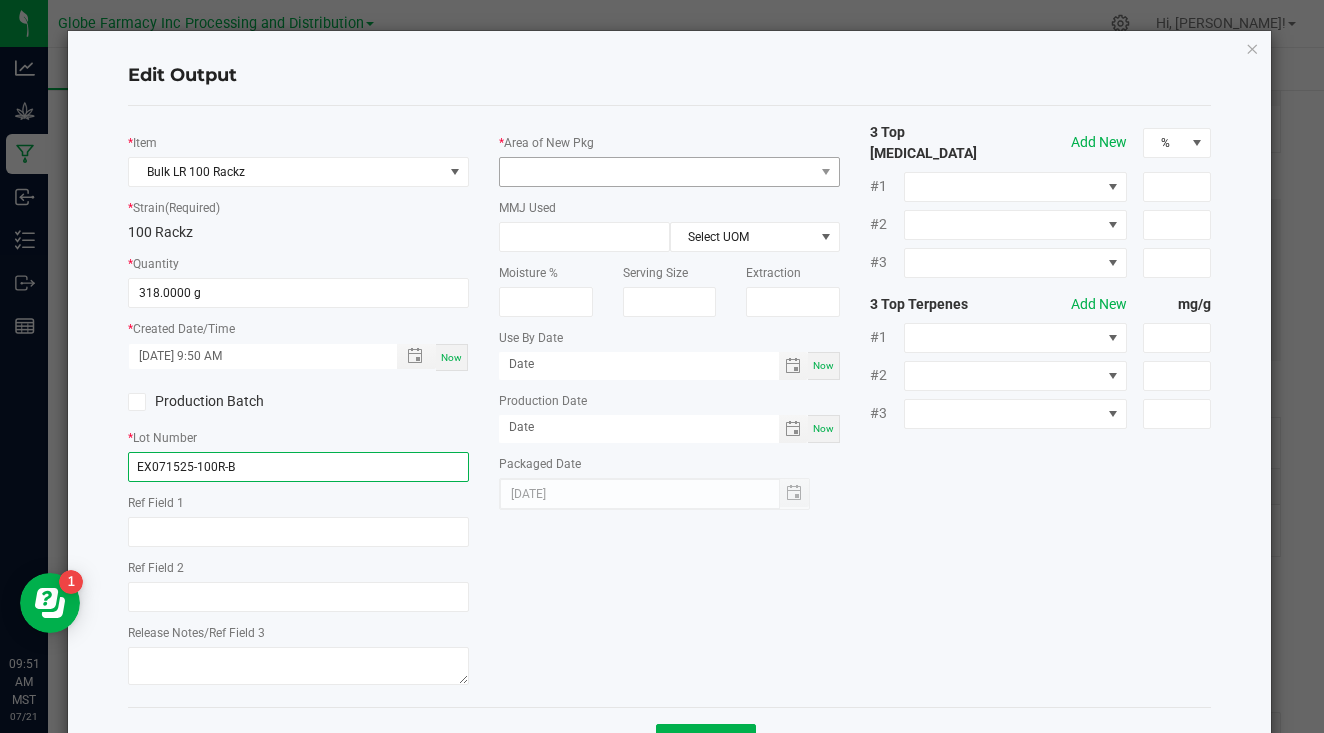 type on "EX071525-100R-B" 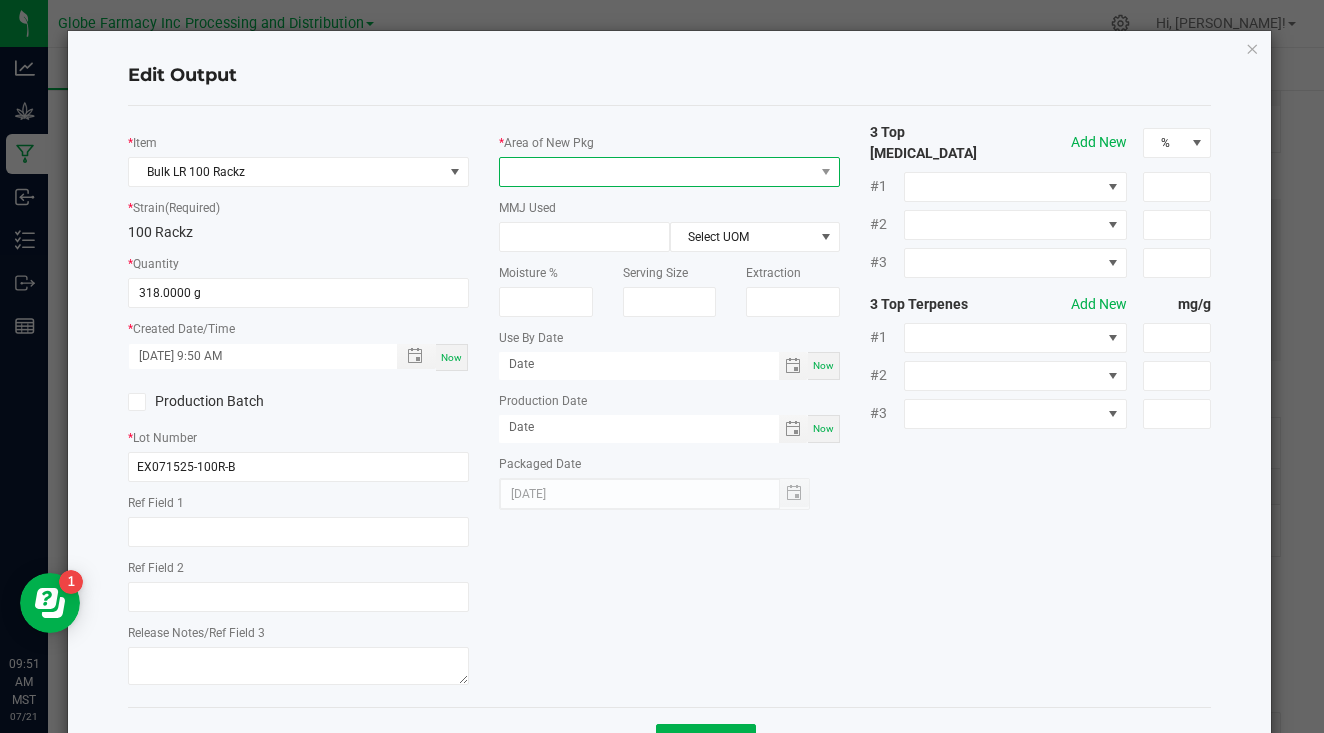 click at bounding box center [657, 172] 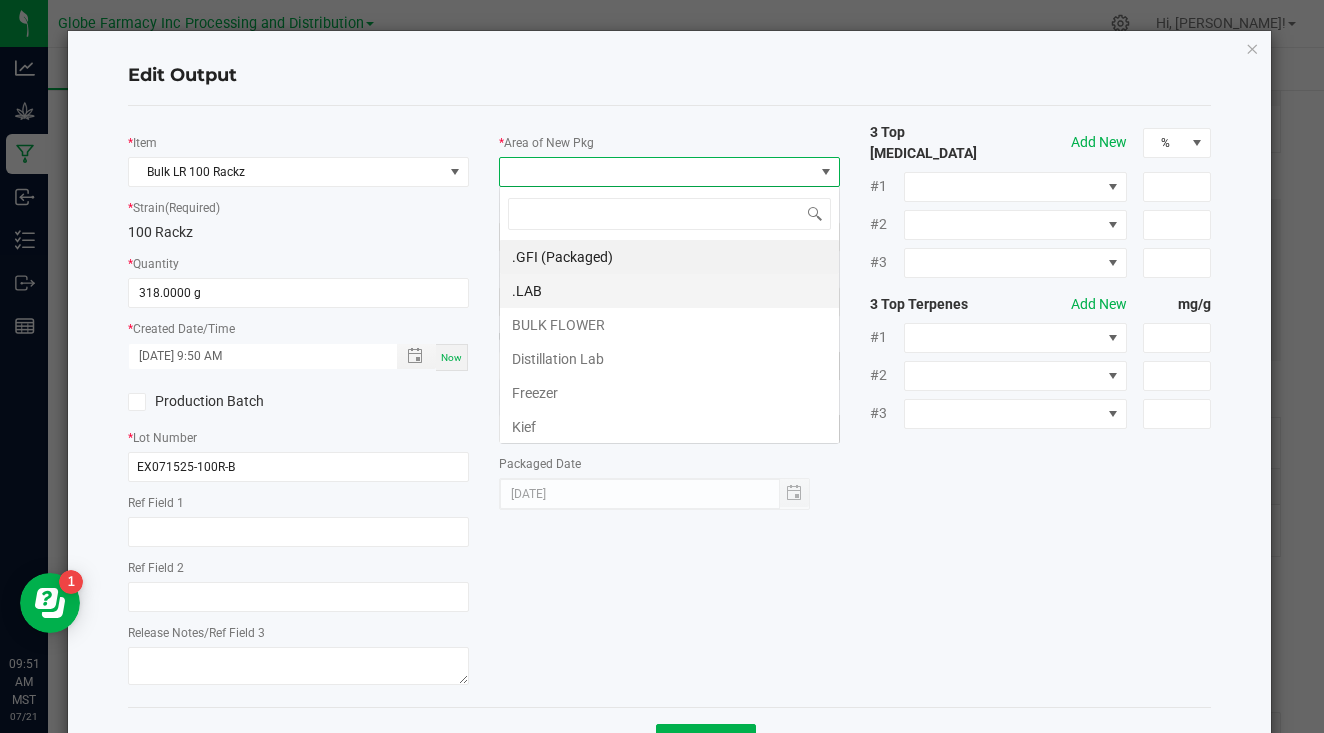 scroll, scrollTop: 99970, scrollLeft: 99659, axis: both 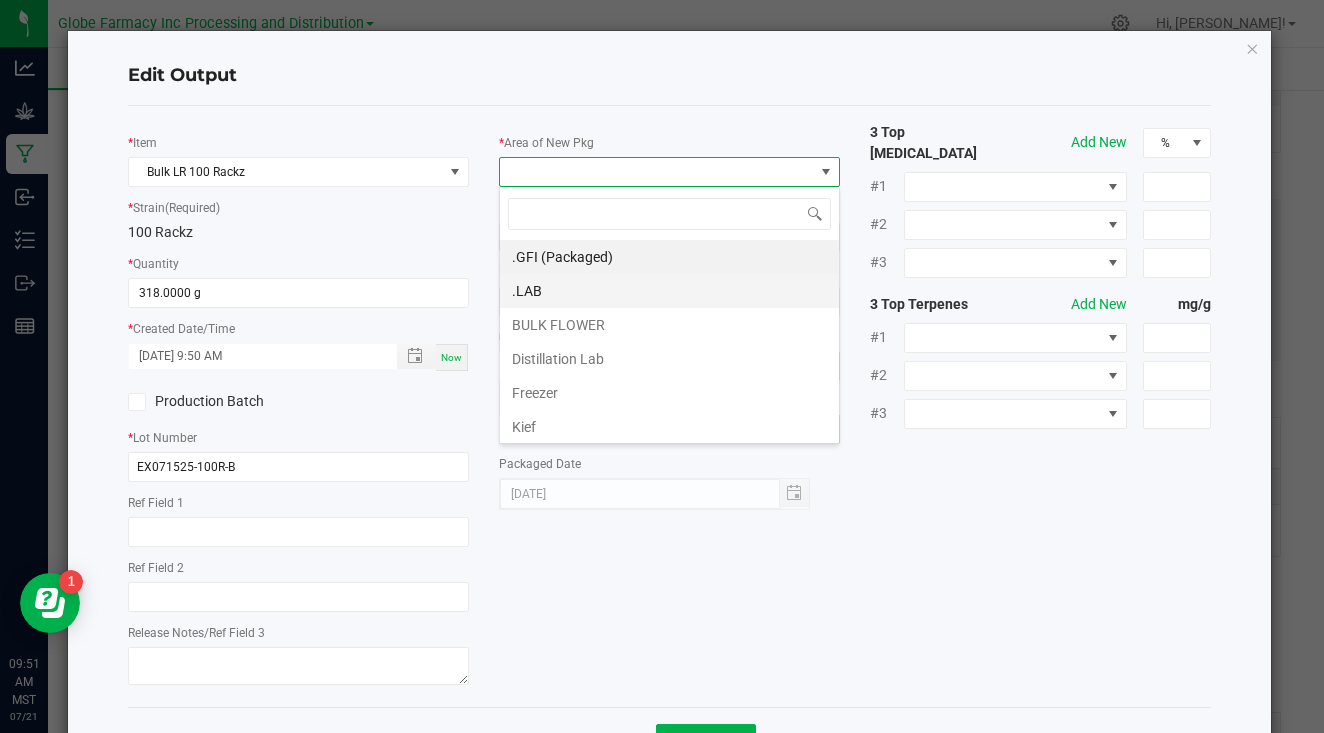 click on ".LAB" at bounding box center (669, 291) 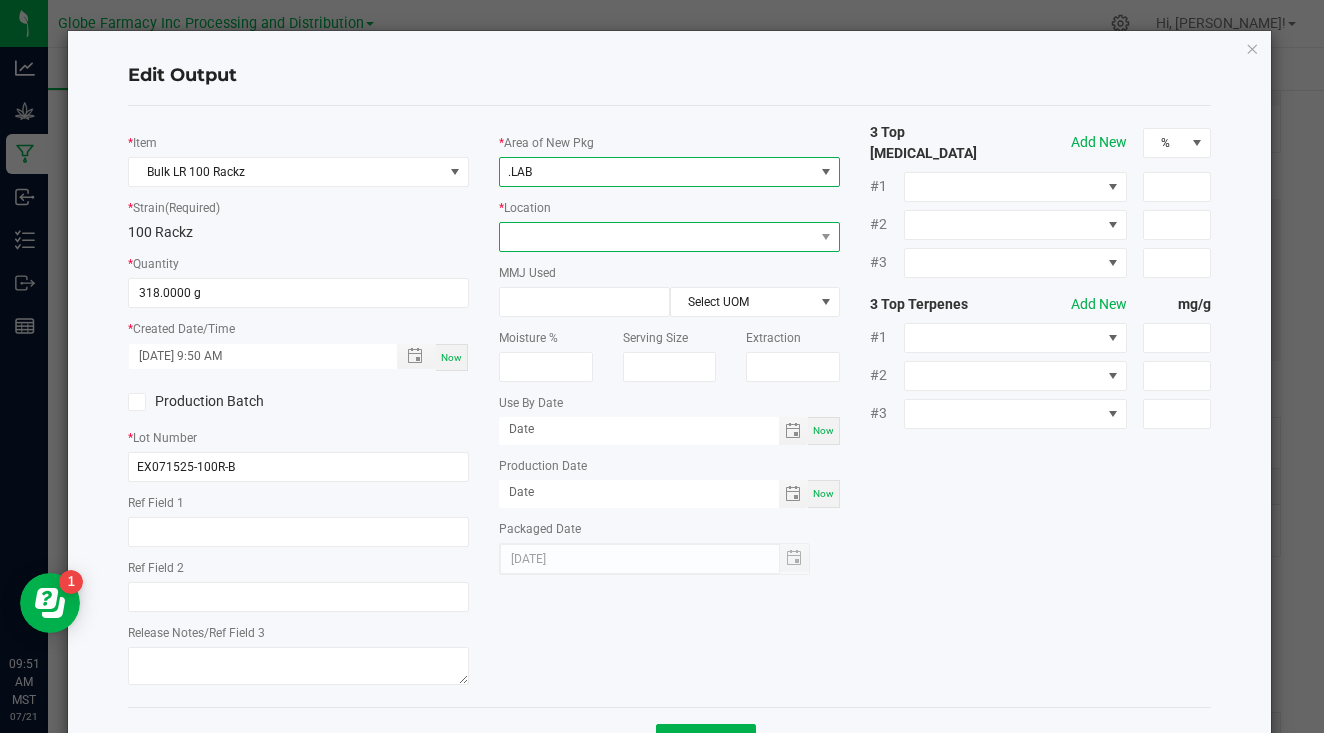 click at bounding box center (657, 237) 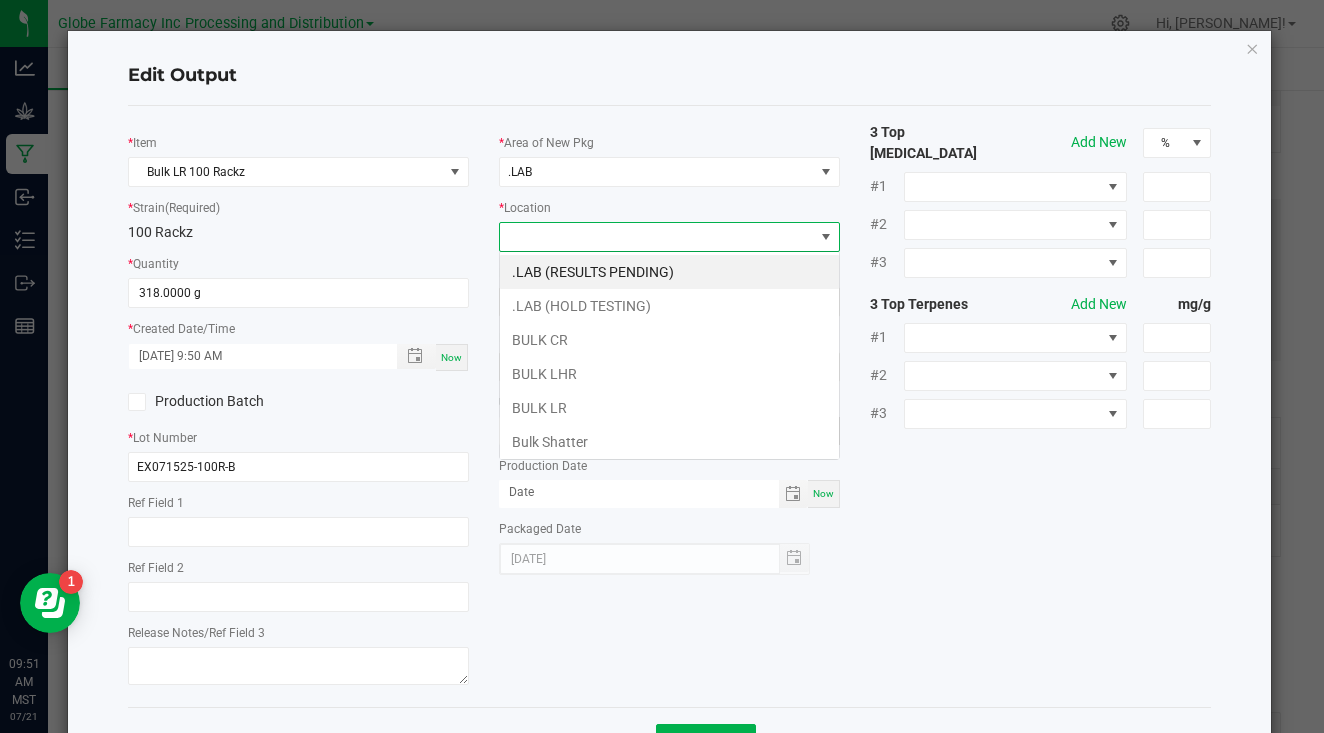 scroll, scrollTop: 99970, scrollLeft: 99659, axis: both 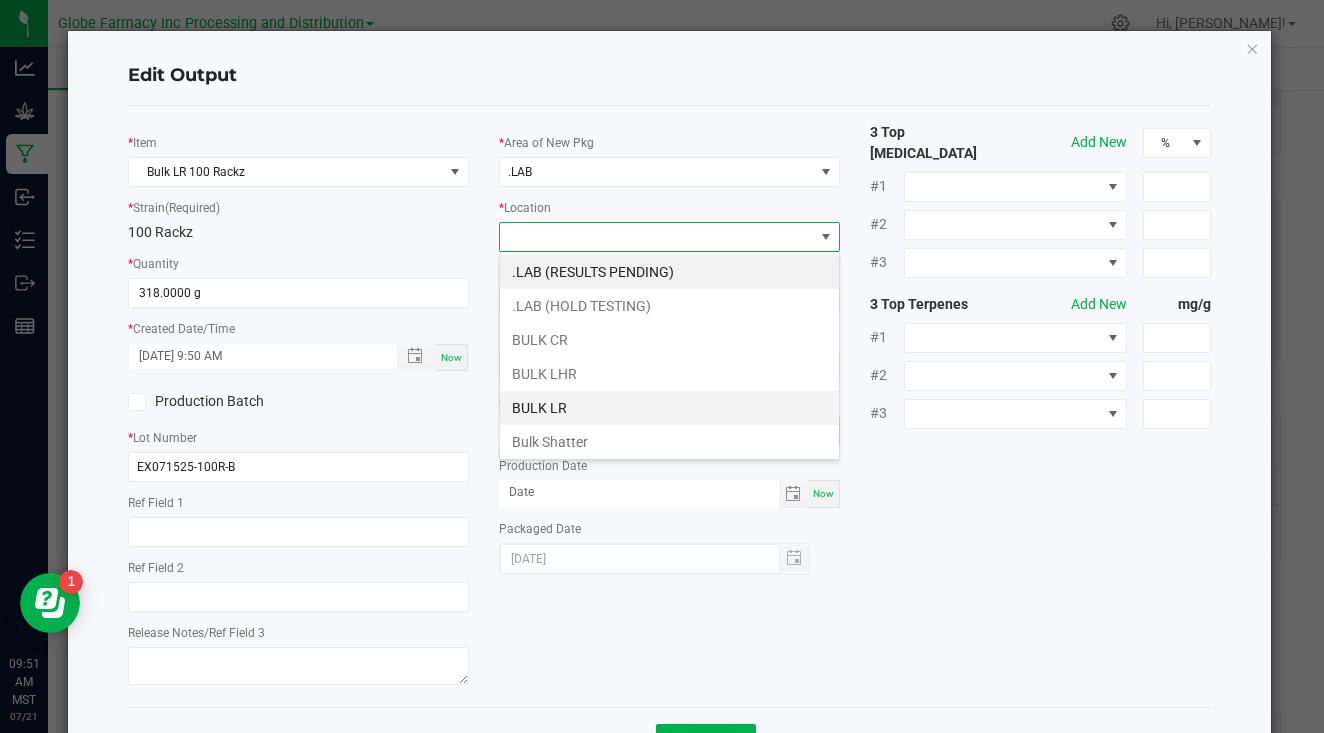 click on "BULK LR" at bounding box center (669, 408) 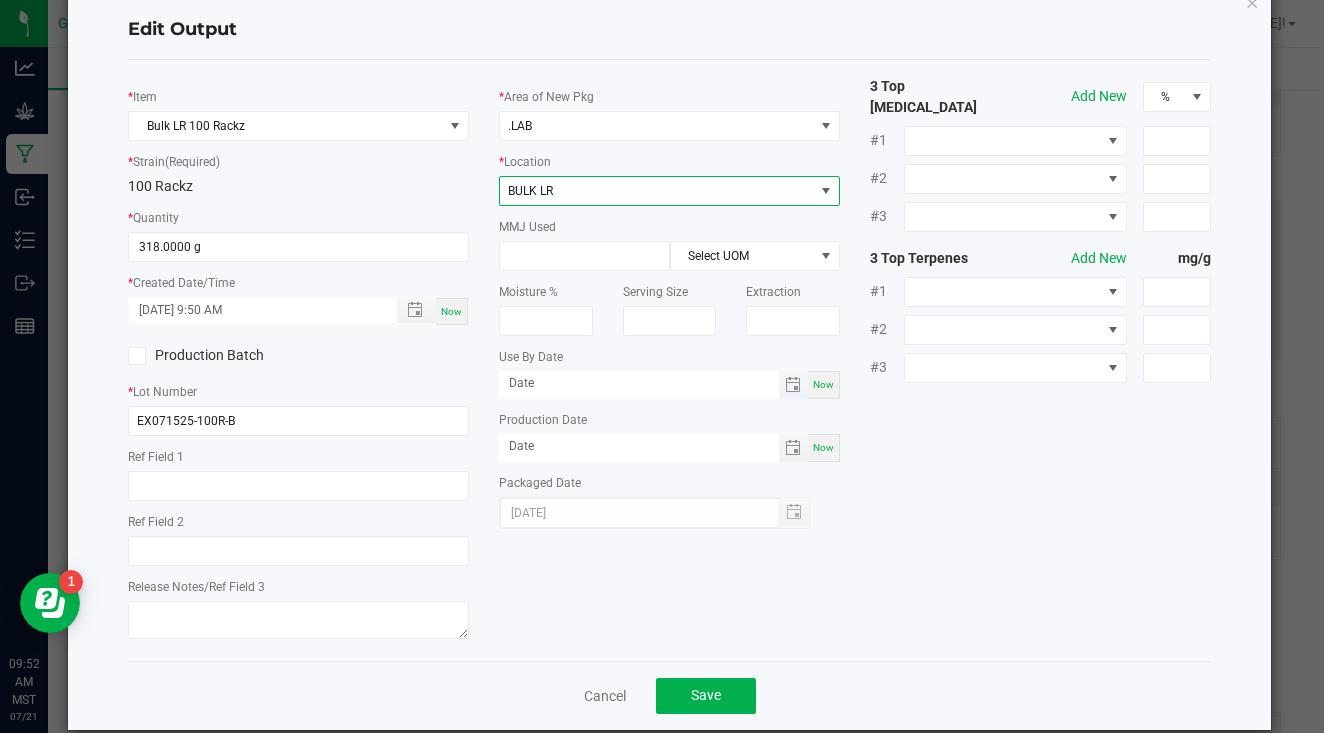 scroll, scrollTop: 47, scrollLeft: 0, axis: vertical 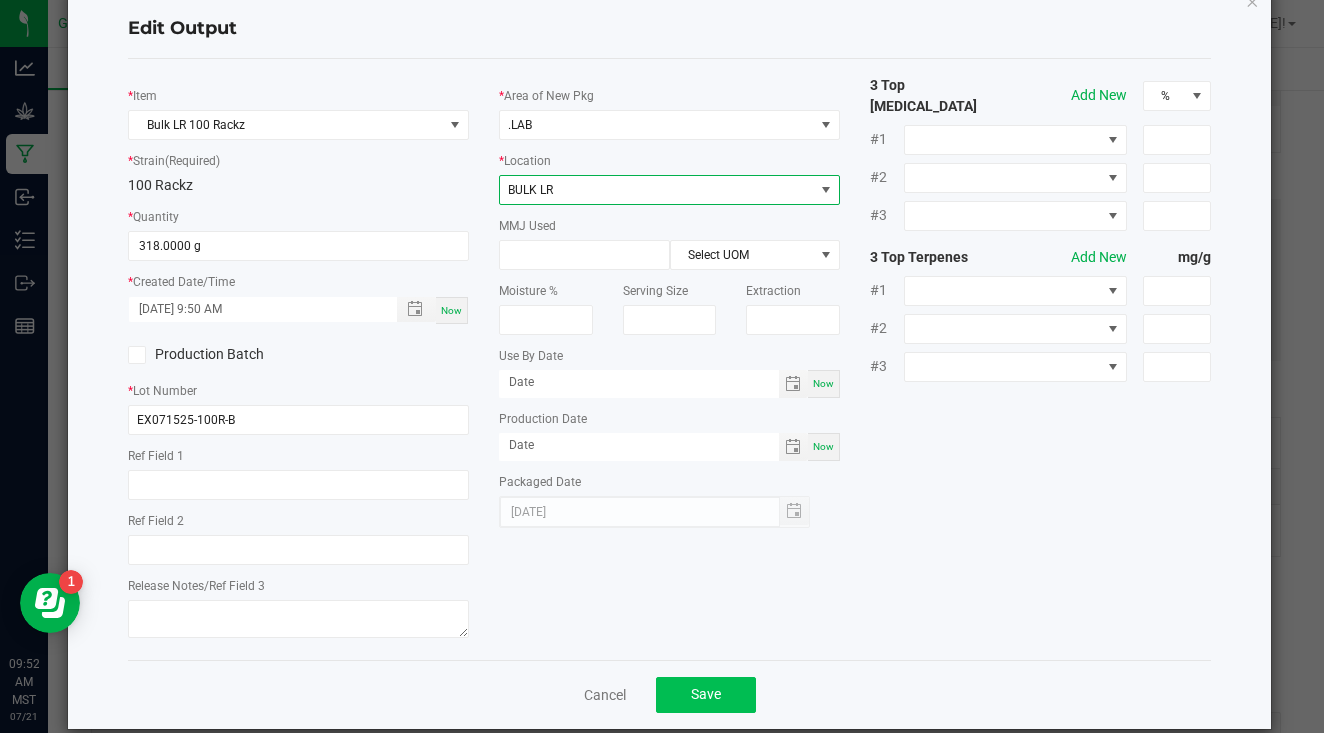 click on "Save" 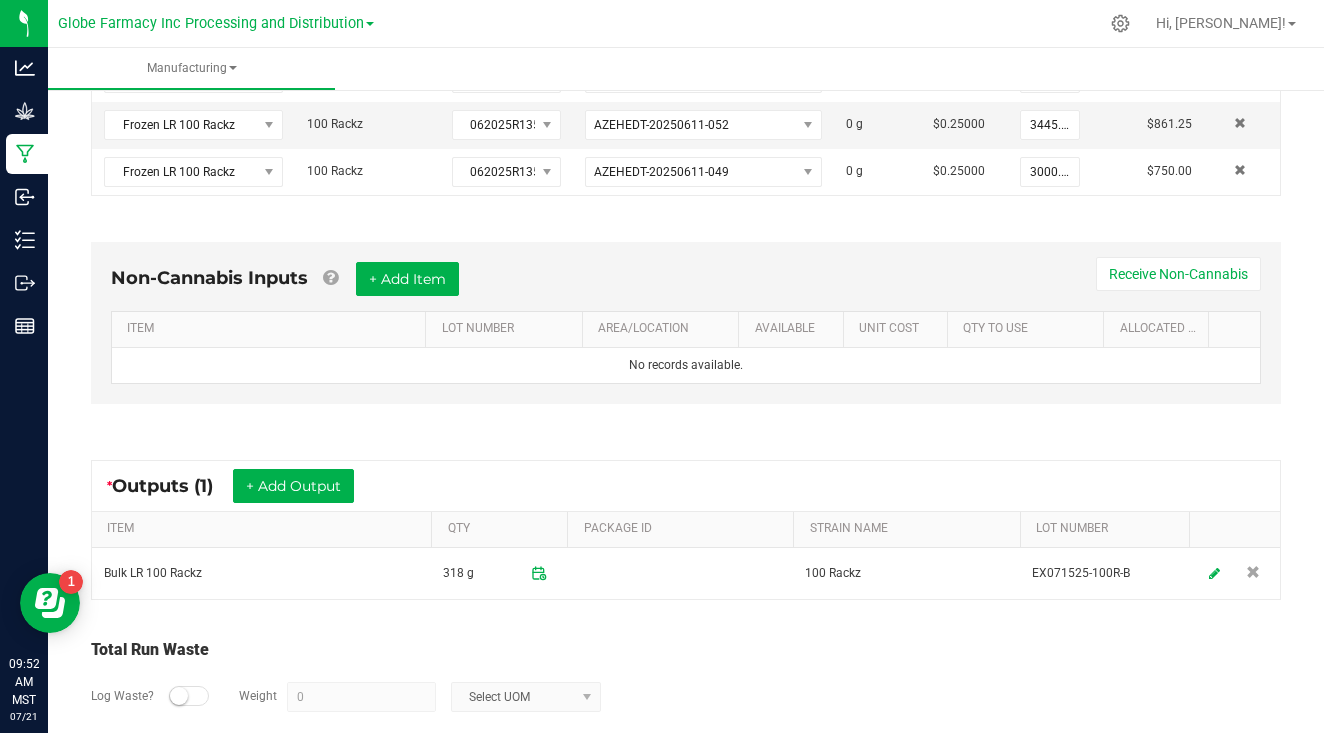 scroll, scrollTop: 525, scrollLeft: 0, axis: vertical 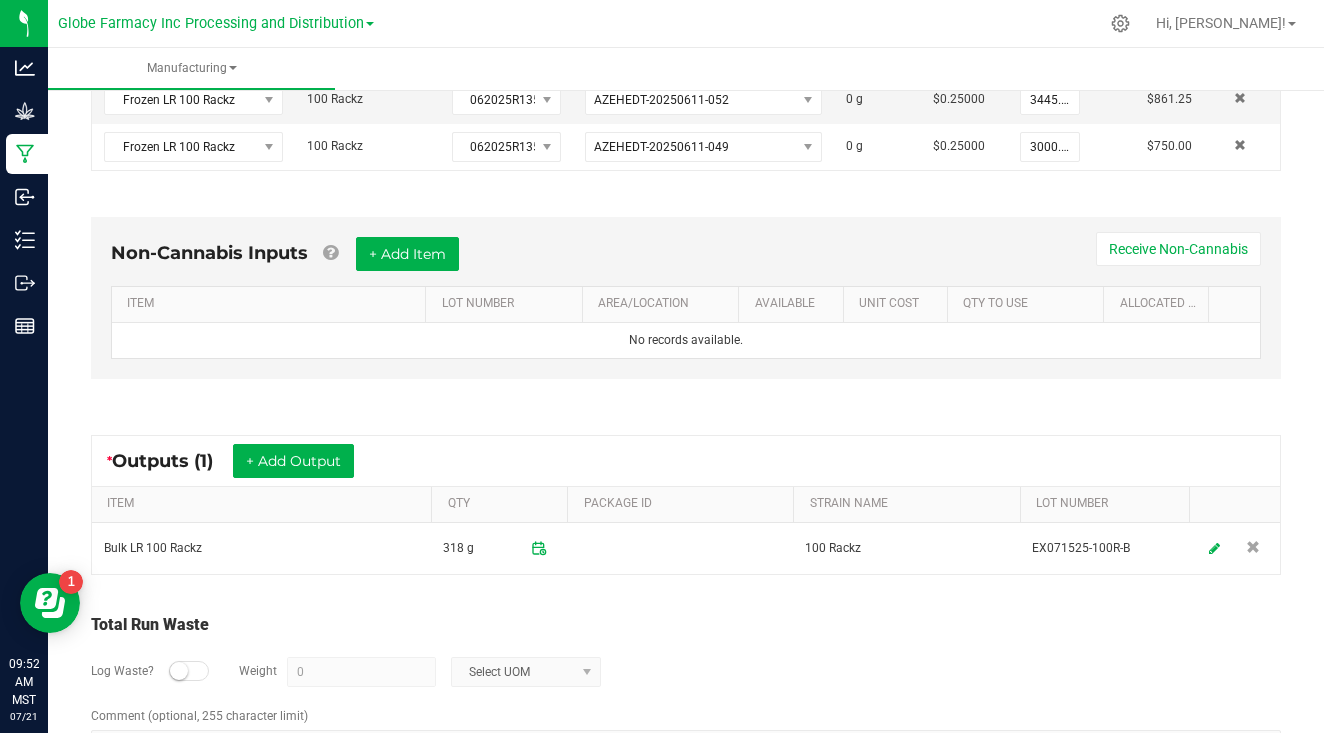 click at bounding box center [189, 671] 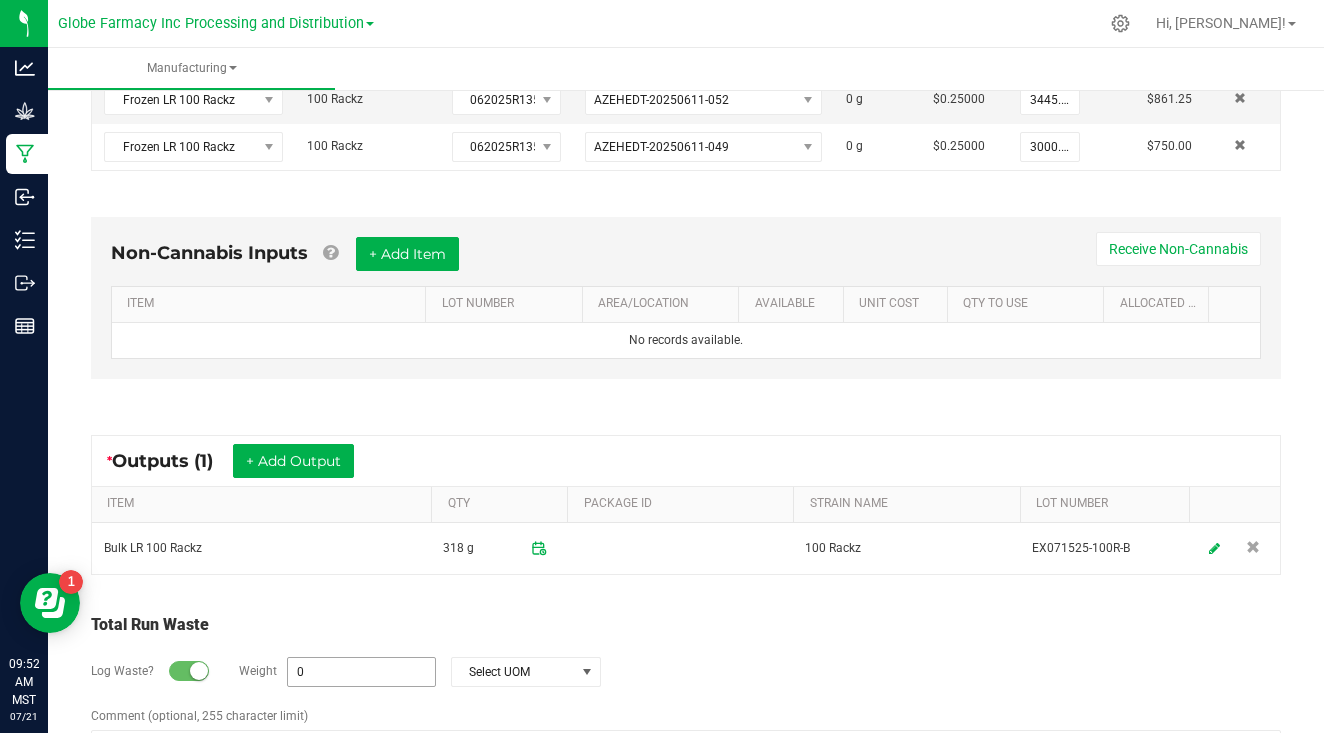 click on "0" at bounding box center (361, 672) 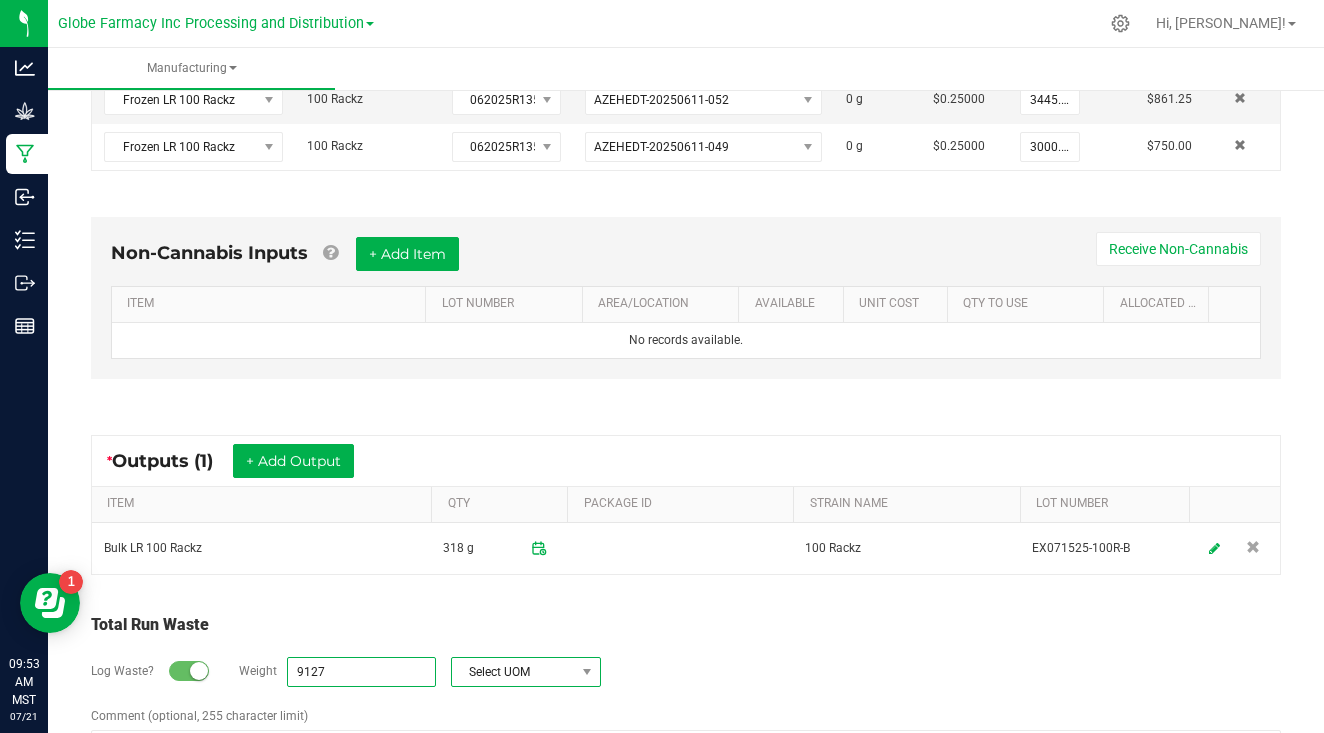 click on "Select UOM" at bounding box center (513, 672) 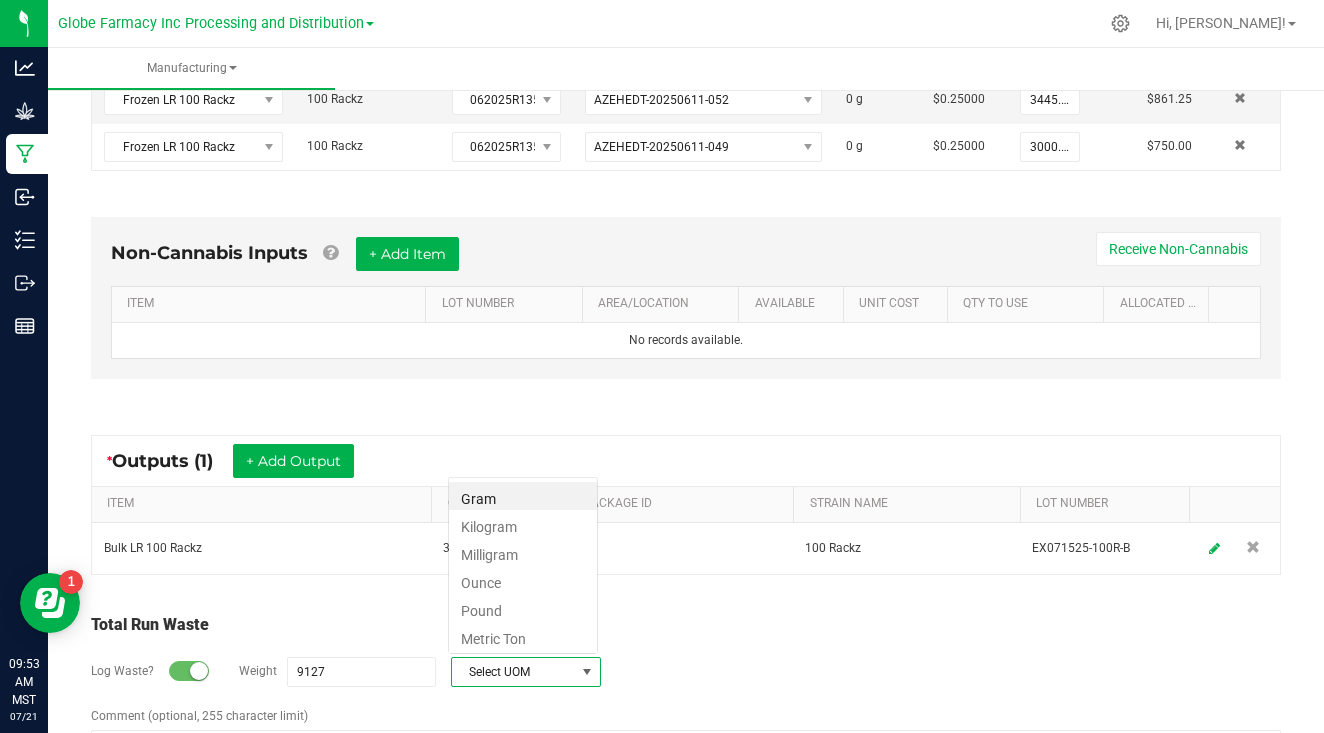 scroll, scrollTop: 99970, scrollLeft: 99850, axis: both 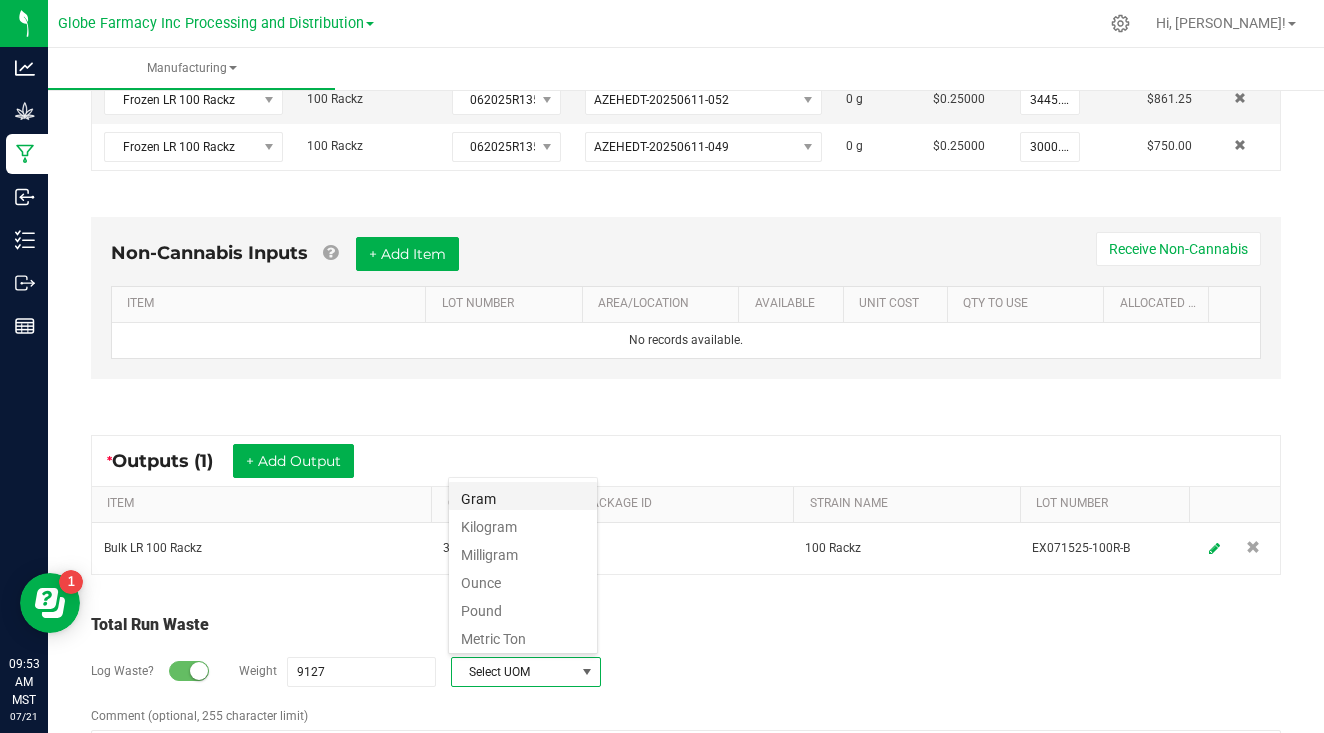 click on "Gram" at bounding box center [523, 496] 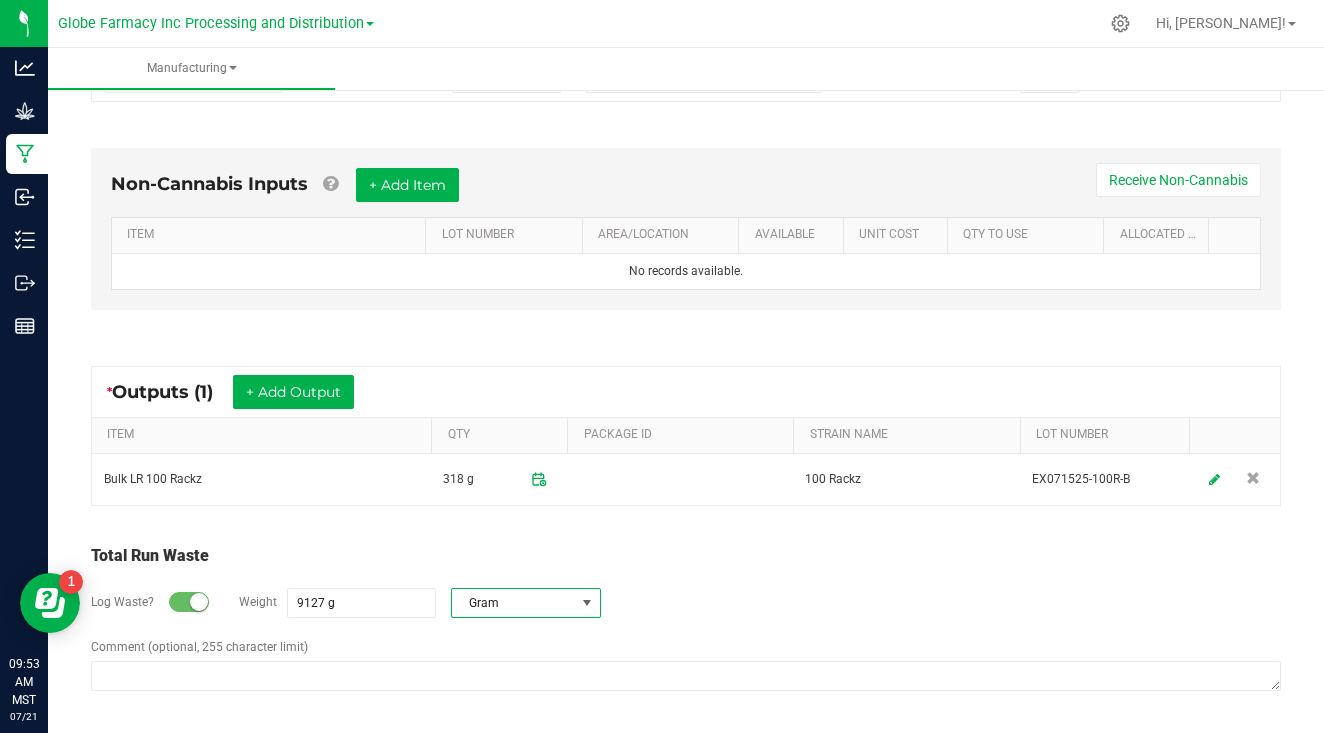 scroll, scrollTop: 592, scrollLeft: 0, axis: vertical 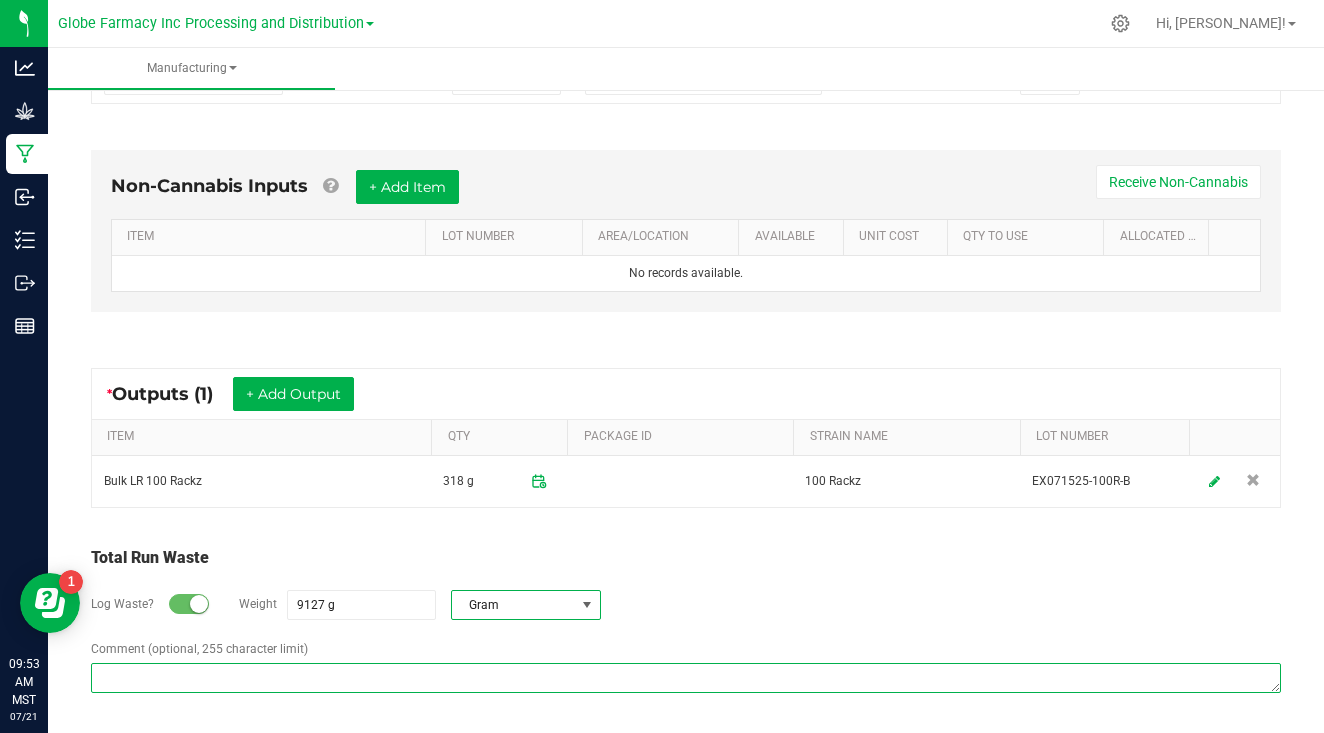 click on "Comment (optional, 255 character limit)" at bounding box center [686, 678] 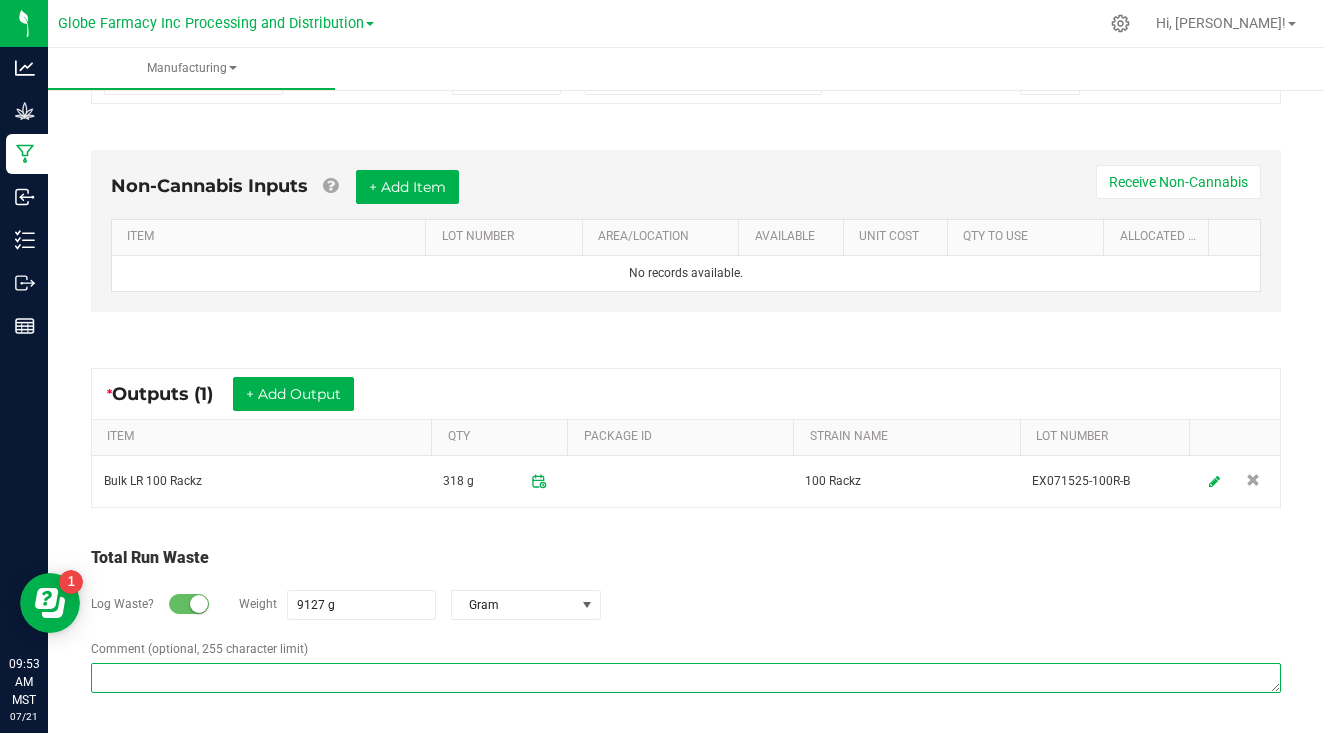 paste on "Waste disposed with ISO/ coffee grounds" 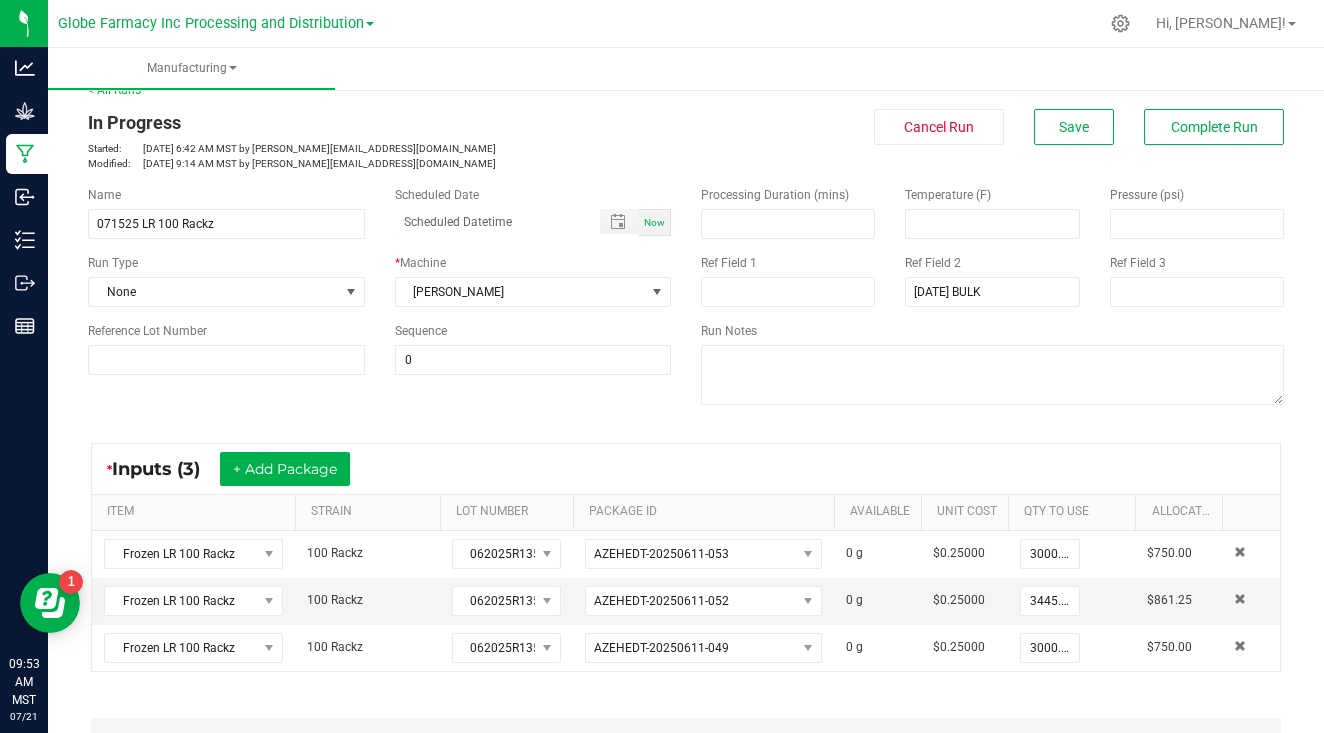 scroll, scrollTop: 0, scrollLeft: 0, axis: both 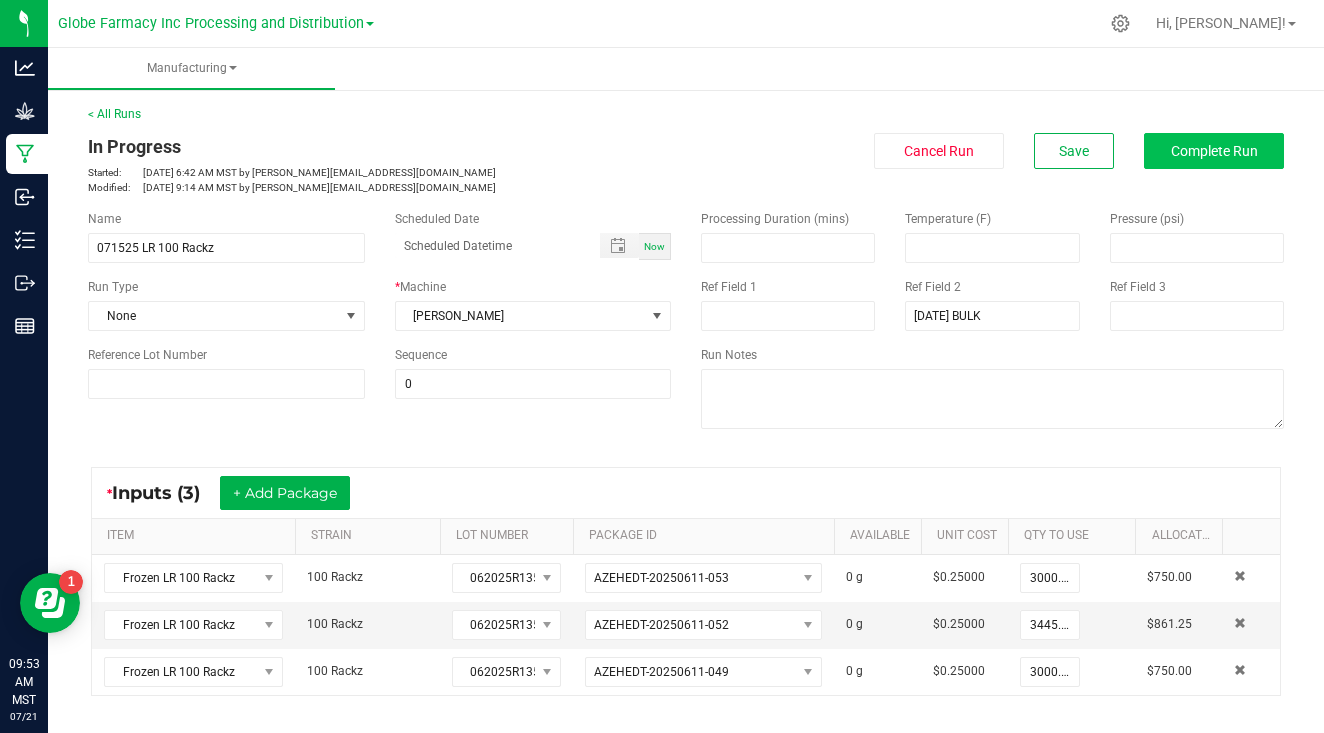 type on "Waste disposed with ISO/ coffee grounds" 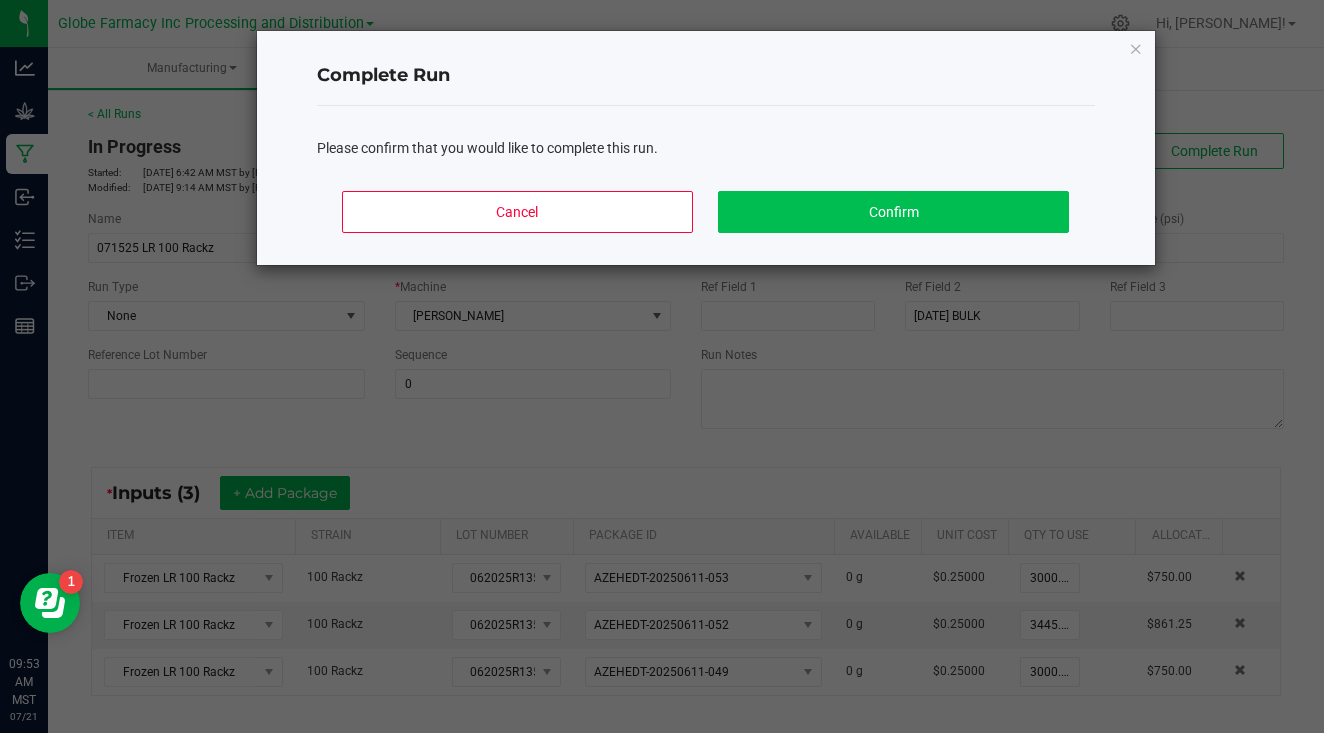 click on "Confirm" 